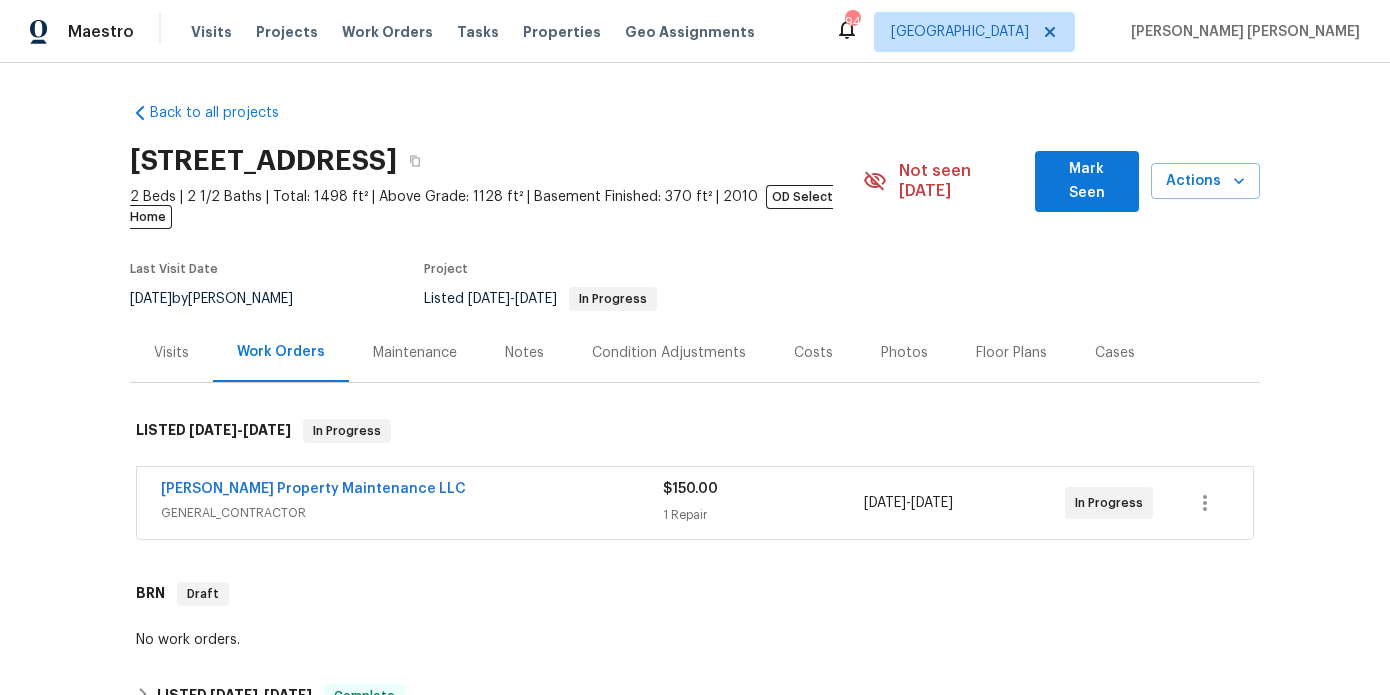 scroll, scrollTop: 0, scrollLeft: 0, axis: both 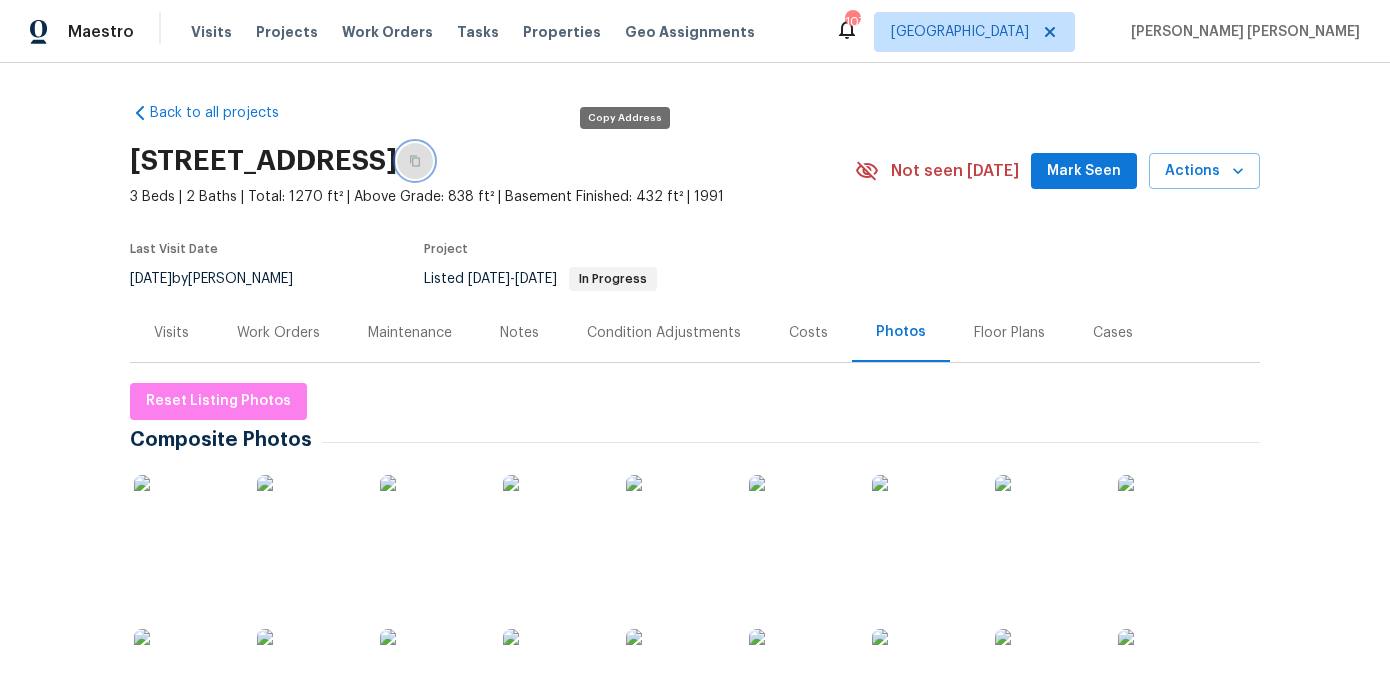 click at bounding box center [415, 161] 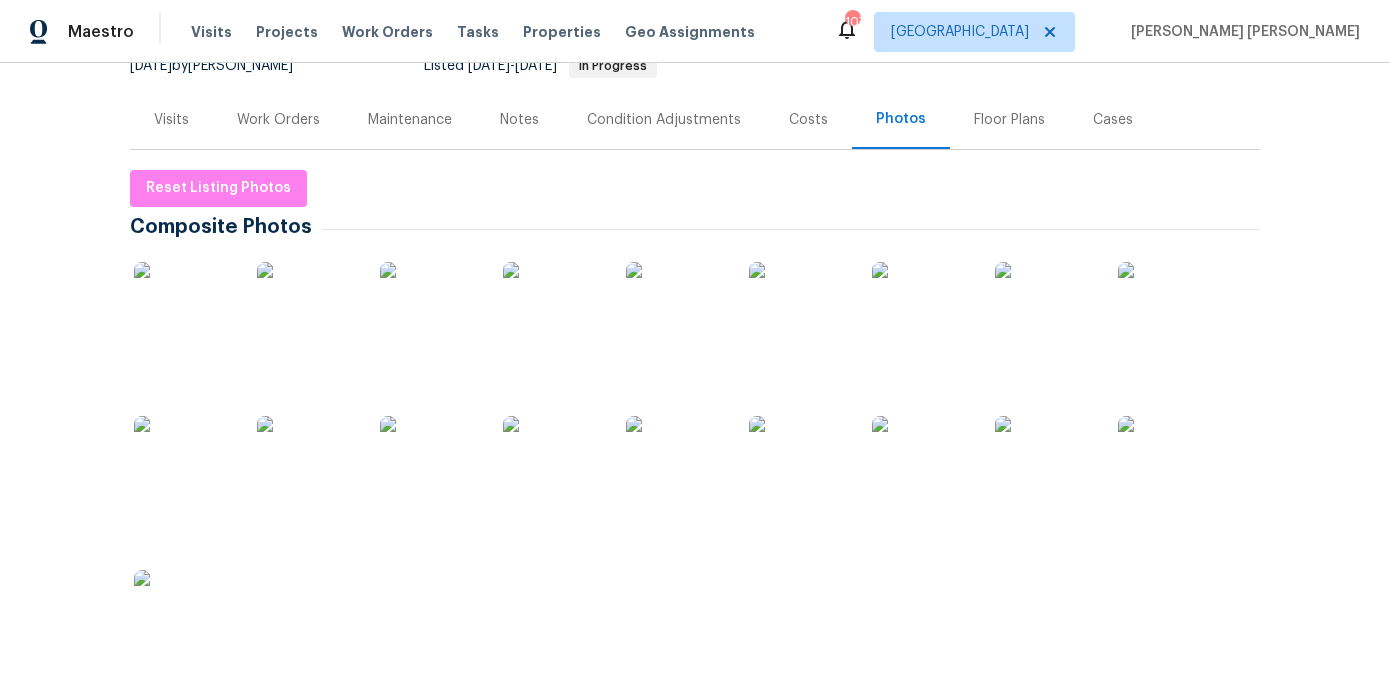 scroll, scrollTop: 214, scrollLeft: 0, axis: vertical 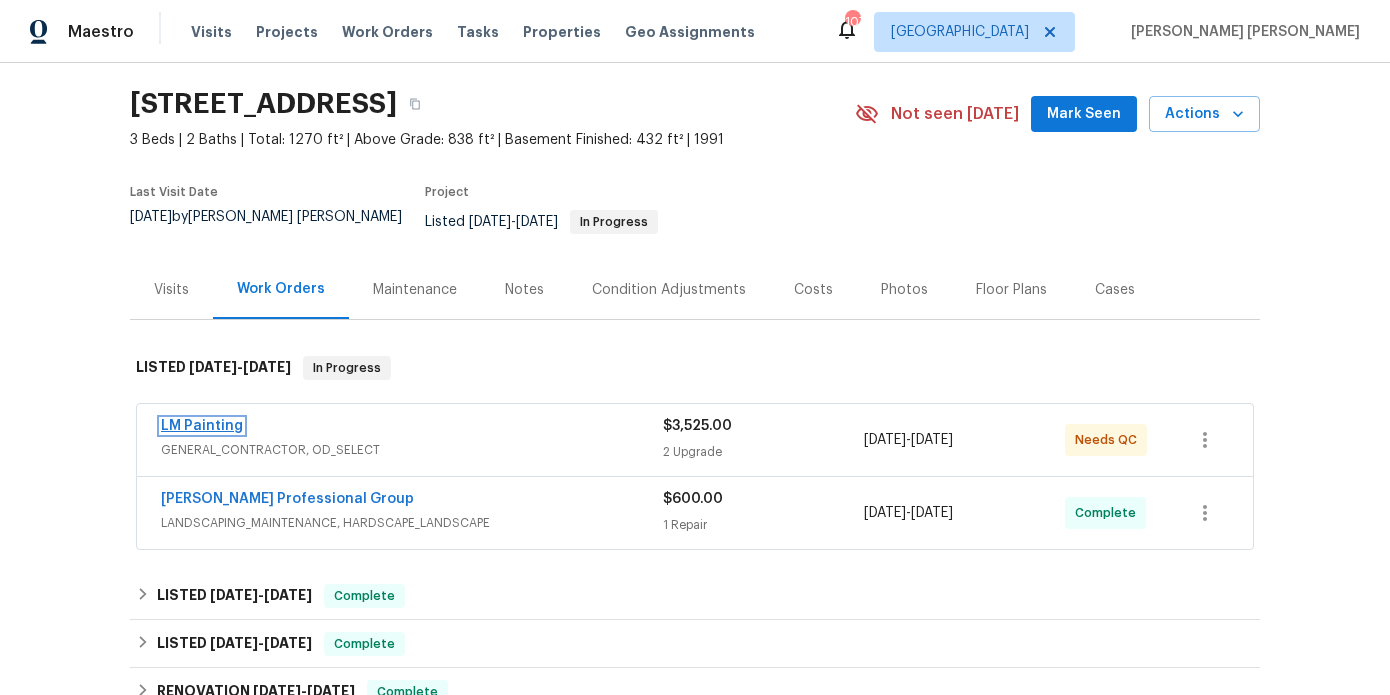 click on "LM Painting" at bounding box center (202, 426) 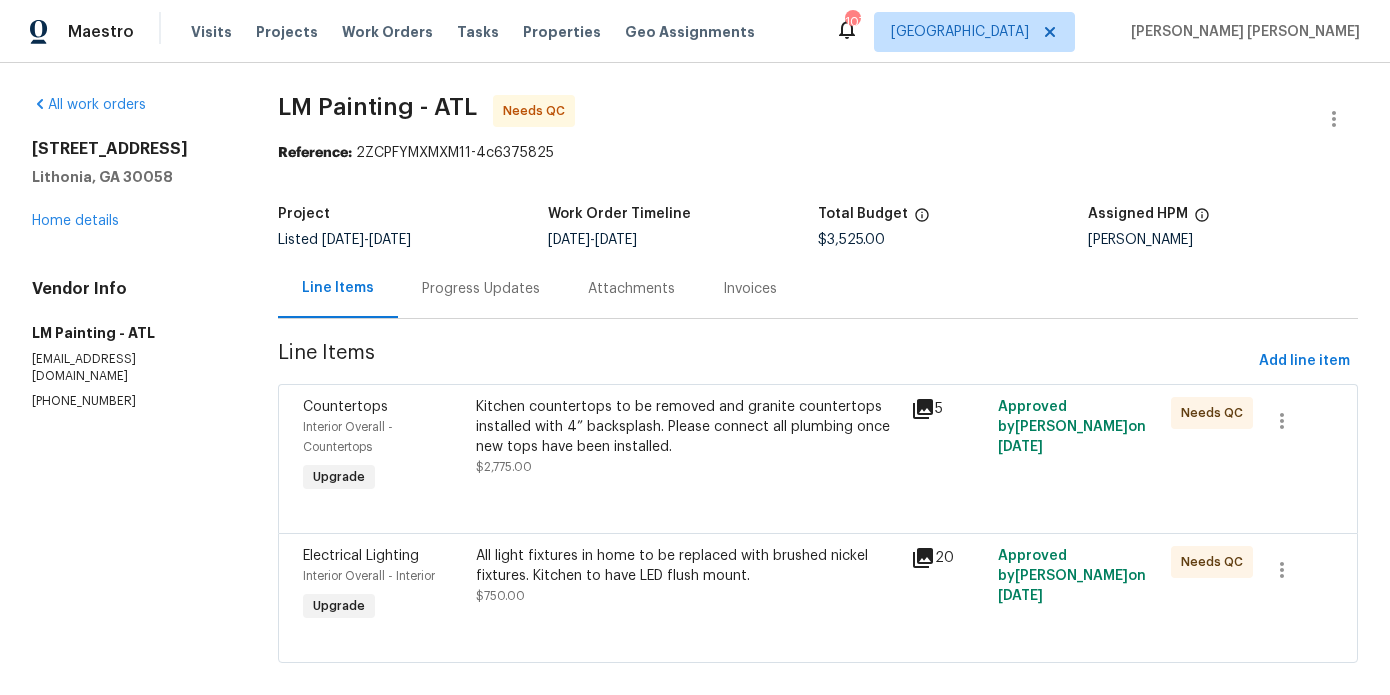 click on "Progress Updates" at bounding box center (481, 288) 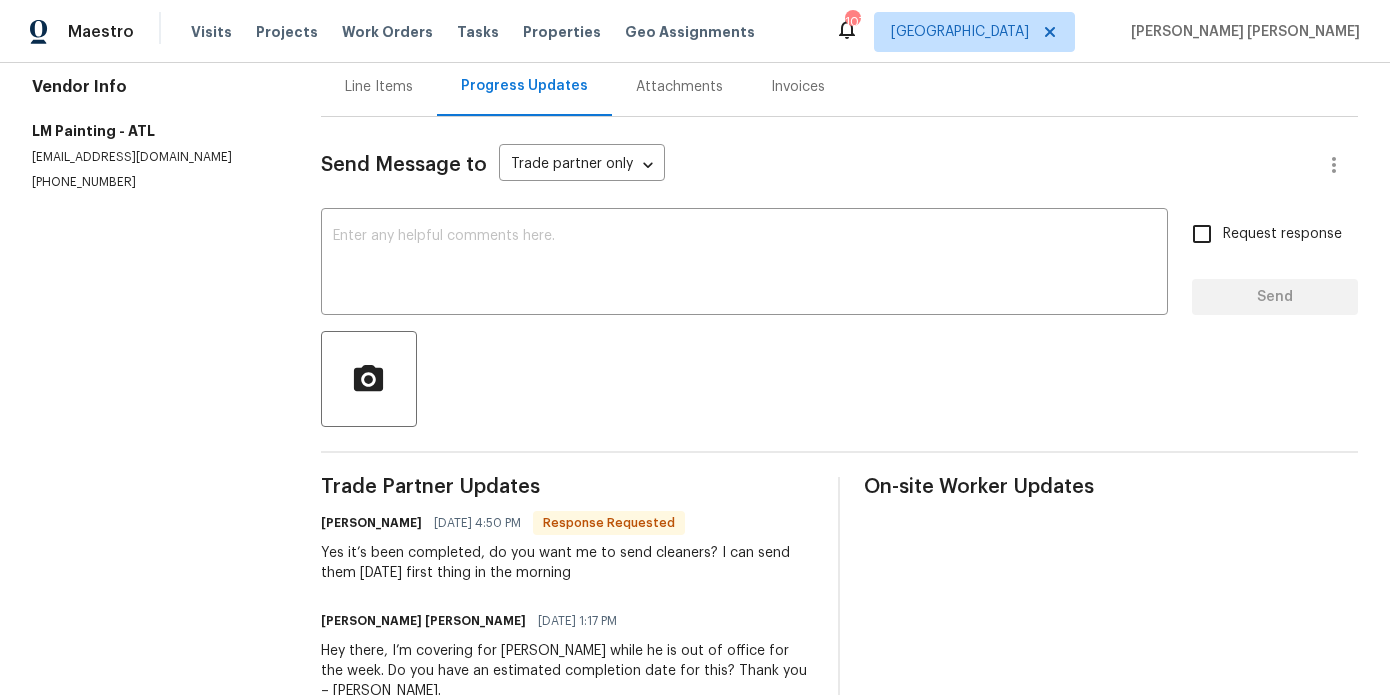 scroll, scrollTop: 207, scrollLeft: 0, axis: vertical 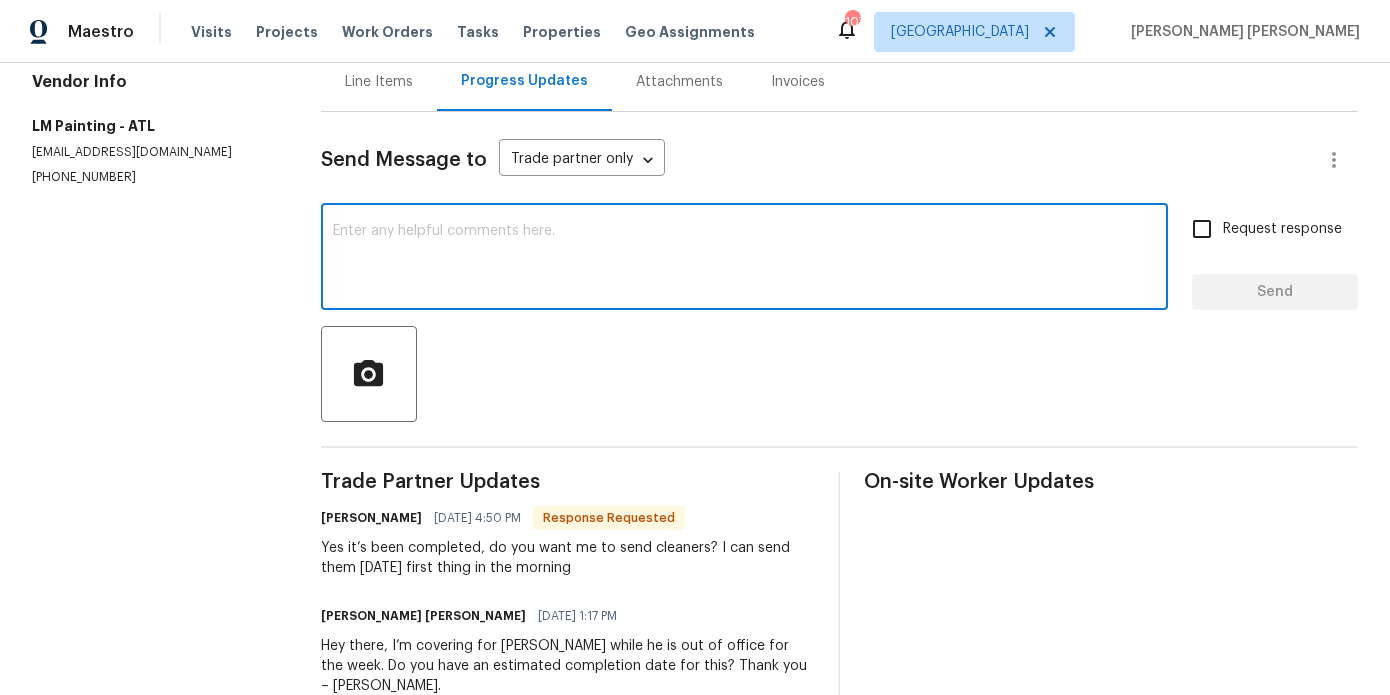 click at bounding box center [744, 259] 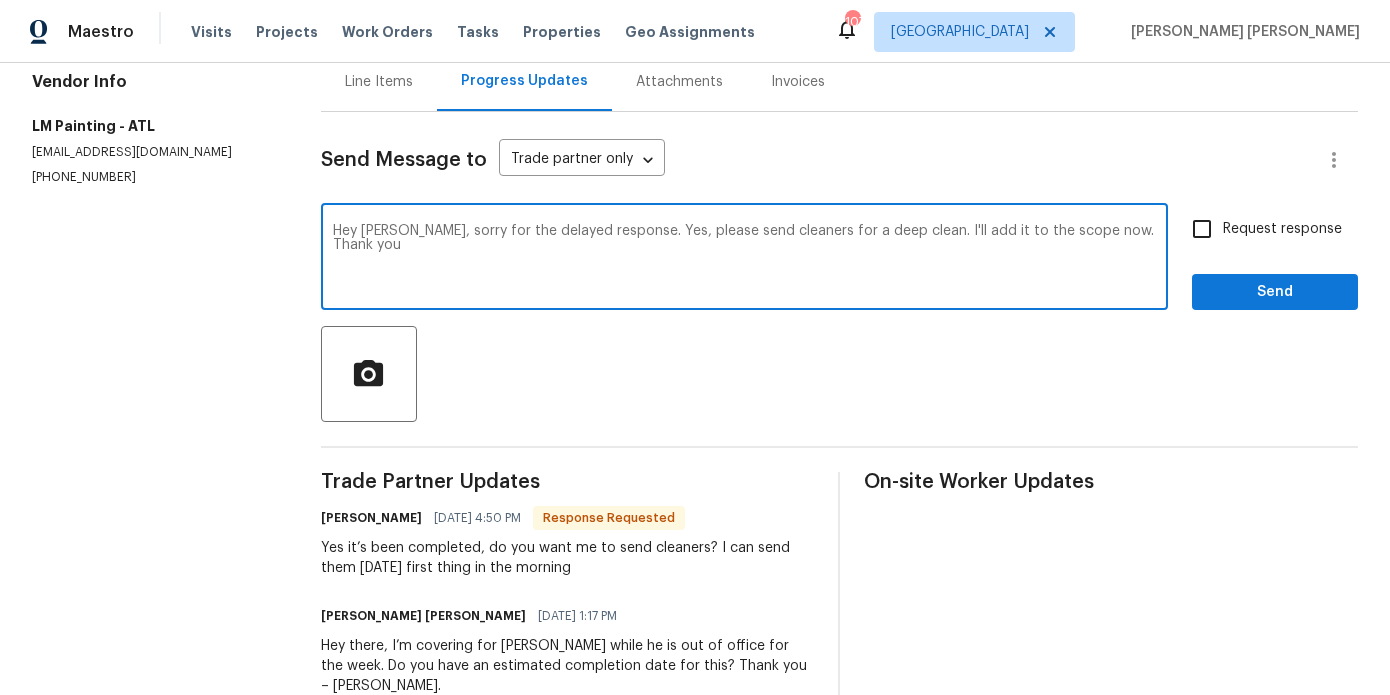 type on "Hey Marco, sorry for the delayed response. Yes, please send cleaners for a deep clean. I'll add it to the scope now. Thank you" 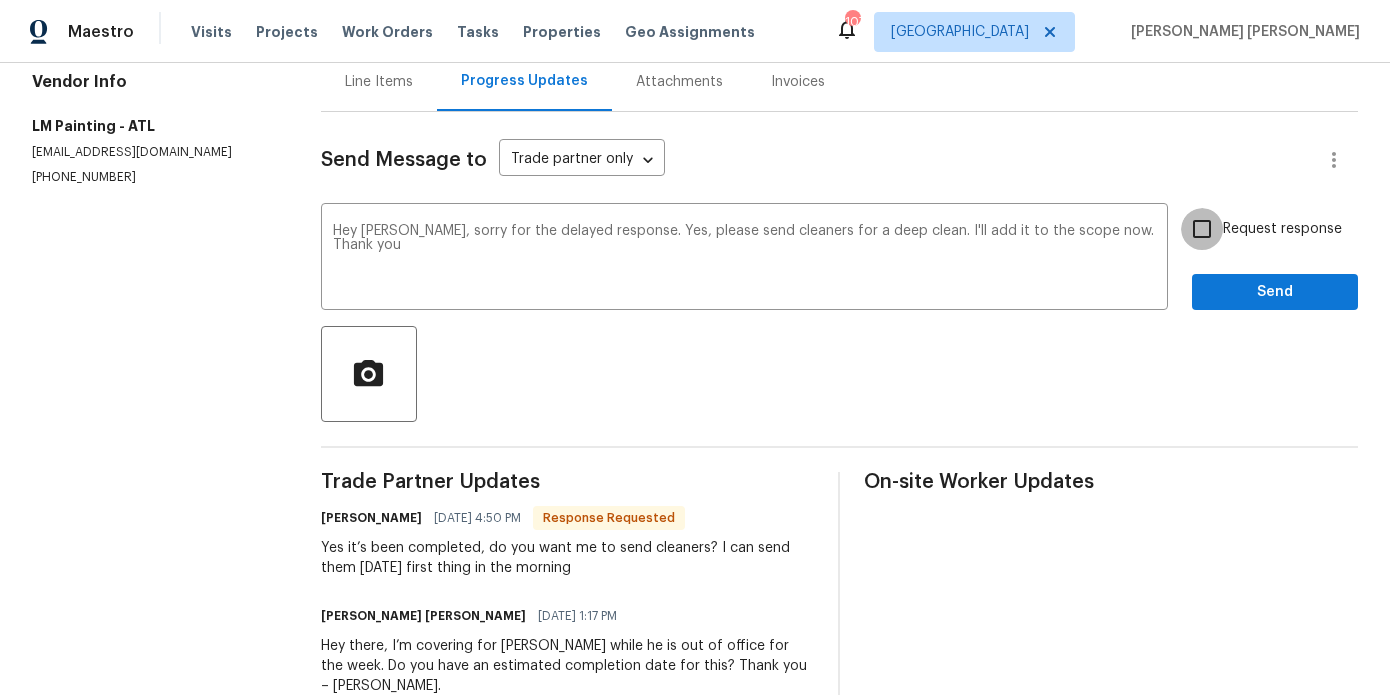 click on "Request response" at bounding box center (1202, 229) 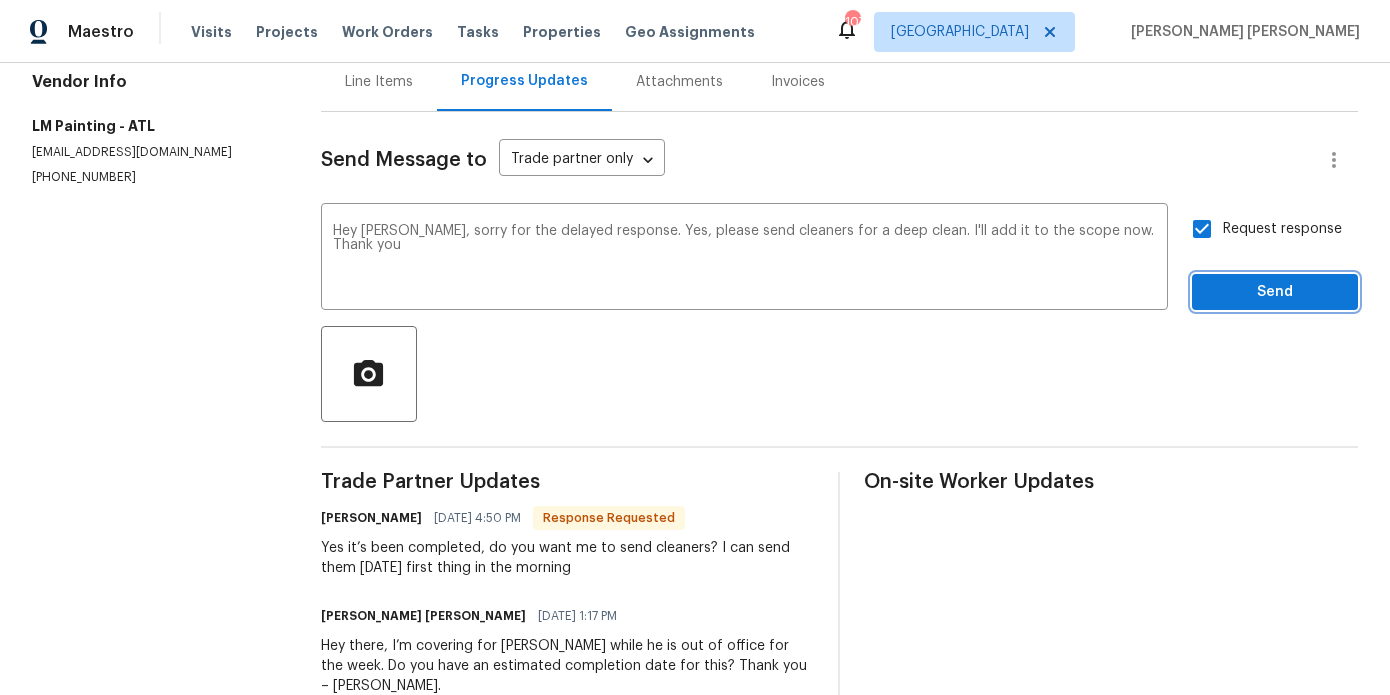 click on "Send" at bounding box center [1275, 292] 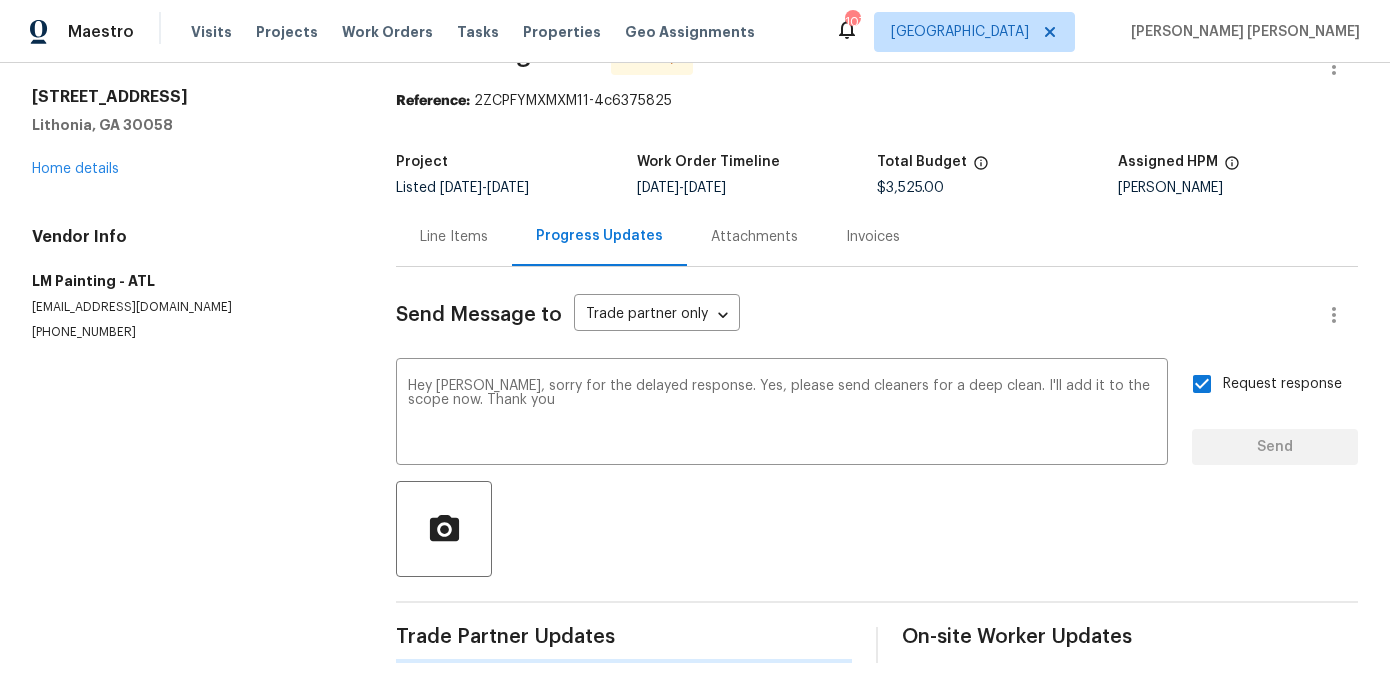 type 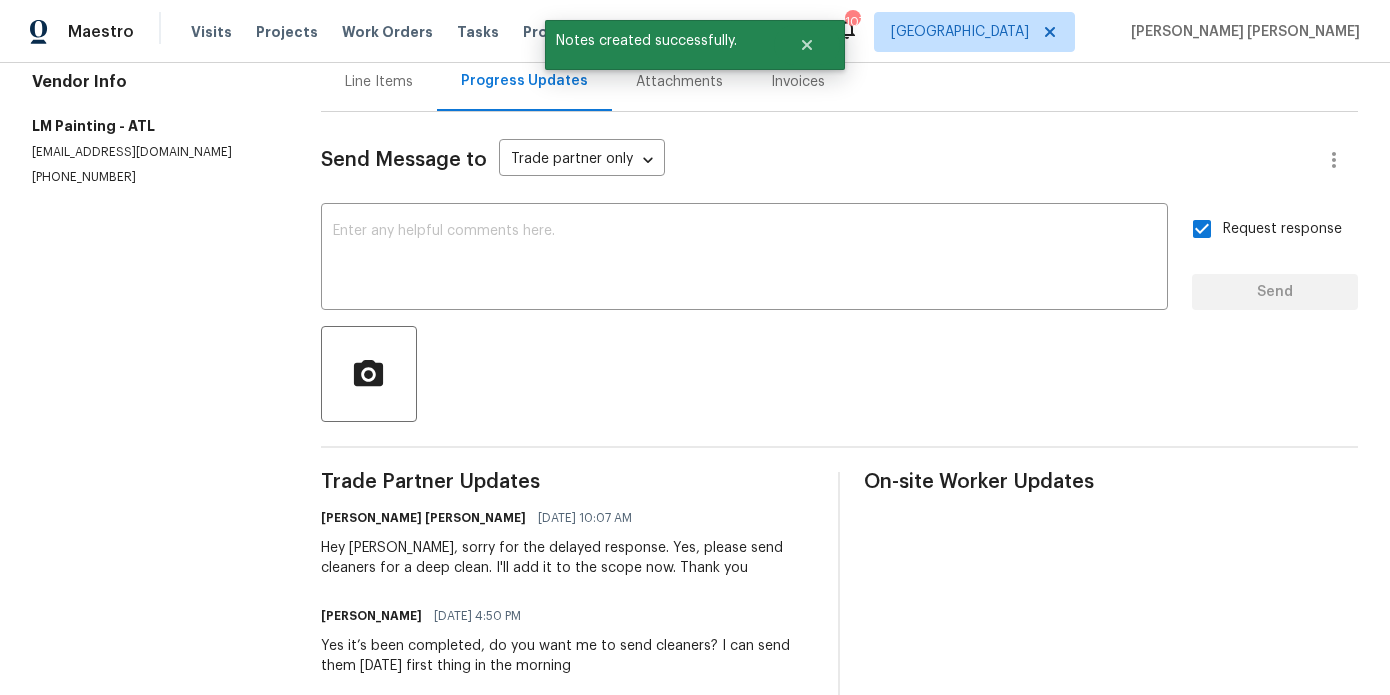 click on "Line Items" at bounding box center (379, 81) 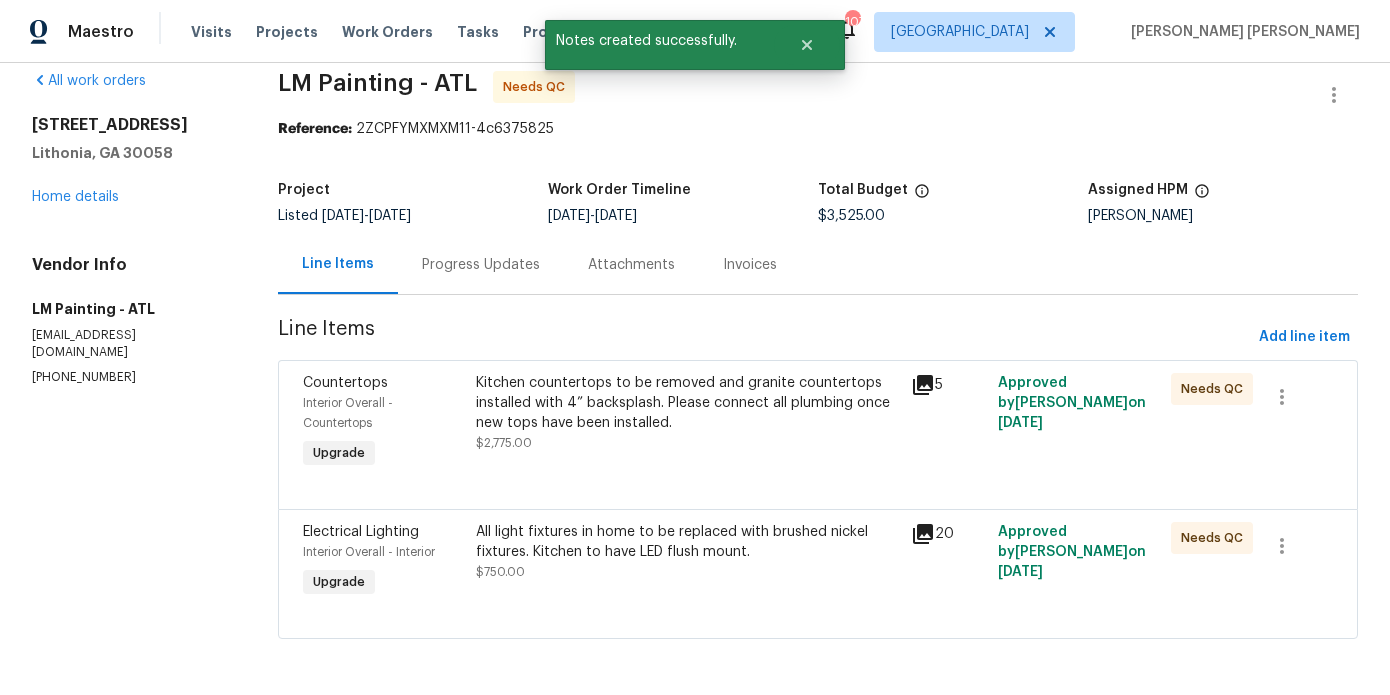 scroll, scrollTop: 25, scrollLeft: 0, axis: vertical 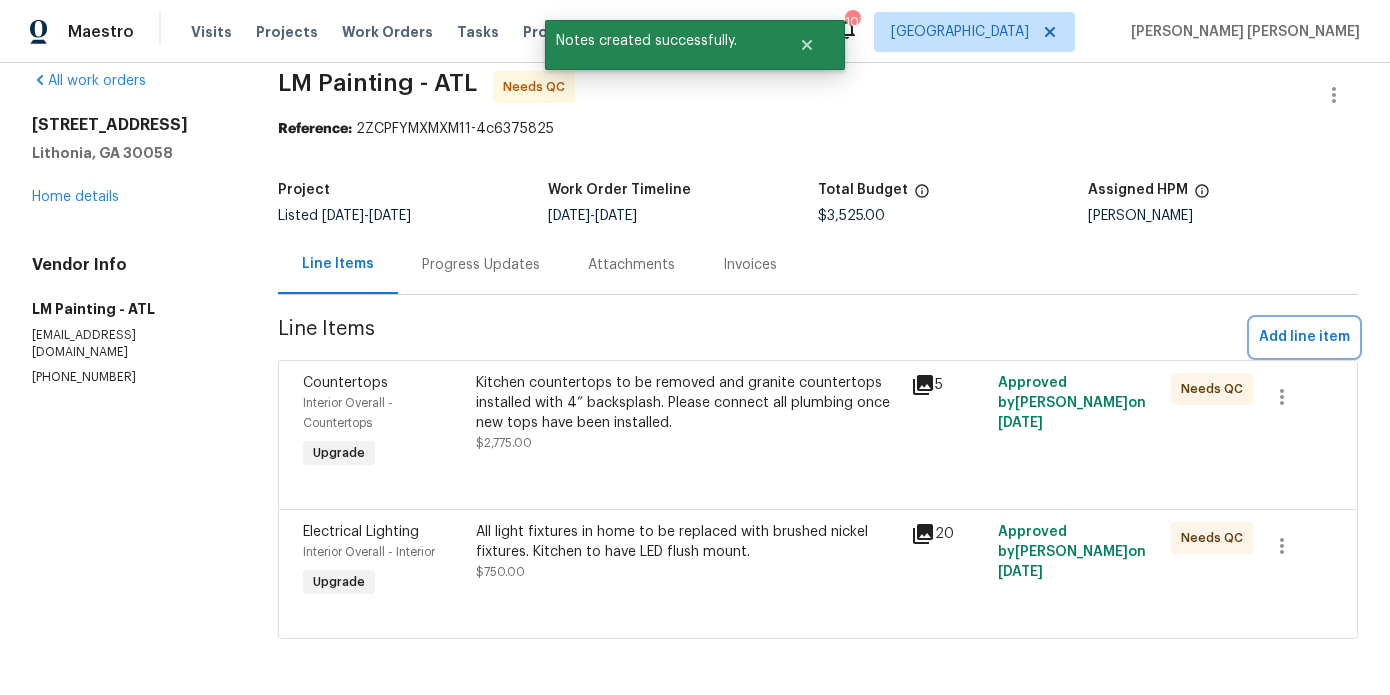 click on "Add line item" at bounding box center (1304, 337) 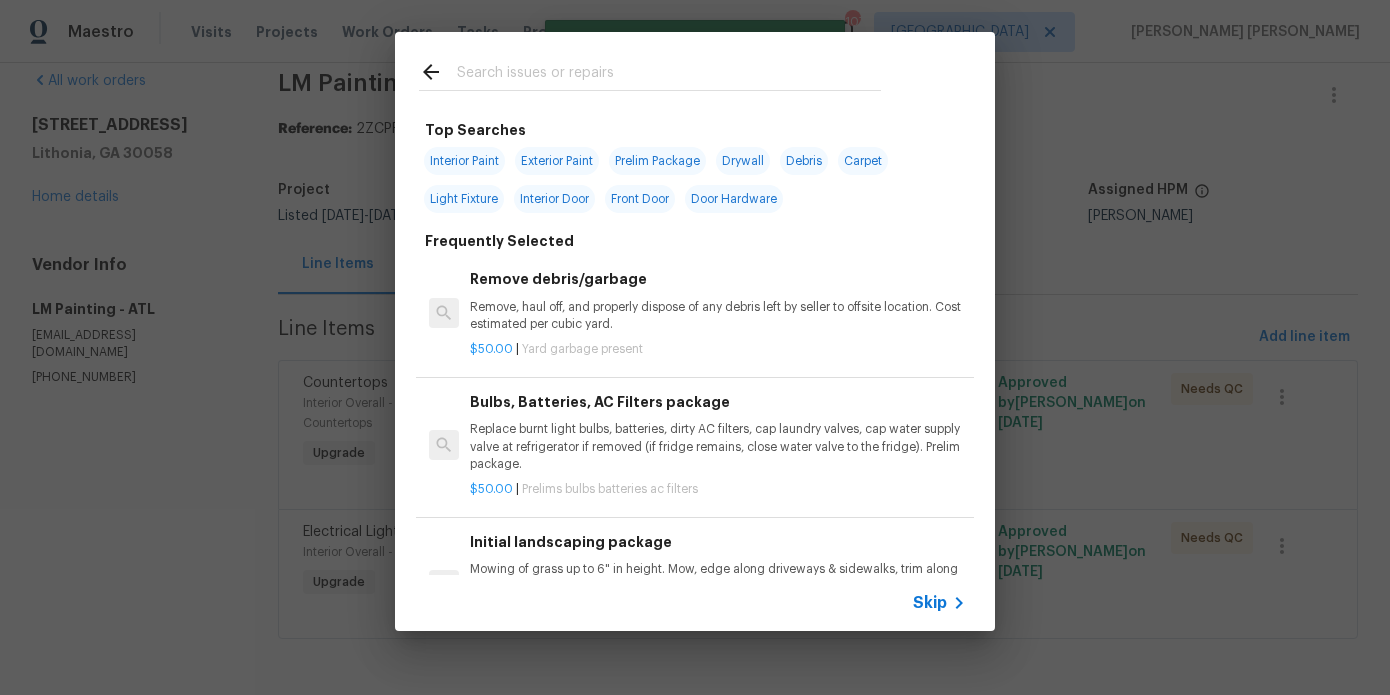 click at bounding box center [669, 75] 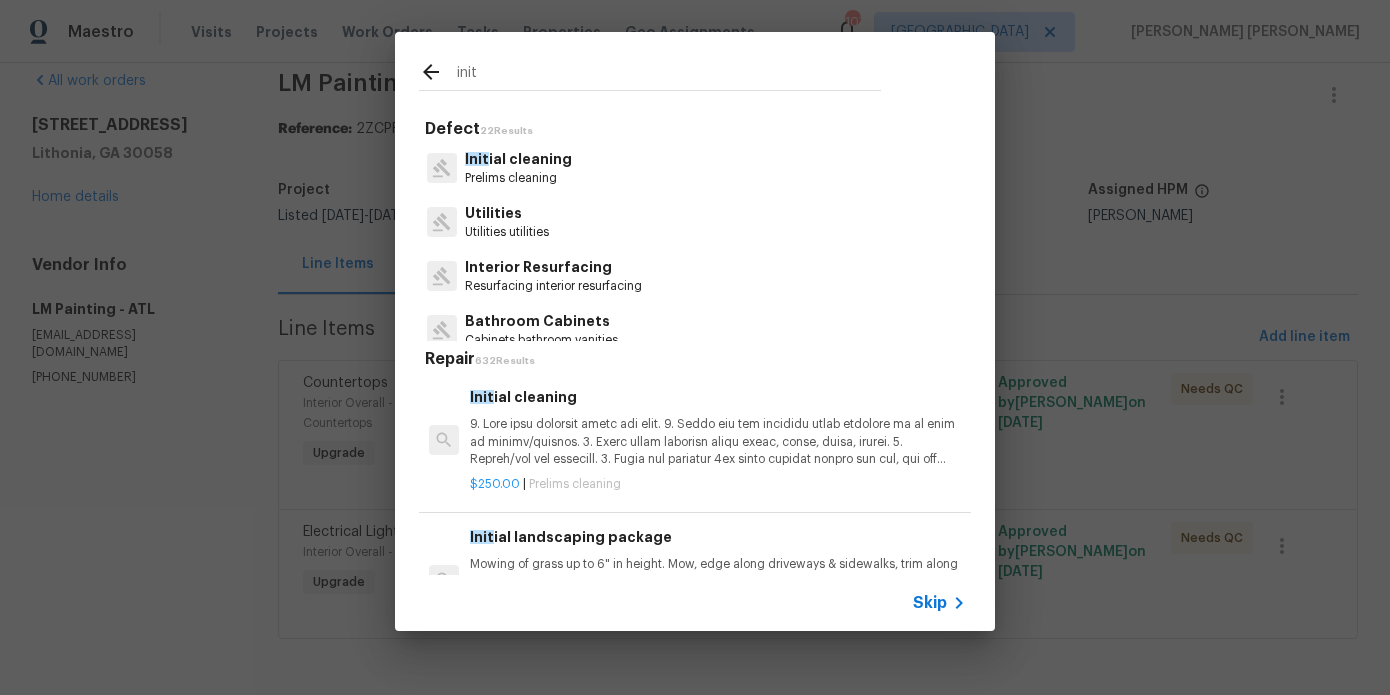 type on "init" 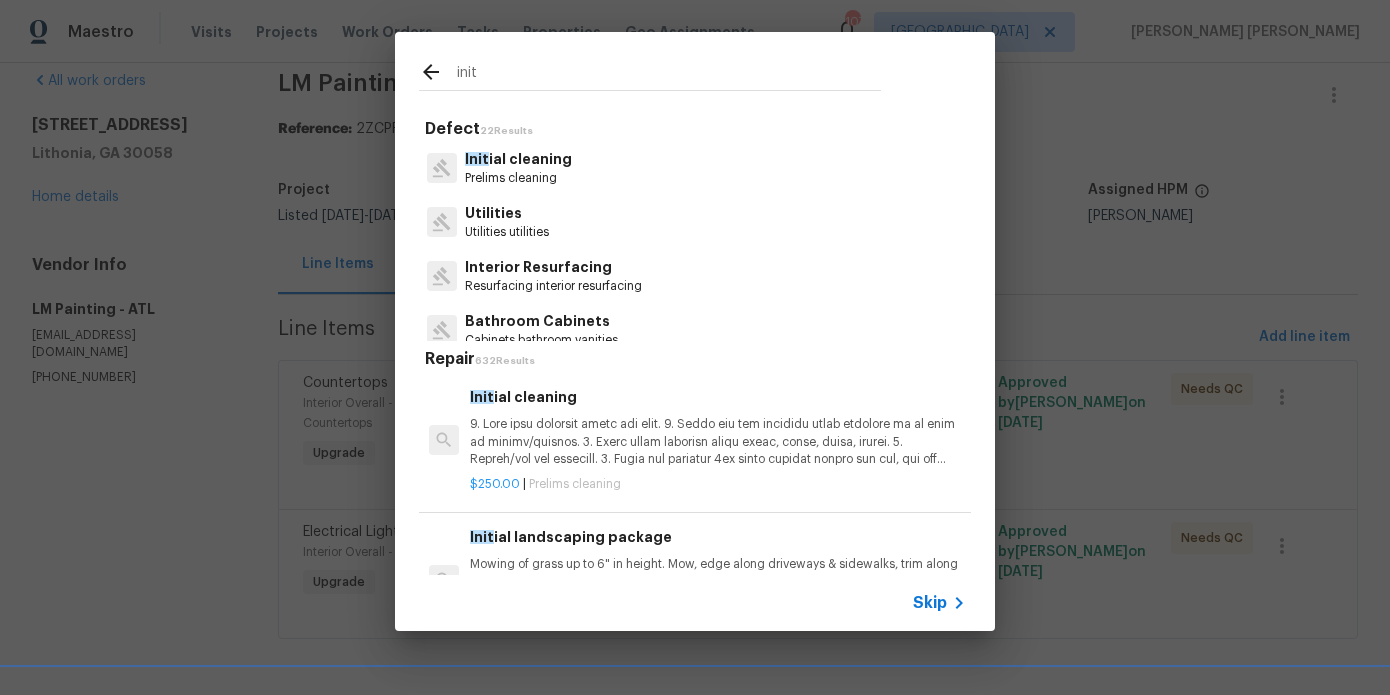 click at bounding box center [718, 441] 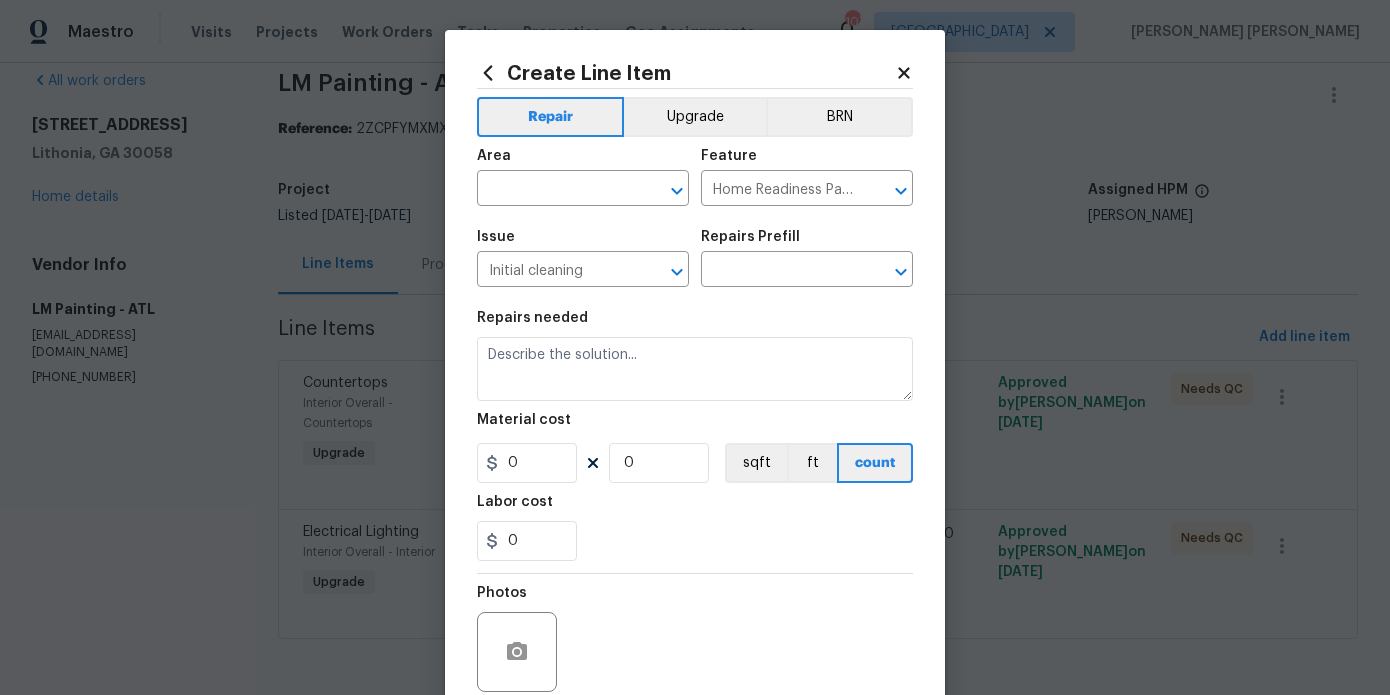 type on "1. Wipe down exterior doors and trim. 2. Clean out all exterior light fixtures to be free of debris/cobwebs. 3. Broom clean exterior front entry, porch, patio, garage. 4. Vacuum/mop all flooring. 5. Clean all exterior 1st floor windows inside and out, and the interior side of all above grade windows. Clean all tracks/frames. 6. Clean all air vent grills. 7. Clean all interior window, base, sill and trim. 8. Clean all switch/outlet plates and remove any paint. 9. Clean all light fixtures and ceiling fans. 10. Clean all doors, frames and trim. 11. Clean kitchen and laundry appliances - inside-outside and underneath. 12. Clean cabinetry inside and outside and top including drawers. 13. Clean counters, sinks, plumbing fixtures, toilets seat to remain down. 14. Clean showers, tubs, surrounds, wall tile free of grime and soap scum. 15. Clean window coverings if left in place. 16. Clean baseboards. 17. Clean top of furnace, water heater, softener. 18. Remove cobwebs from inside house, exterior areas. 19. Remove a..." 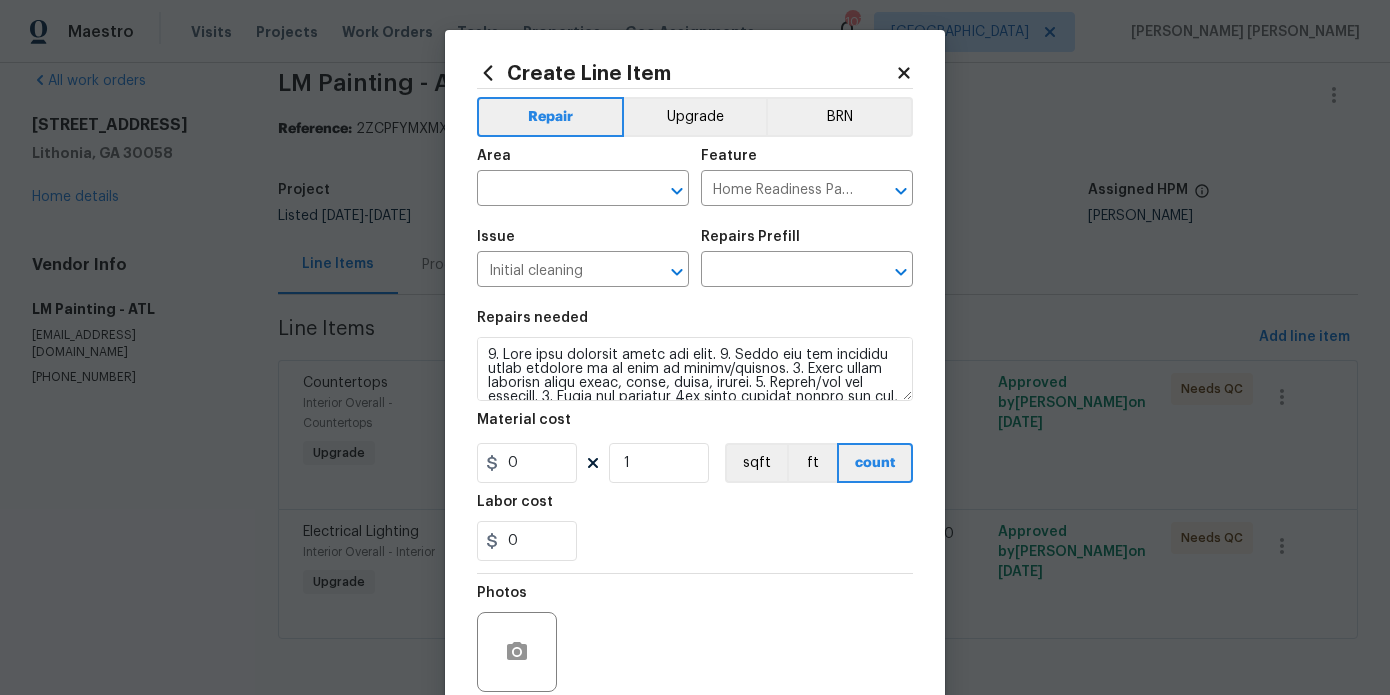 type on "Initial cleaning $250.00" 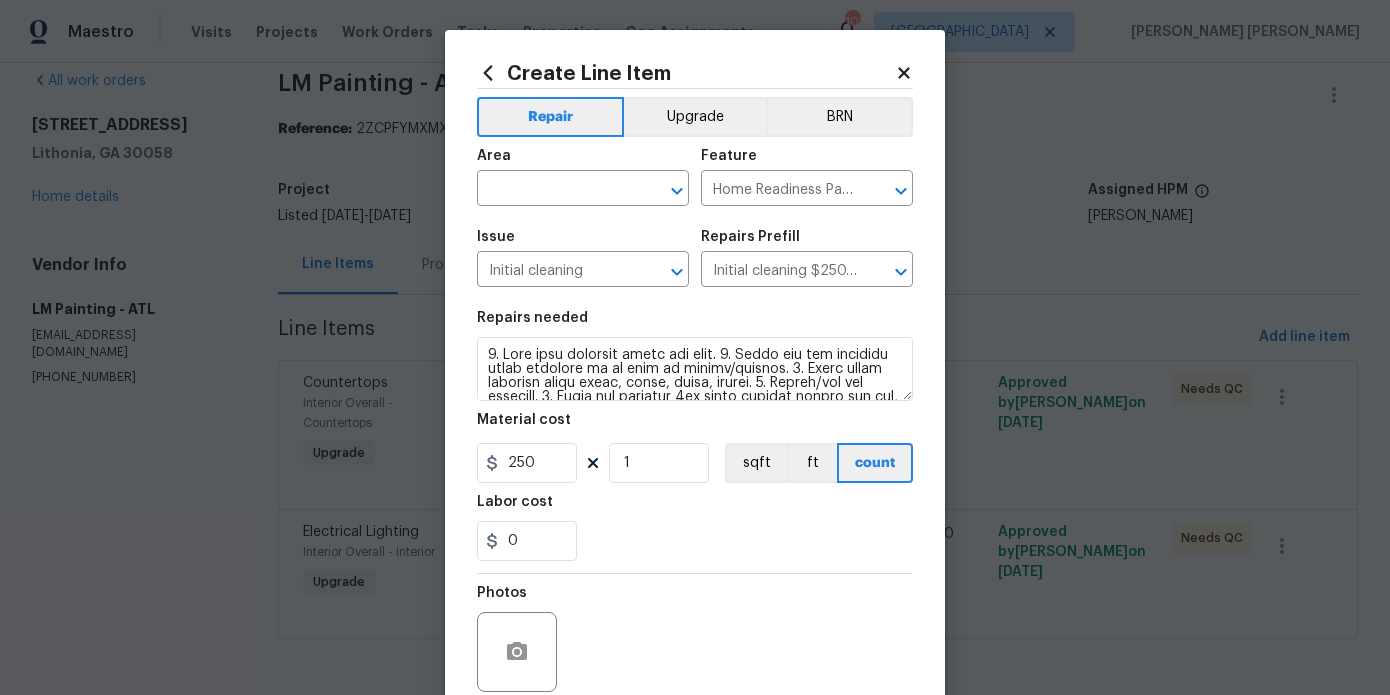 scroll, scrollTop: 12, scrollLeft: 0, axis: vertical 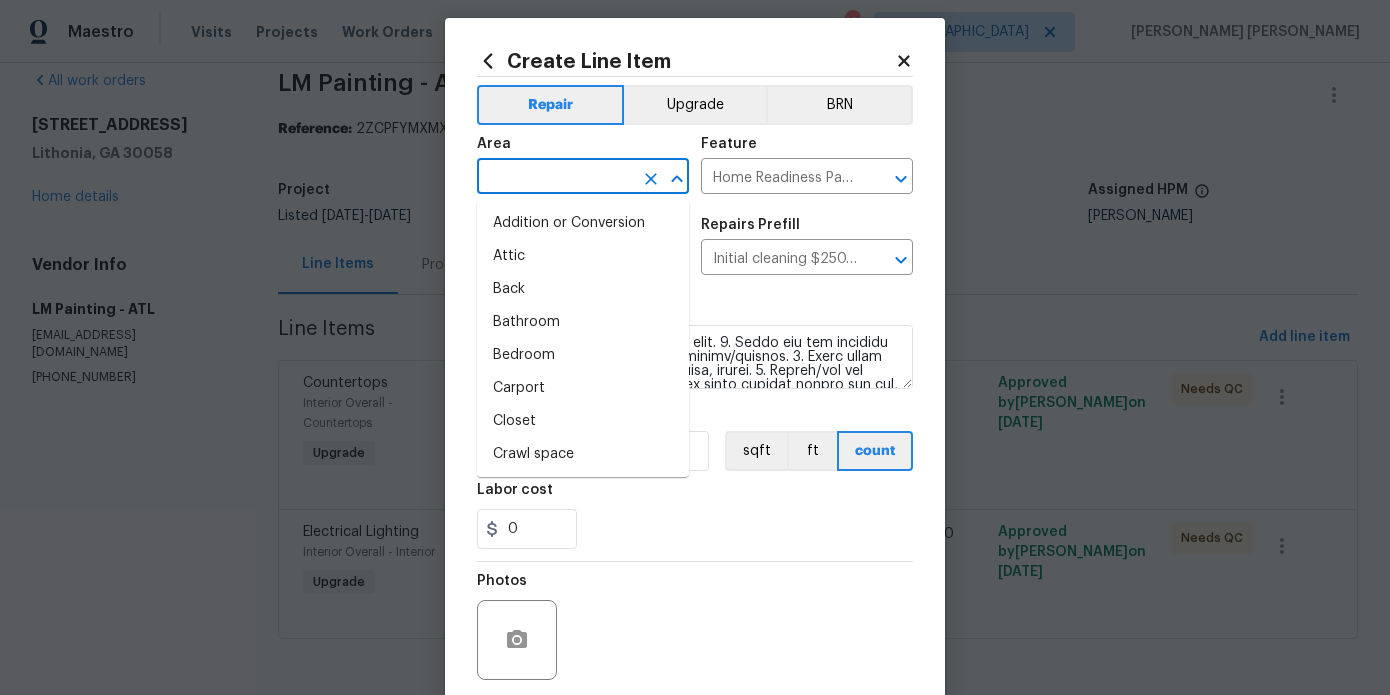 click at bounding box center (555, 178) 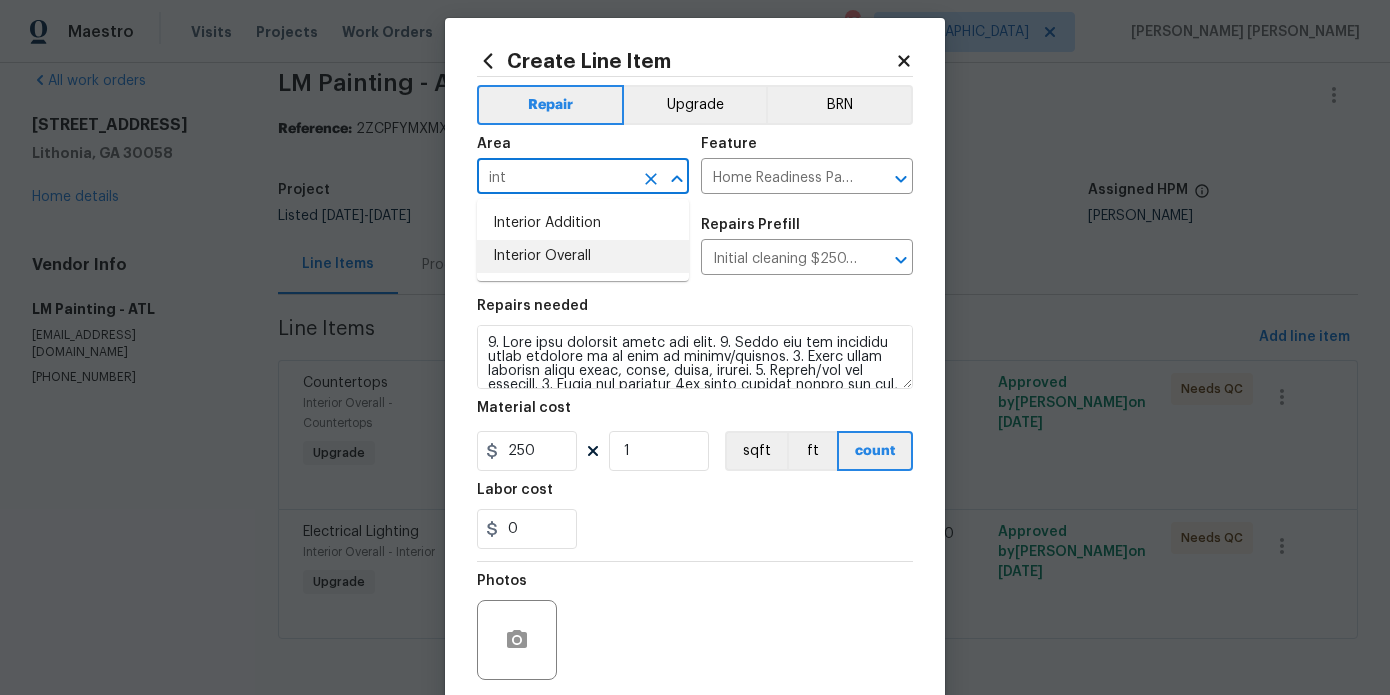 click on "Interior Overall" at bounding box center [583, 256] 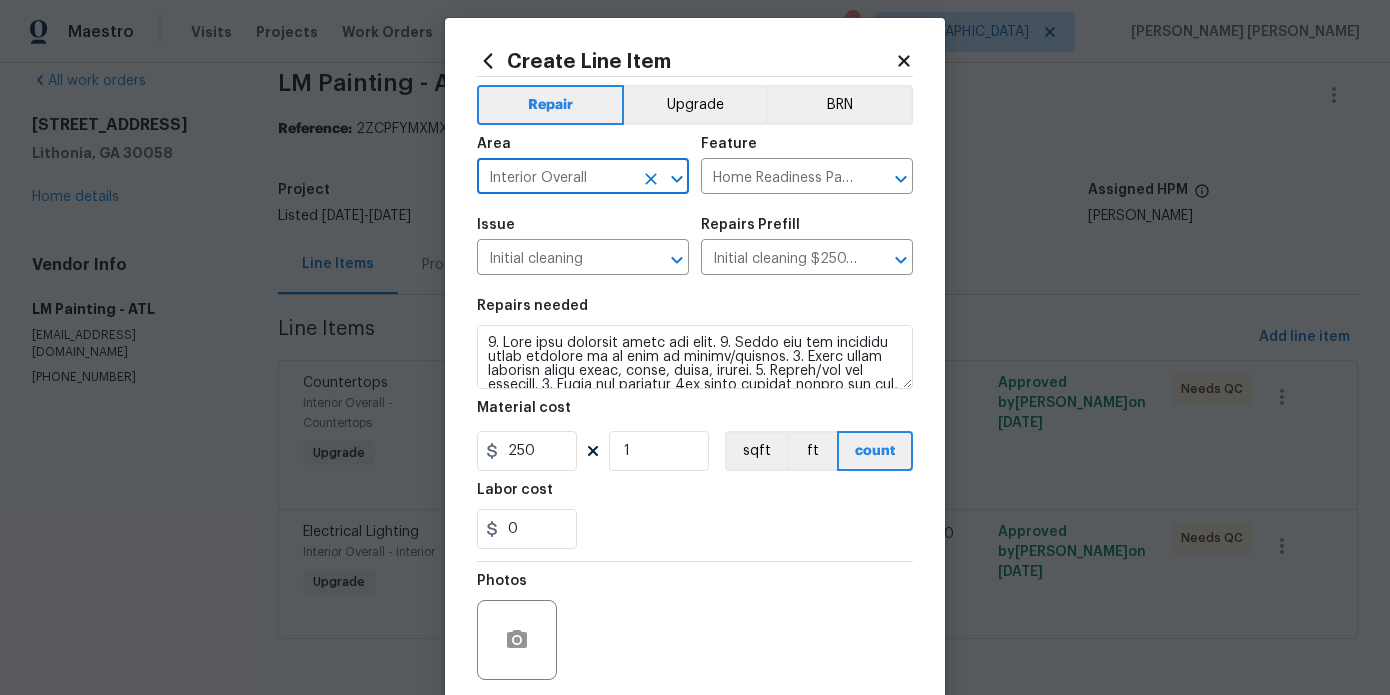 scroll, scrollTop: 167, scrollLeft: 0, axis: vertical 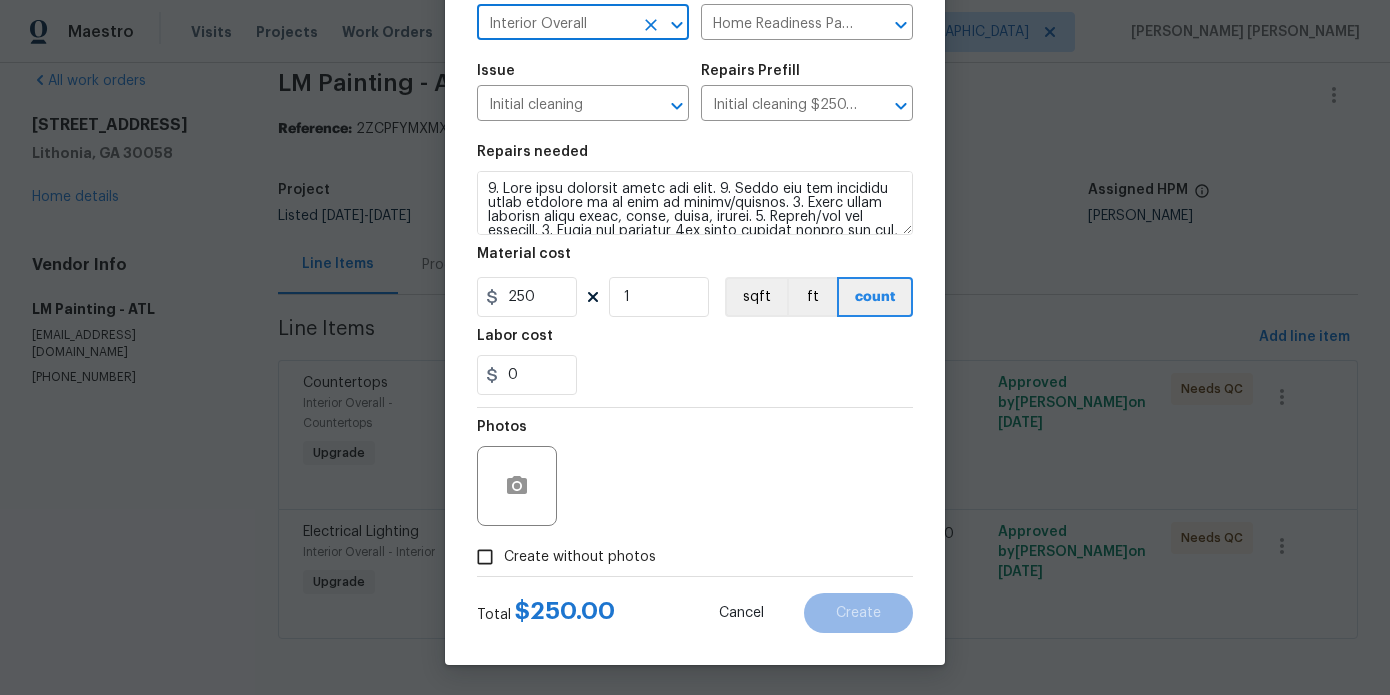 type on "Interior Overall" 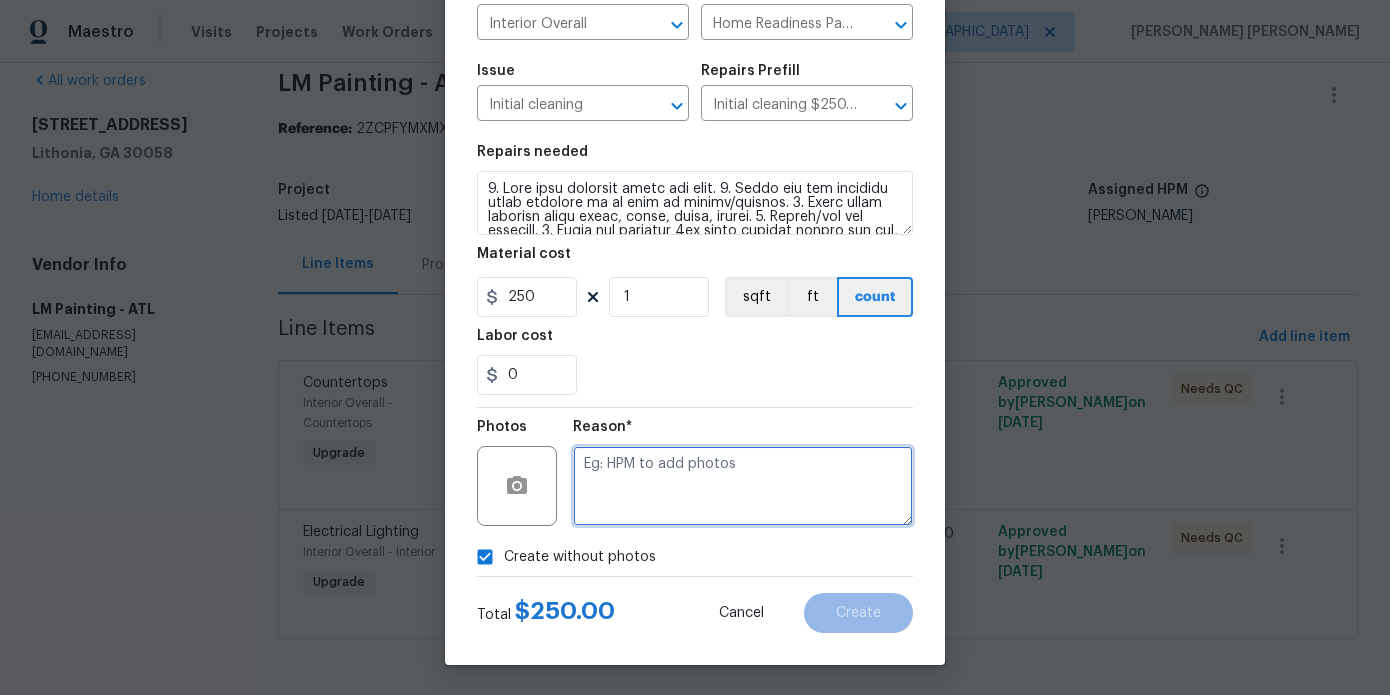 click at bounding box center [743, 486] 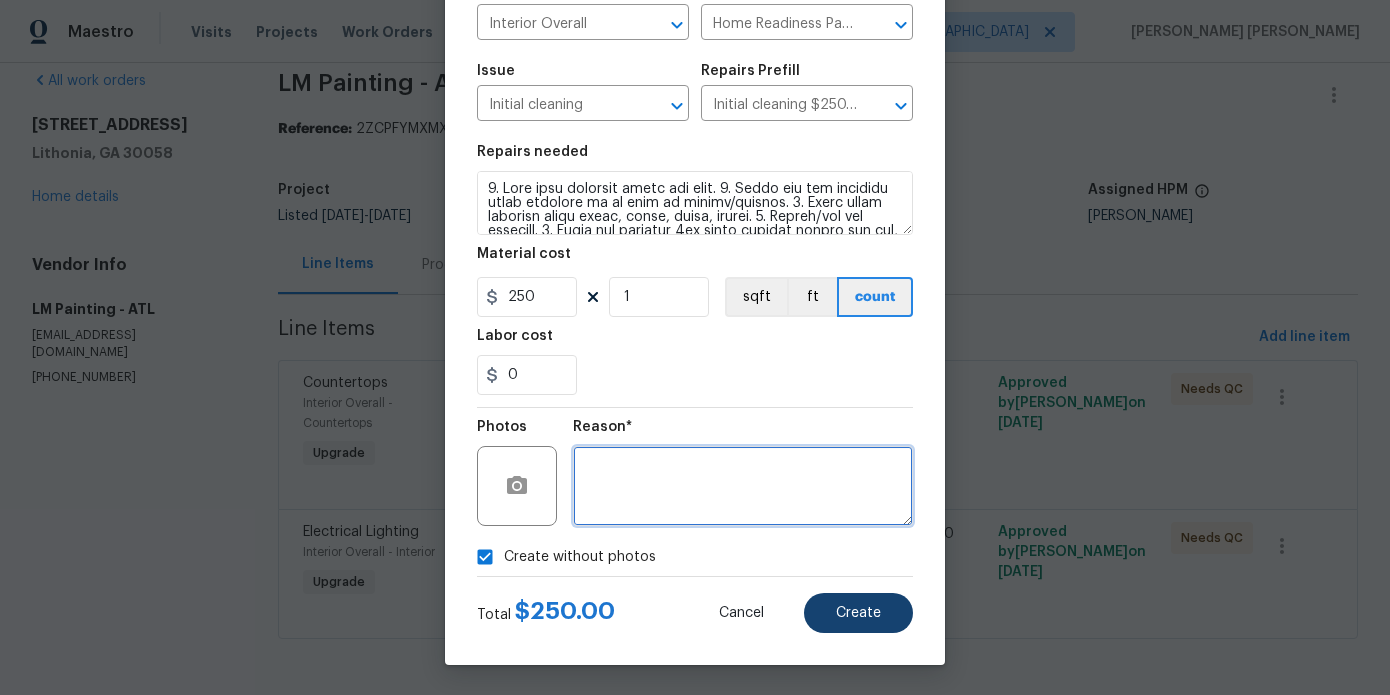 type 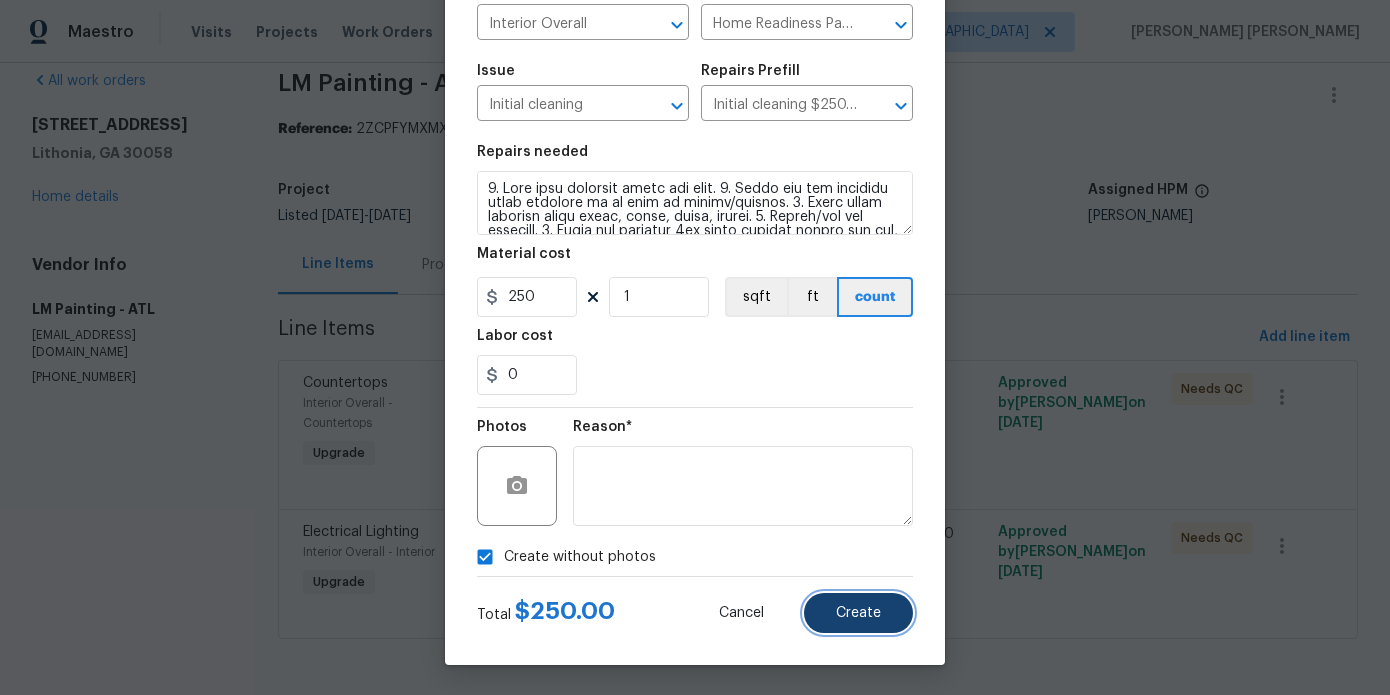 click on "Create" at bounding box center [858, 613] 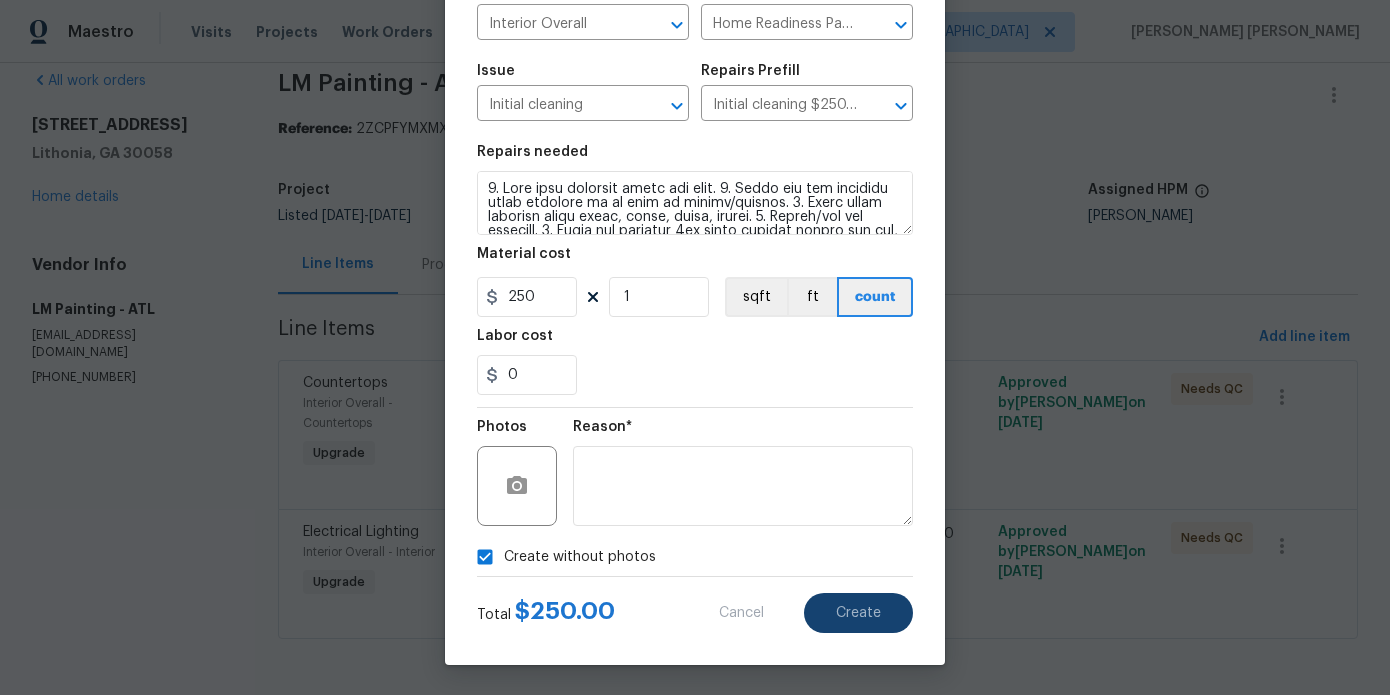 scroll, scrollTop: 0, scrollLeft: 0, axis: both 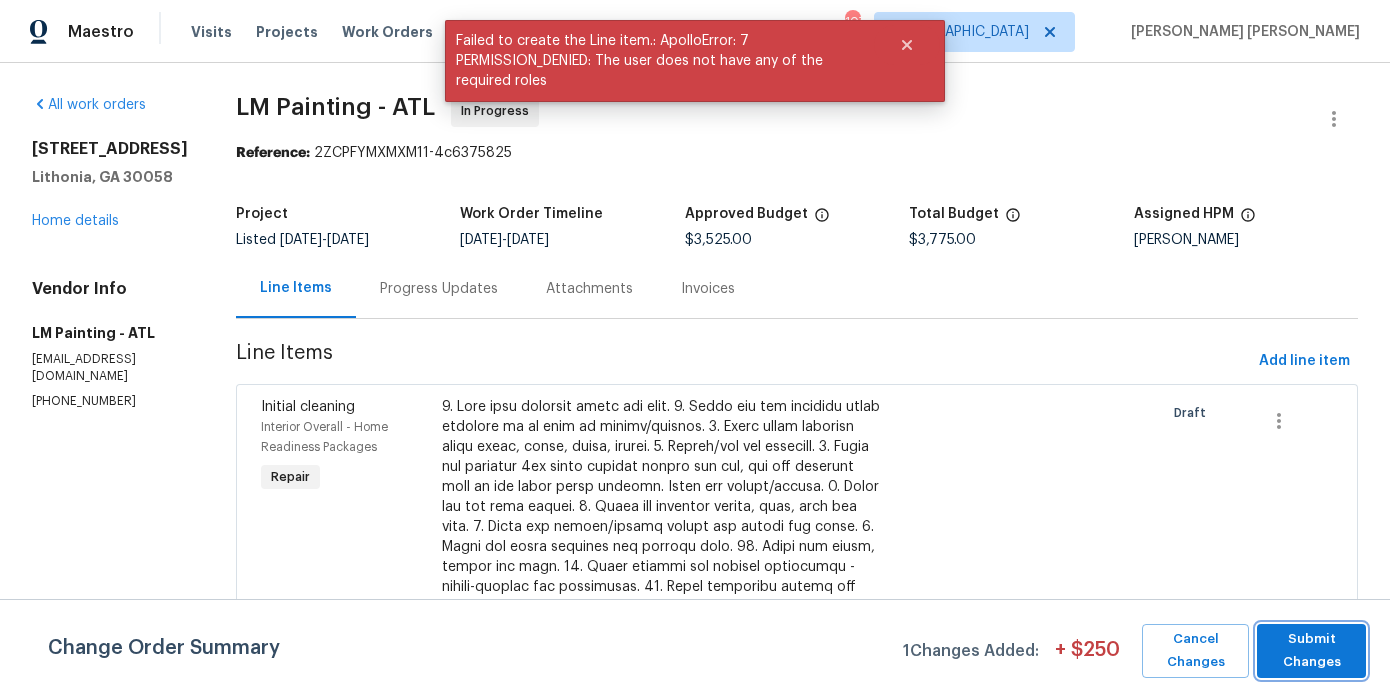 click on "Submit Changes" at bounding box center [1311, 651] 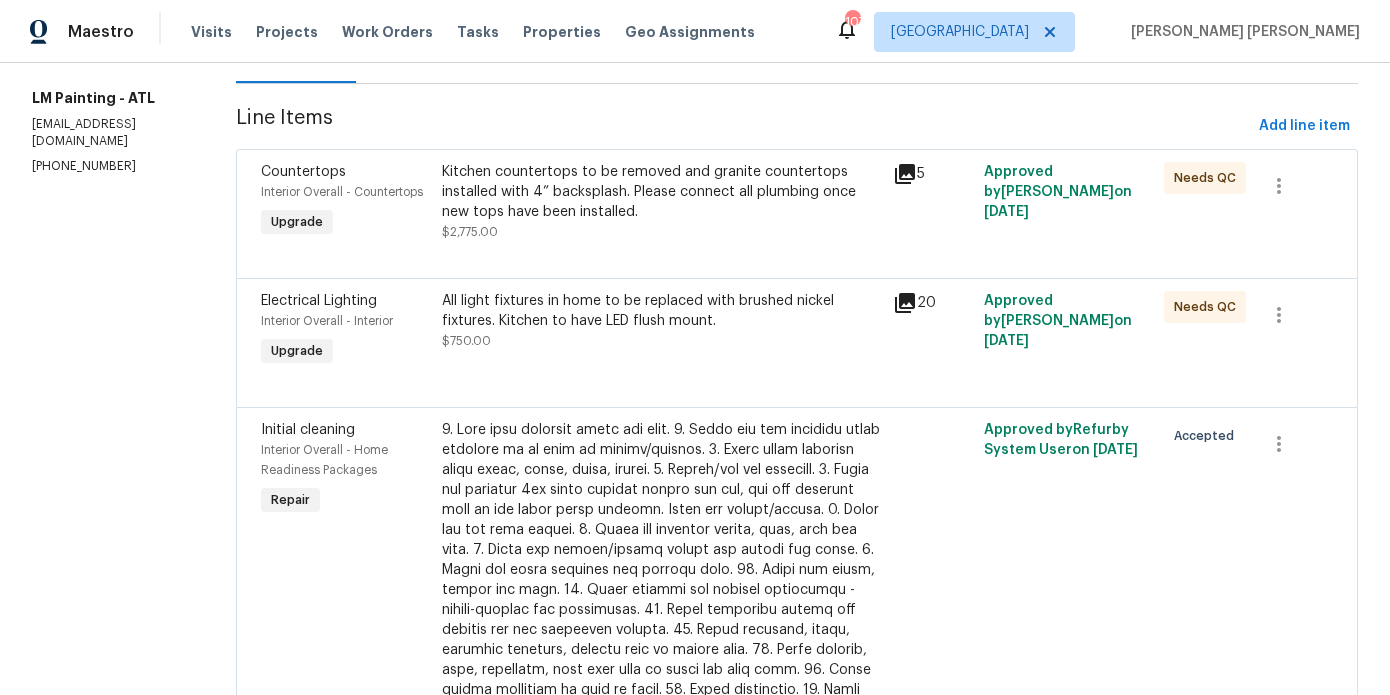 scroll, scrollTop: 0, scrollLeft: 0, axis: both 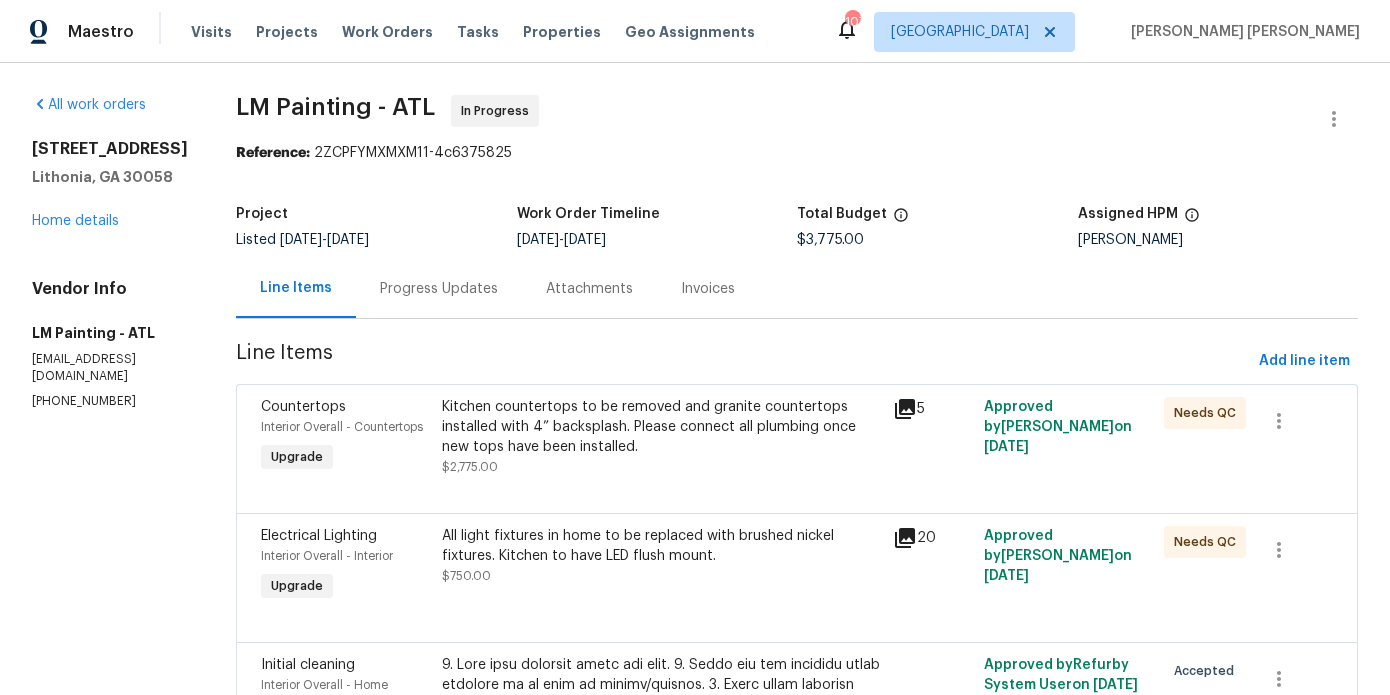 click on "5537 Panola Pl Lithonia, GA 30058 Home details" at bounding box center (110, 185) 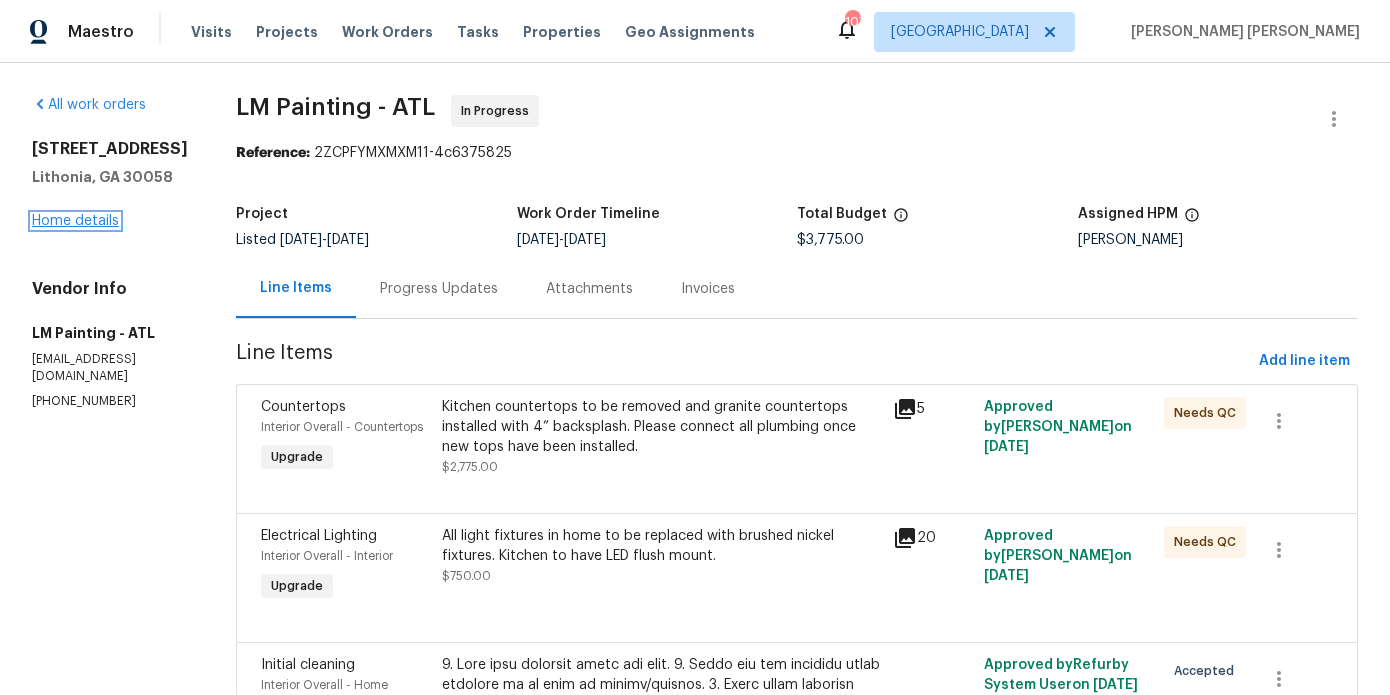 click on "Home details" at bounding box center [75, 221] 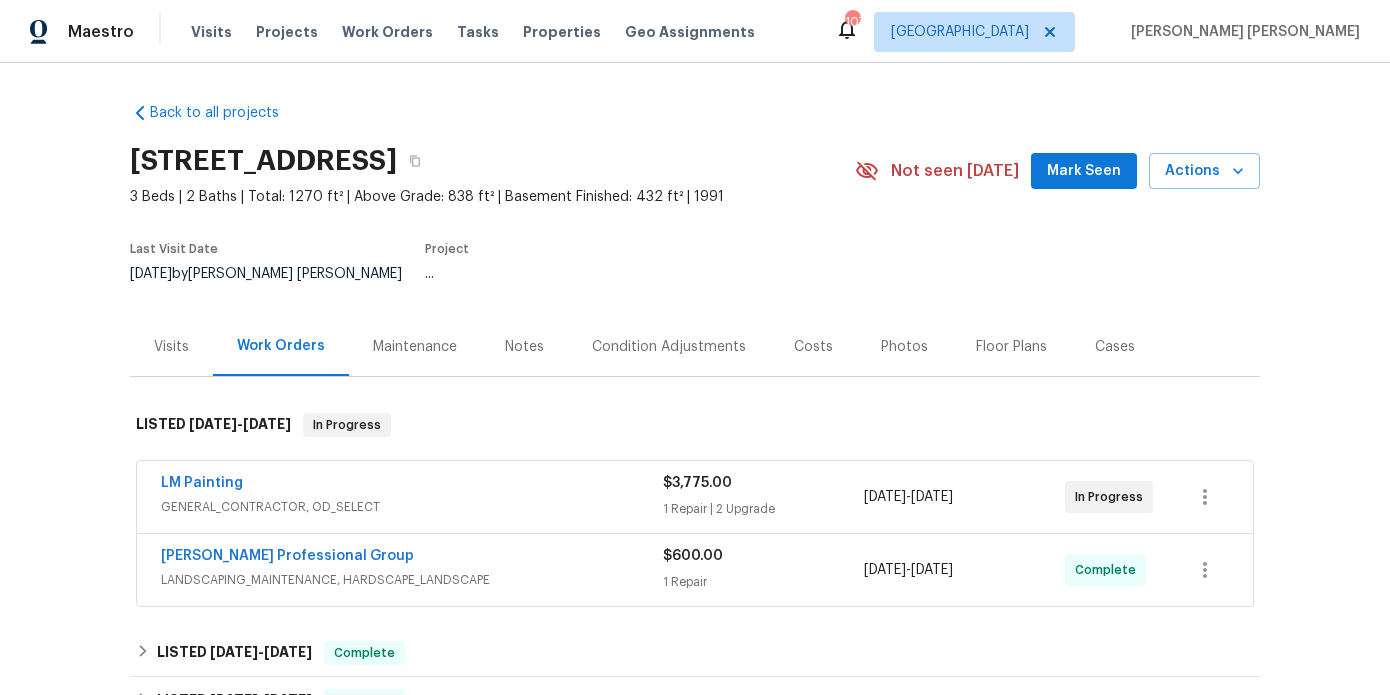 click on "Notes" at bounding box center [524, 346] 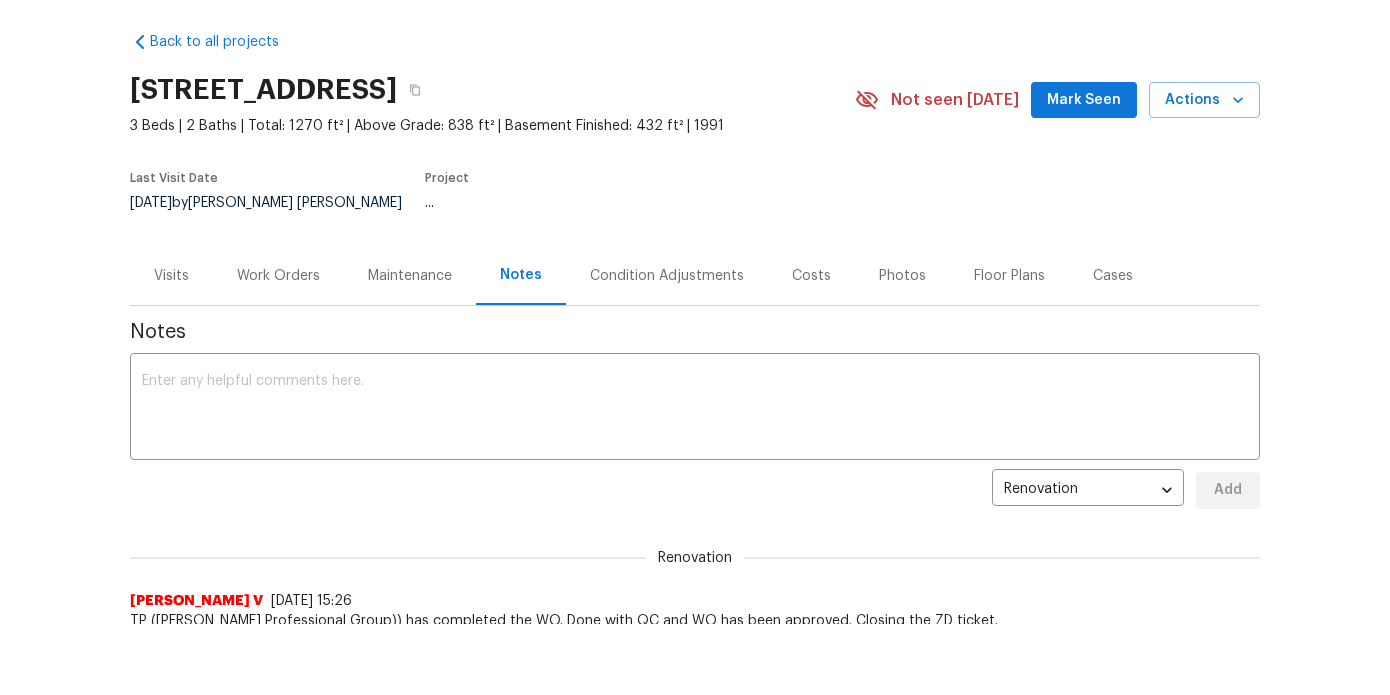 scroll, scrollTop: 90, scrollLeft: 0, axis: vertical 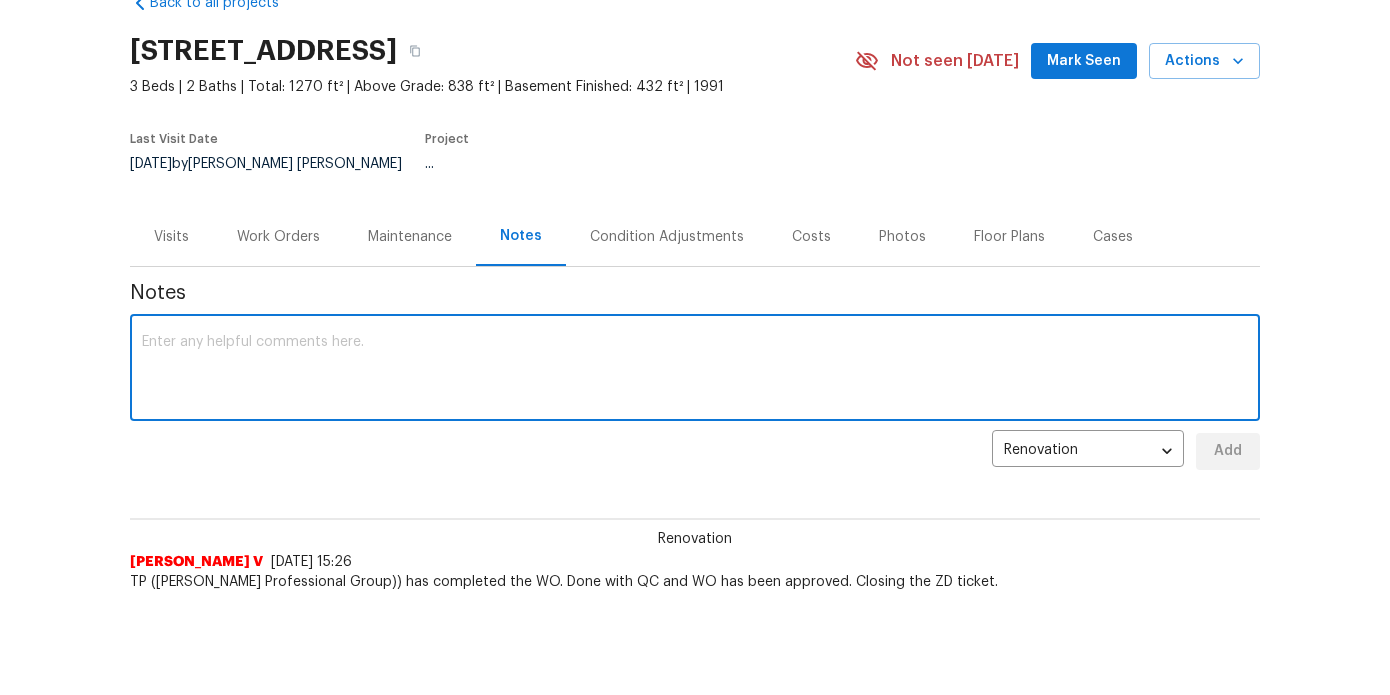 click at bounding box center (695, 370) 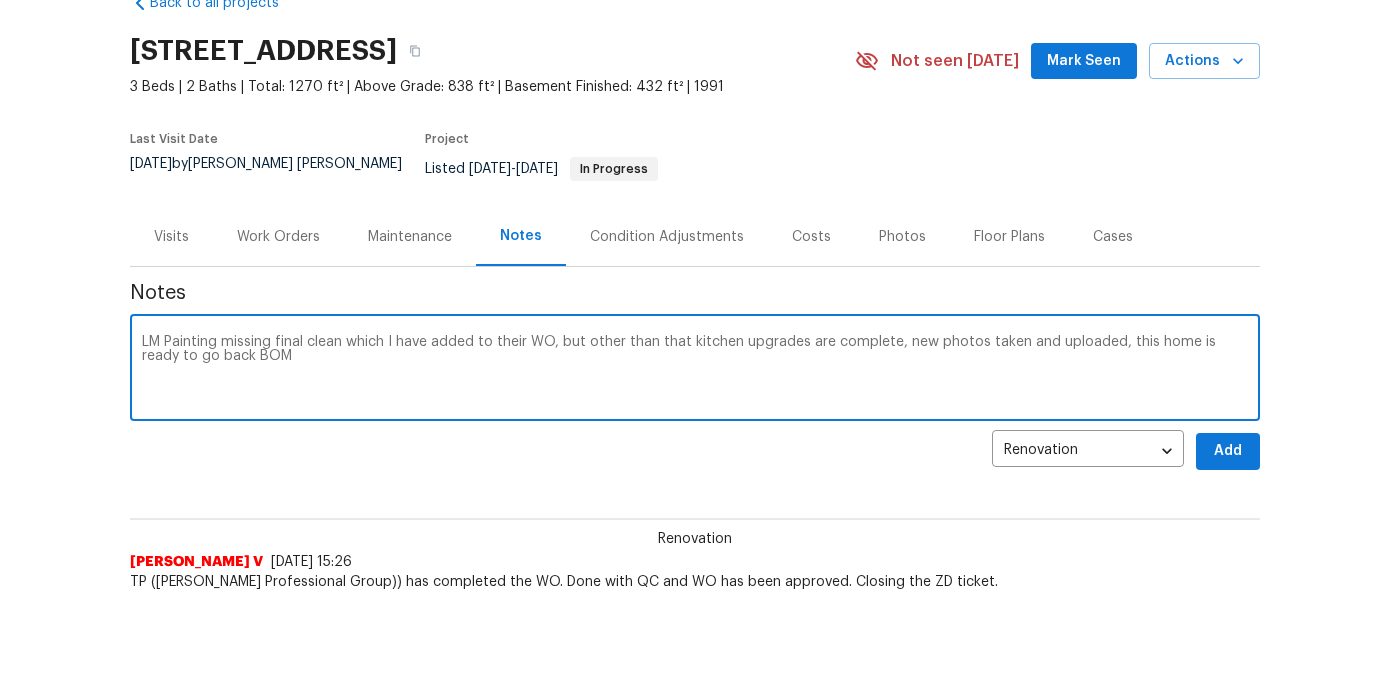 click on "LM Painting missing final clean which I have added to their WO, but other than that kitchen upgrades are complete, new photos taken and uploaded, this home is ready to go back BOM" at bounding box center (695, 370) 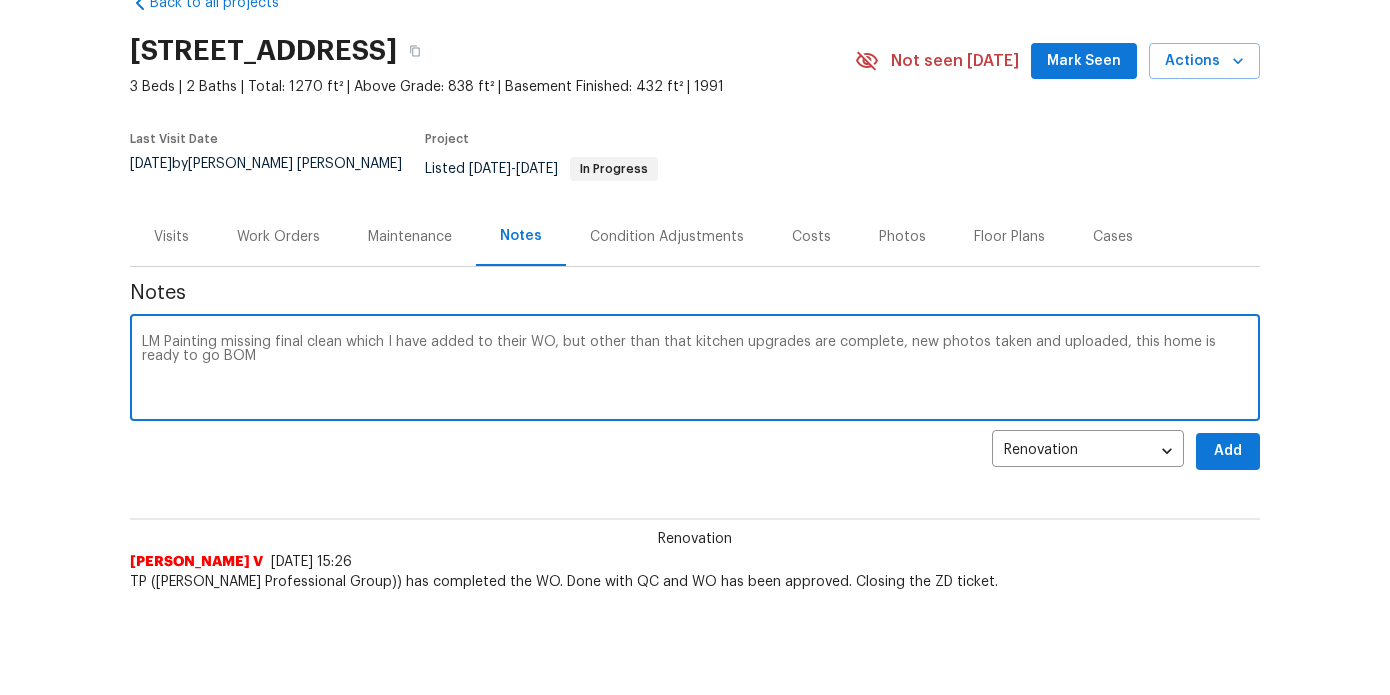 type on "LM Painting missing final clean which I have added to their WO, but other than that kitchen upgrades are complete, new photos taken and uploaded, this home is ready to go BOM" 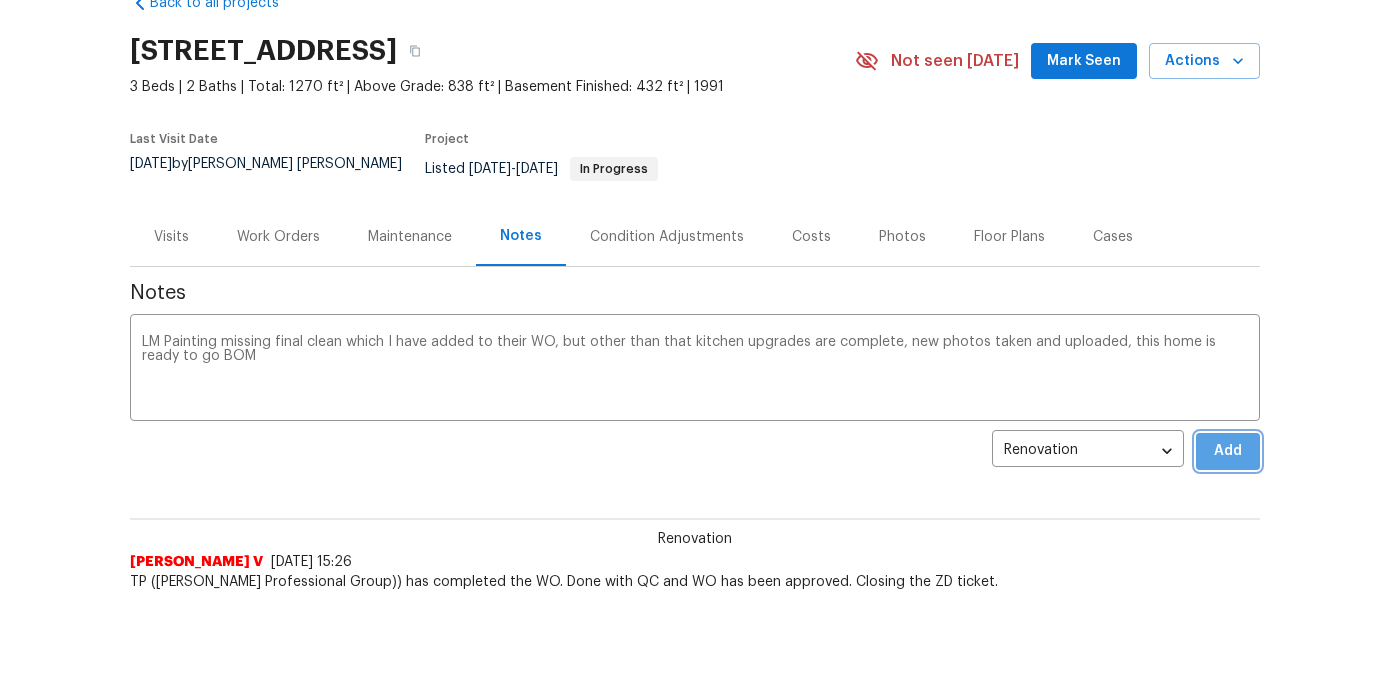 click on "Add" at bounding box center (1228, 451) 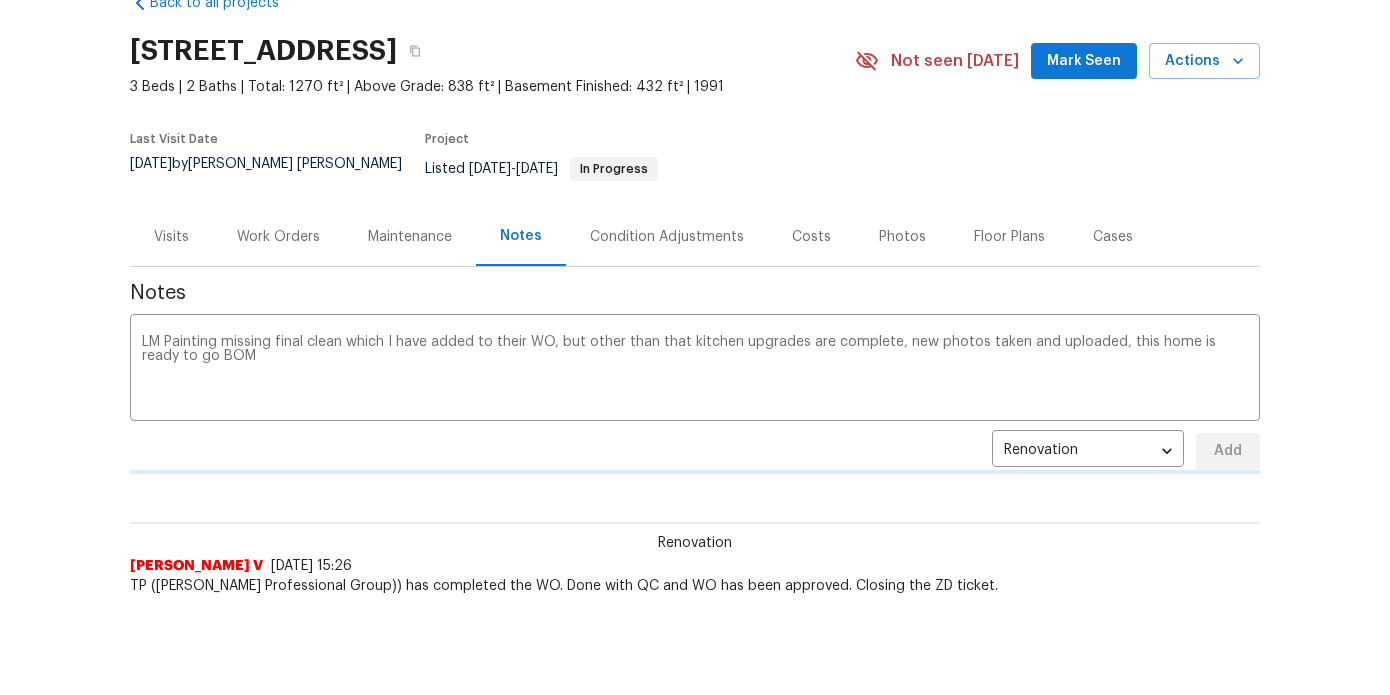 type 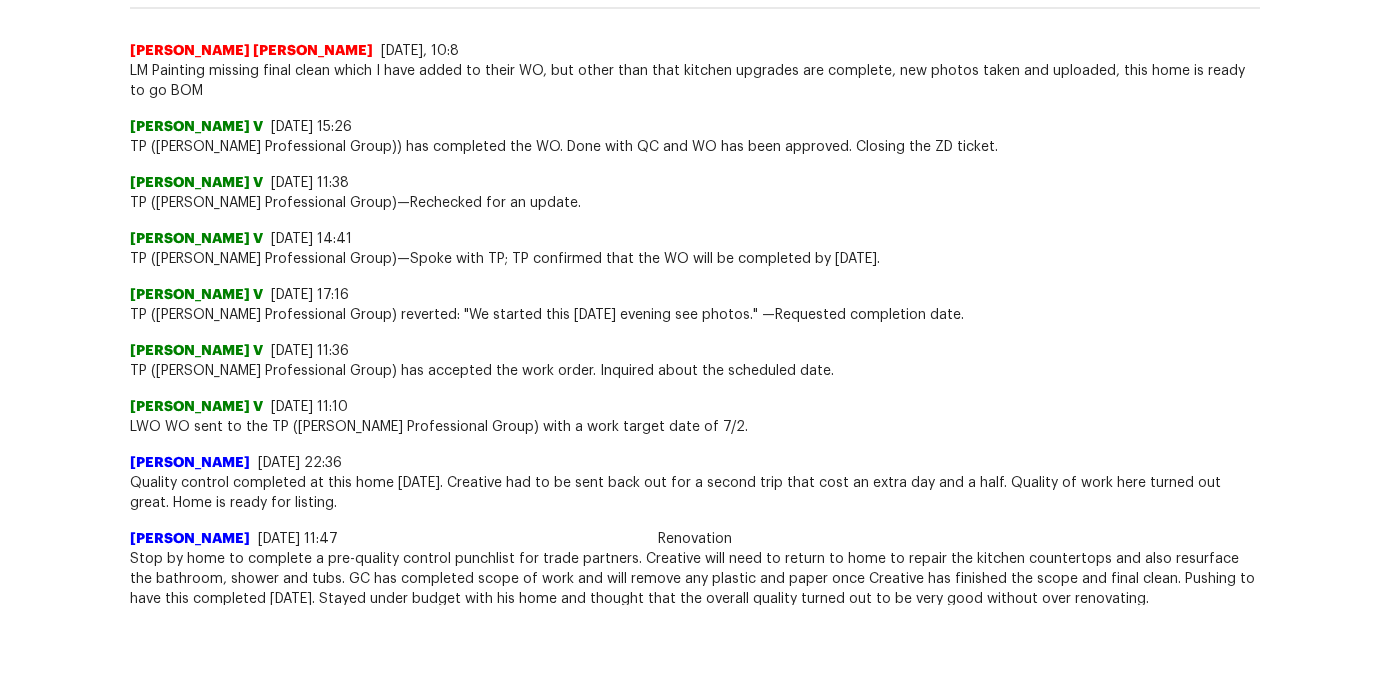 scroll, scrollTop: 0, scrollLeft: 0, axis: both 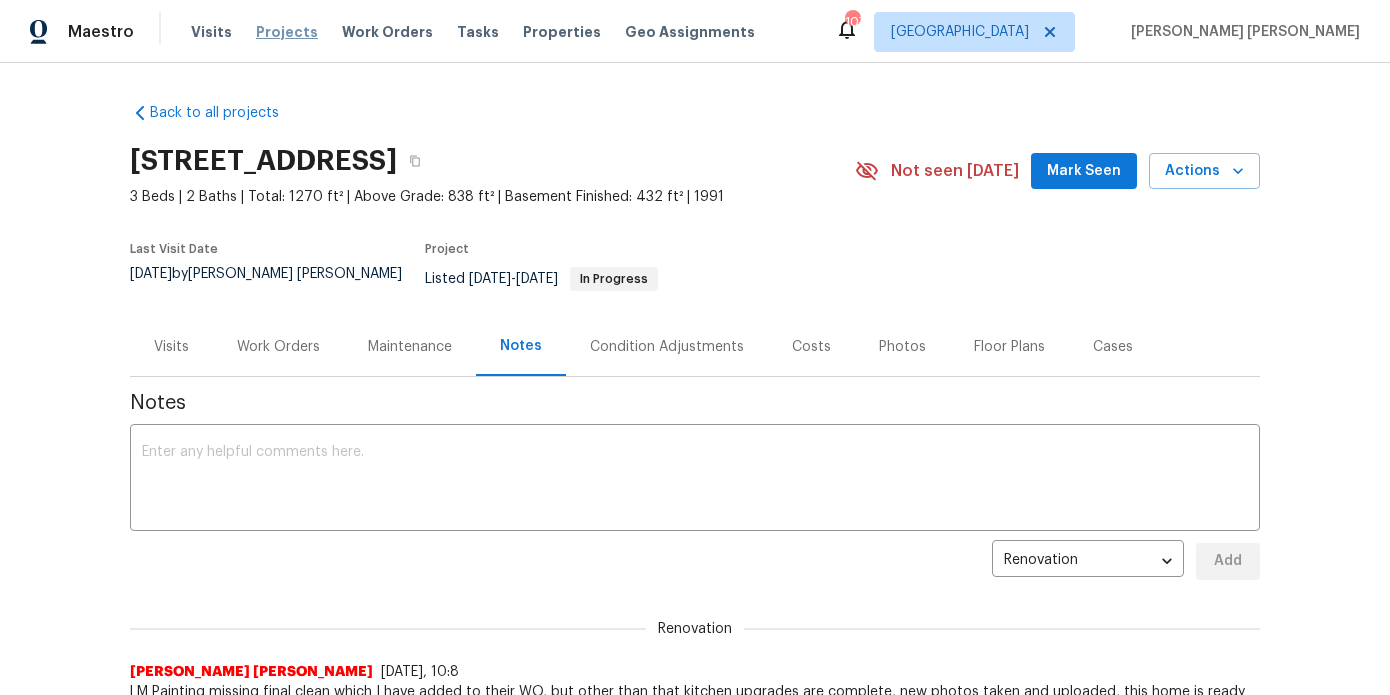 click on "Projects" at bounding box center [287, 32] 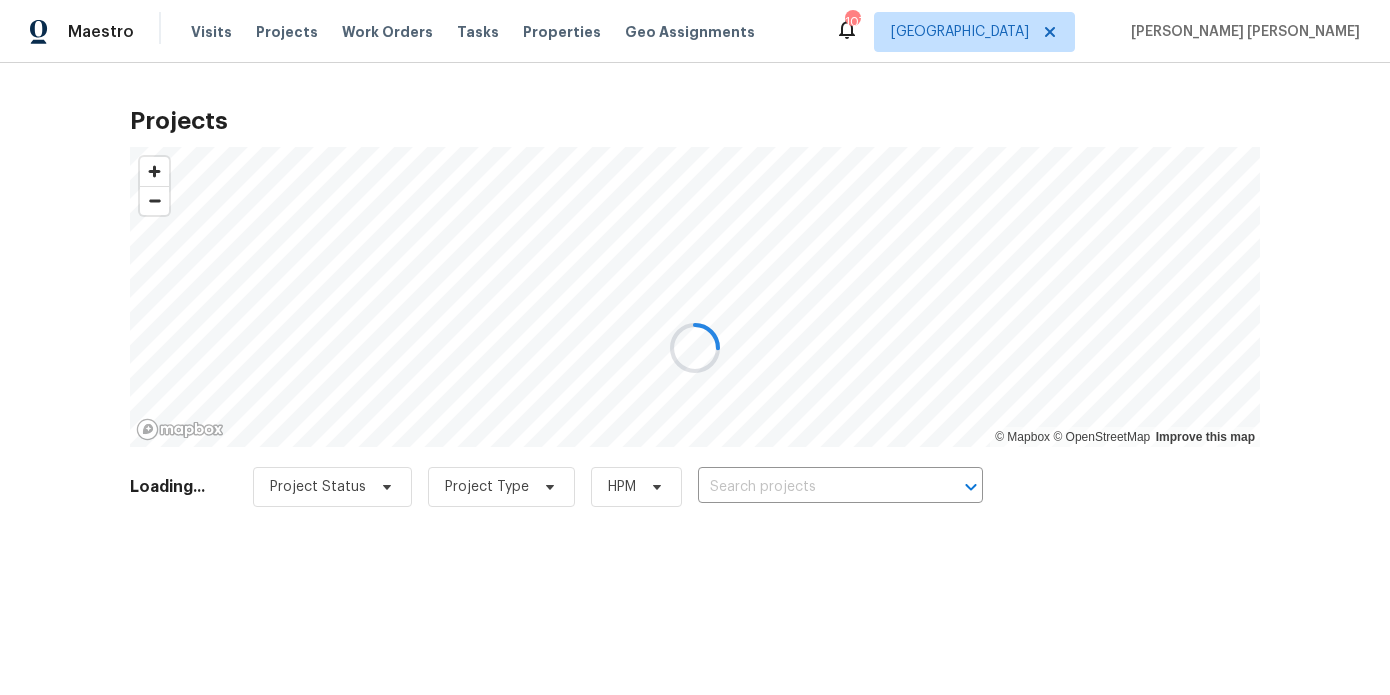 click at bounding box center [695, 347] 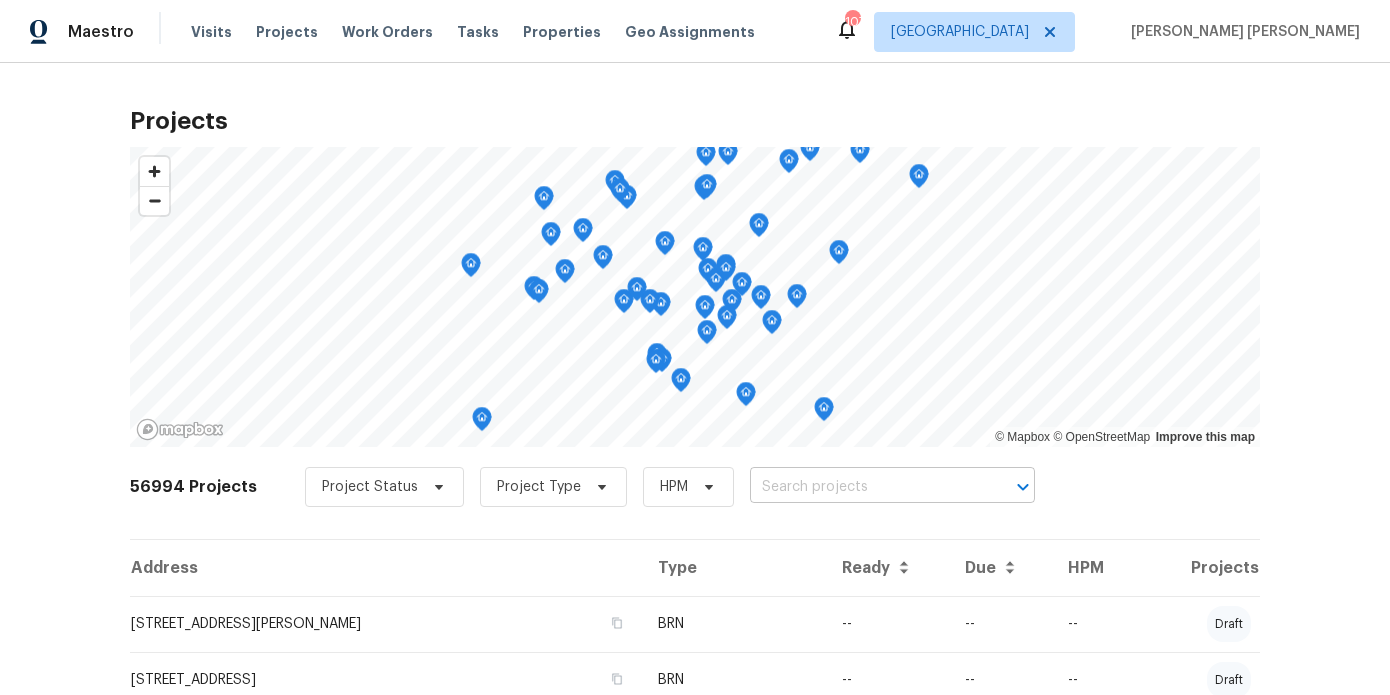 click at bounding box center [864, 487] 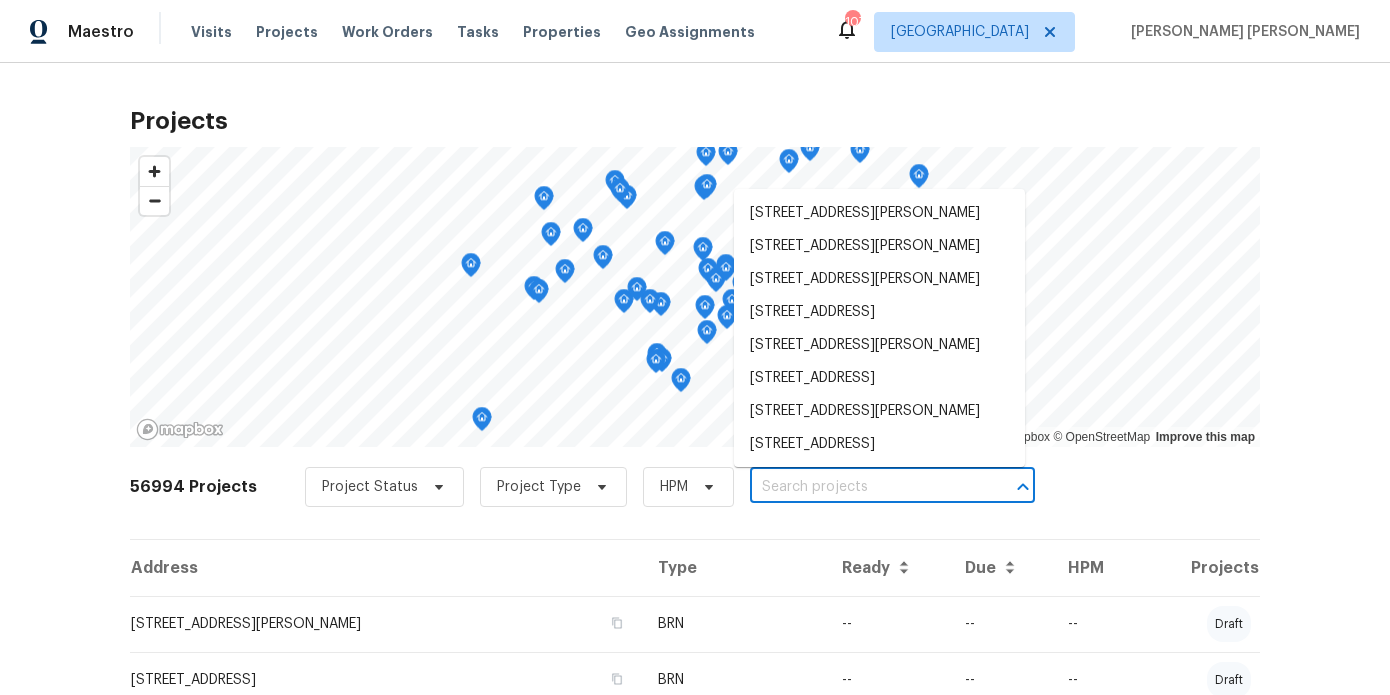 paste on "5677 Wind Gate Ln, Lithonia, GA 30058" 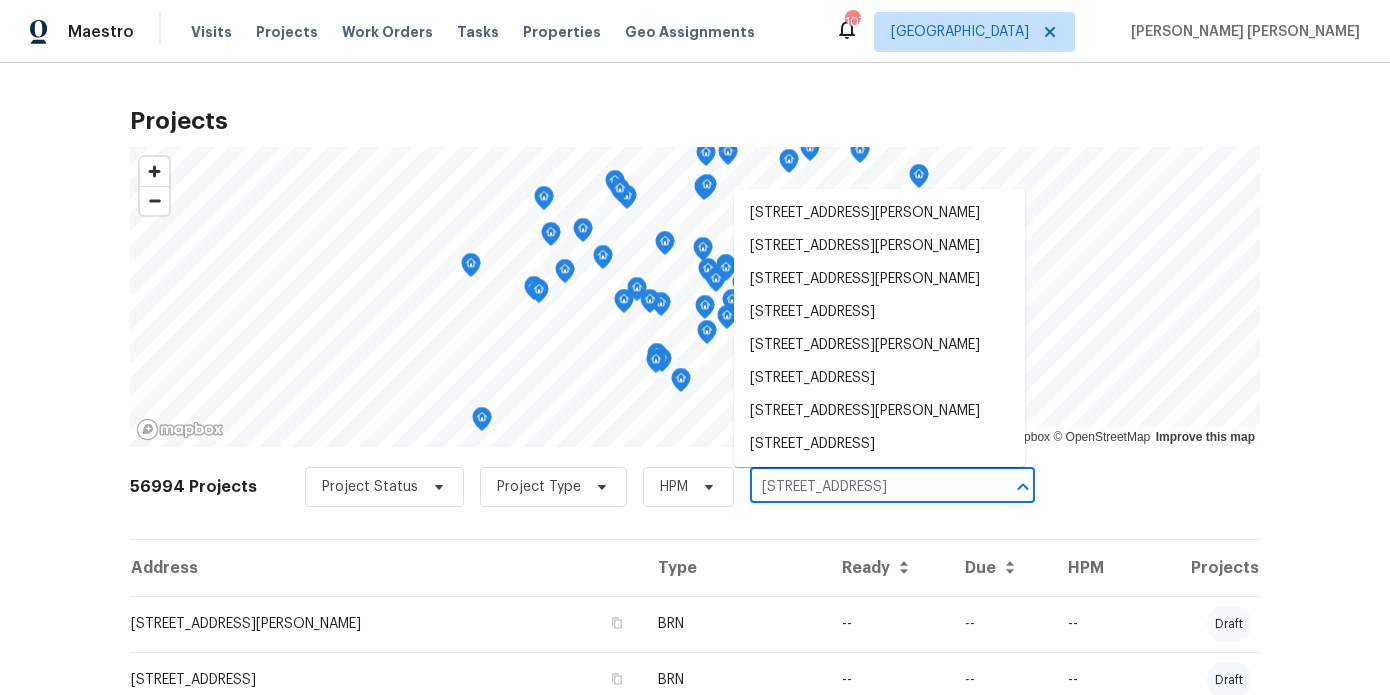 scroll, scrollTop: 0, scrollLeft: 35, axis: horizontal 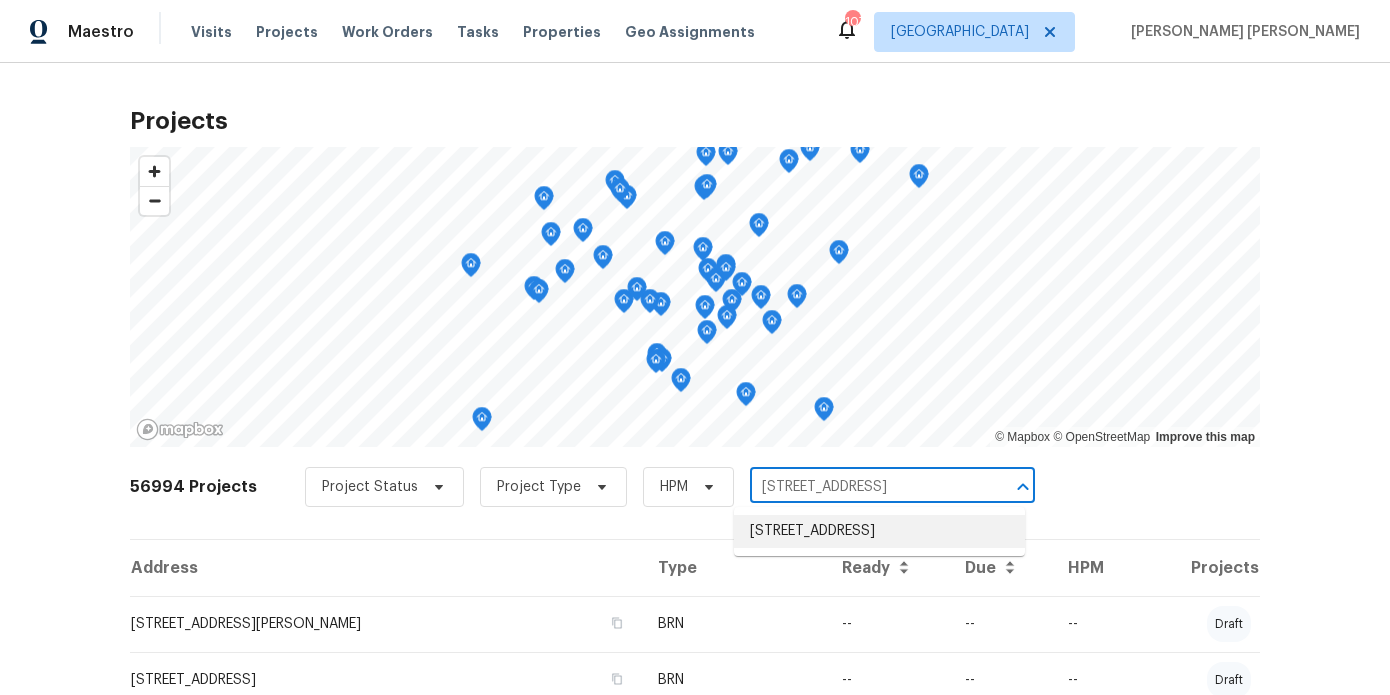 click on "5677 Wind Gate Ln, Lithonia, GA 30058" at bounding box center (879, 531) 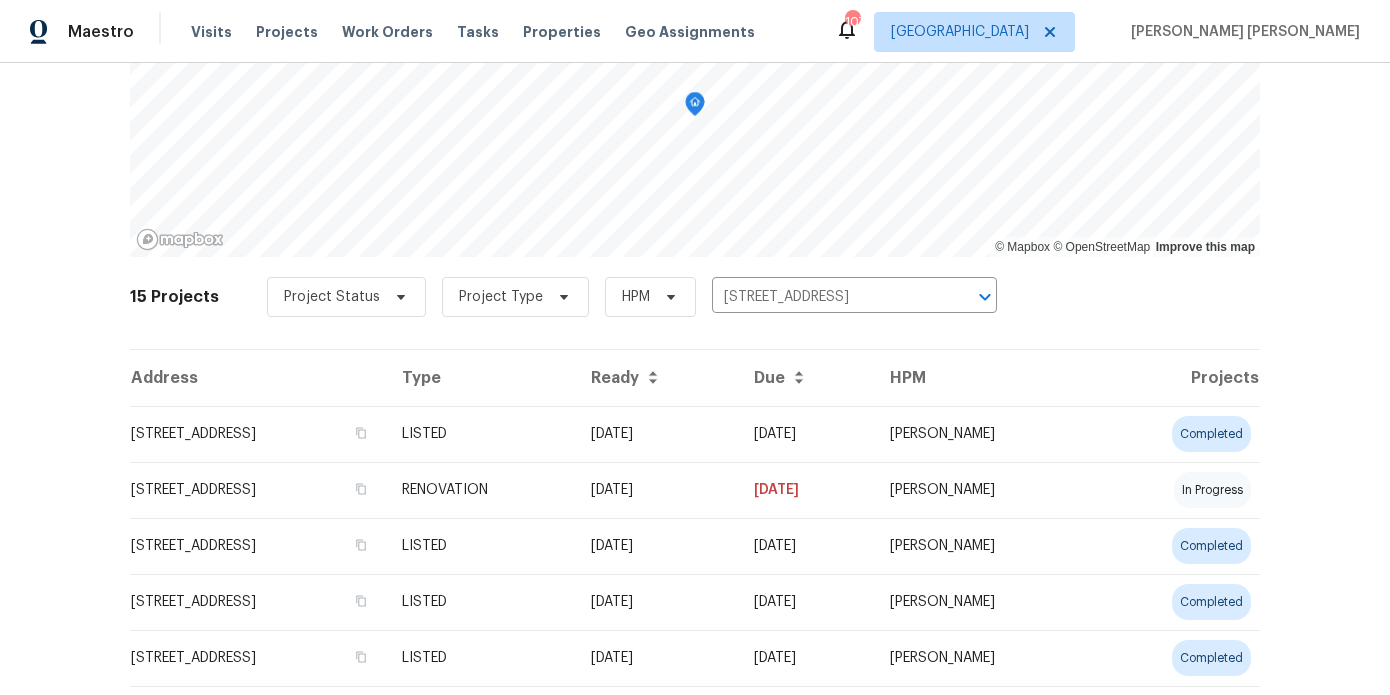 scroll, scrollTop: 193, scrollLeft: 0, axis: vertical 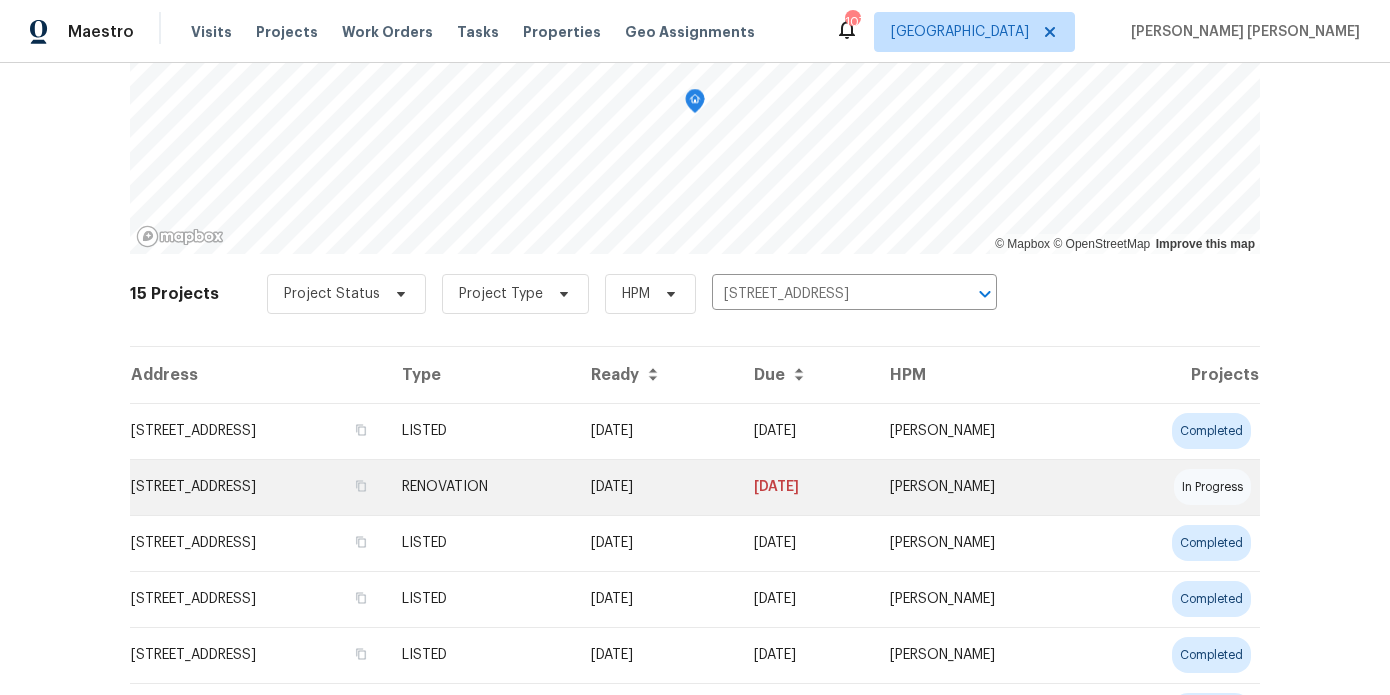 click on "5677 Wind Gate Ln, Lithonia, GA 30058" at bounding box center (258, 487) 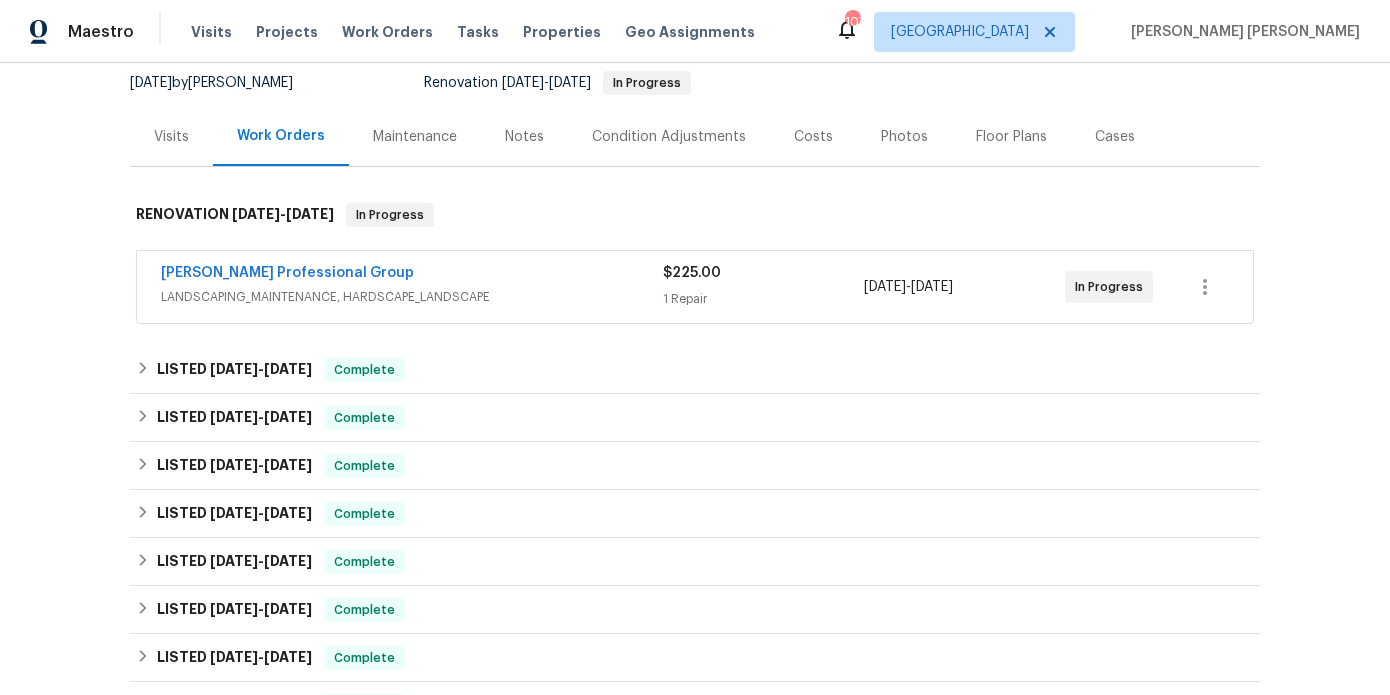 scroll, scrollTop: 192, scrollLeft: 0, axis: vertical 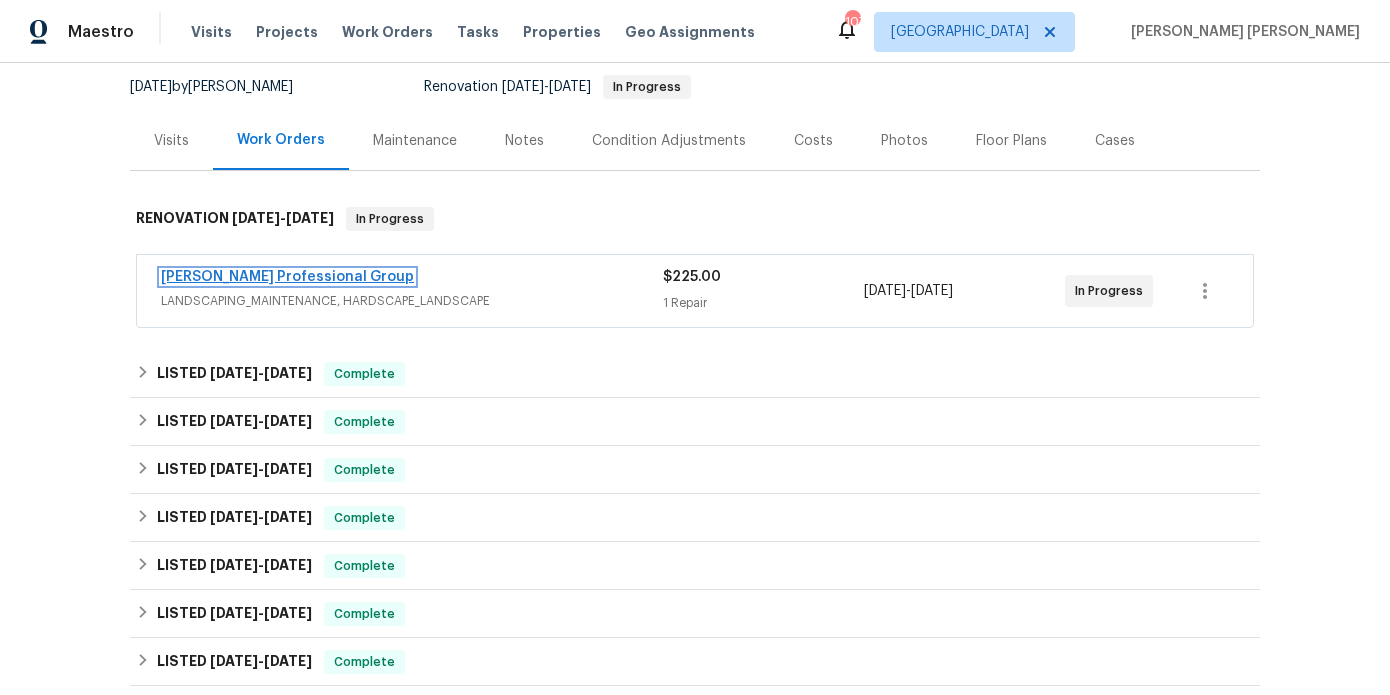 click on "Ramsey's Professional Group" at bounding box center (287, 277) 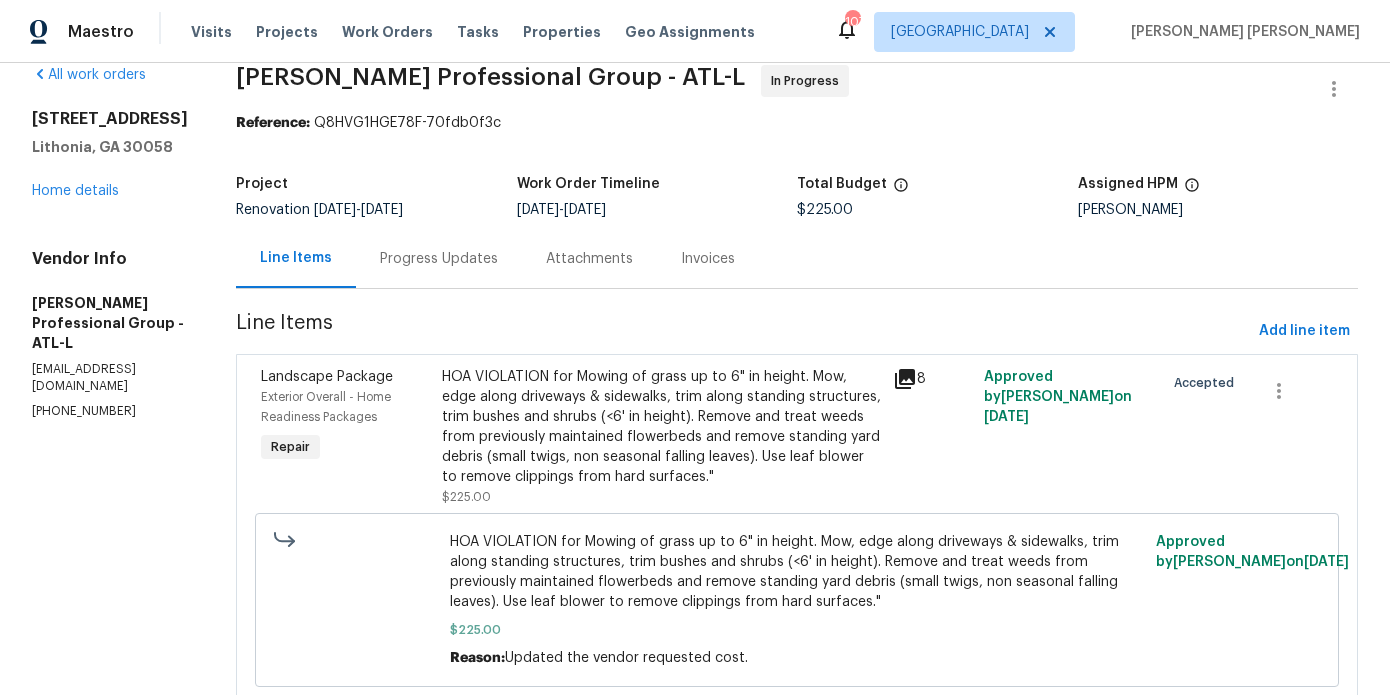 scroll, scrollTop: 98, scrollLeft: 0, axis: vertical 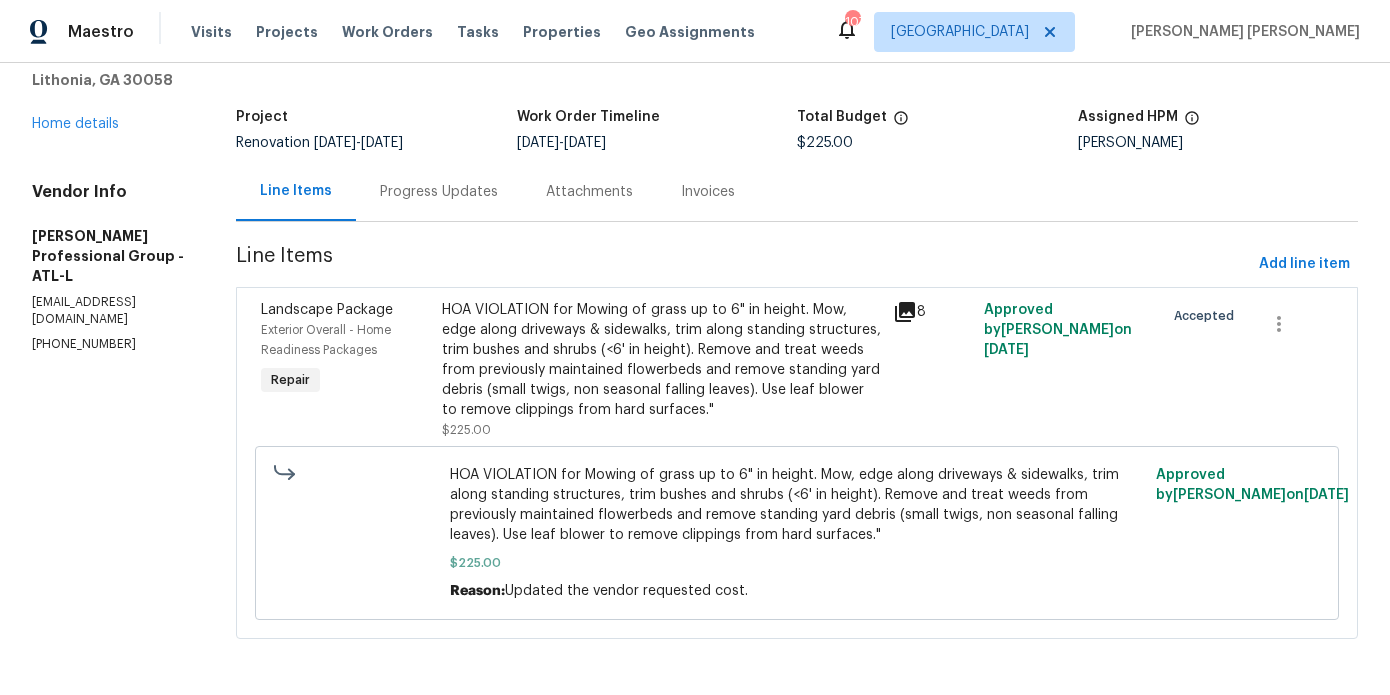 click on "Progress Updates" at bounding box center (439, 192) 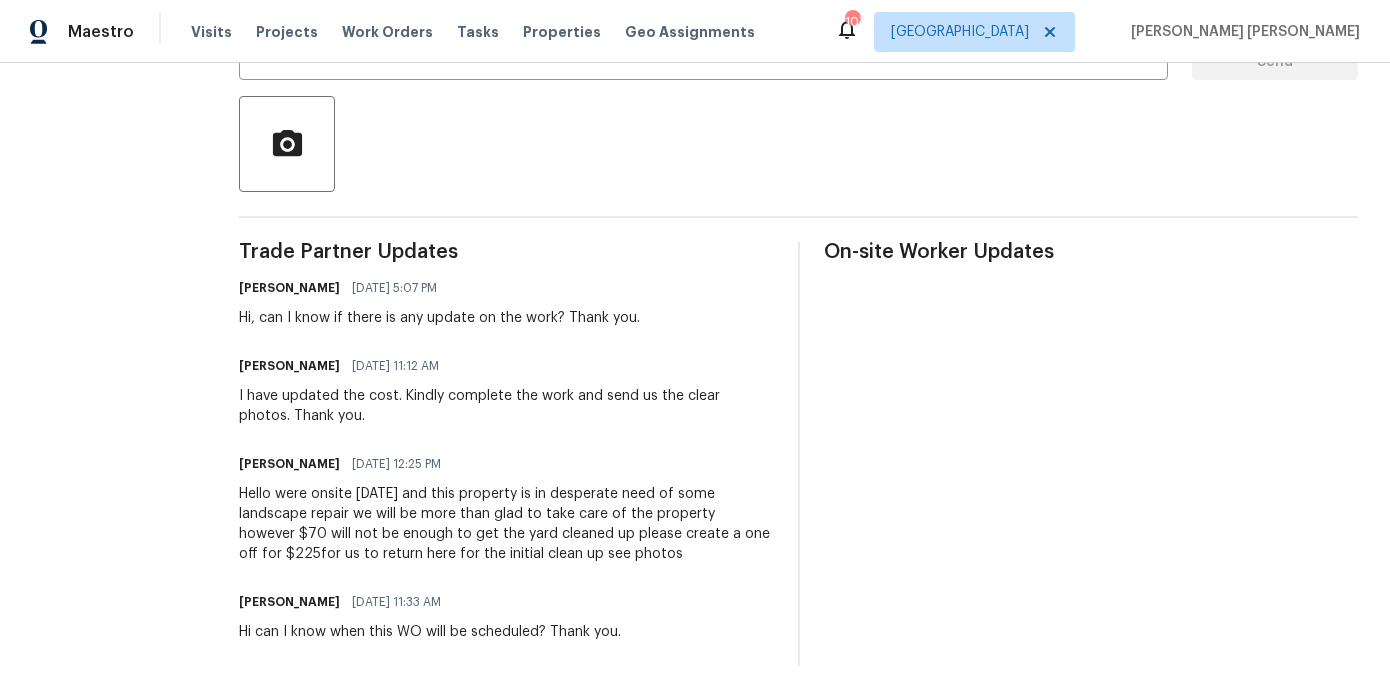 scroll, scrollTop: 440, scrollLeft: 0, axis: vertical 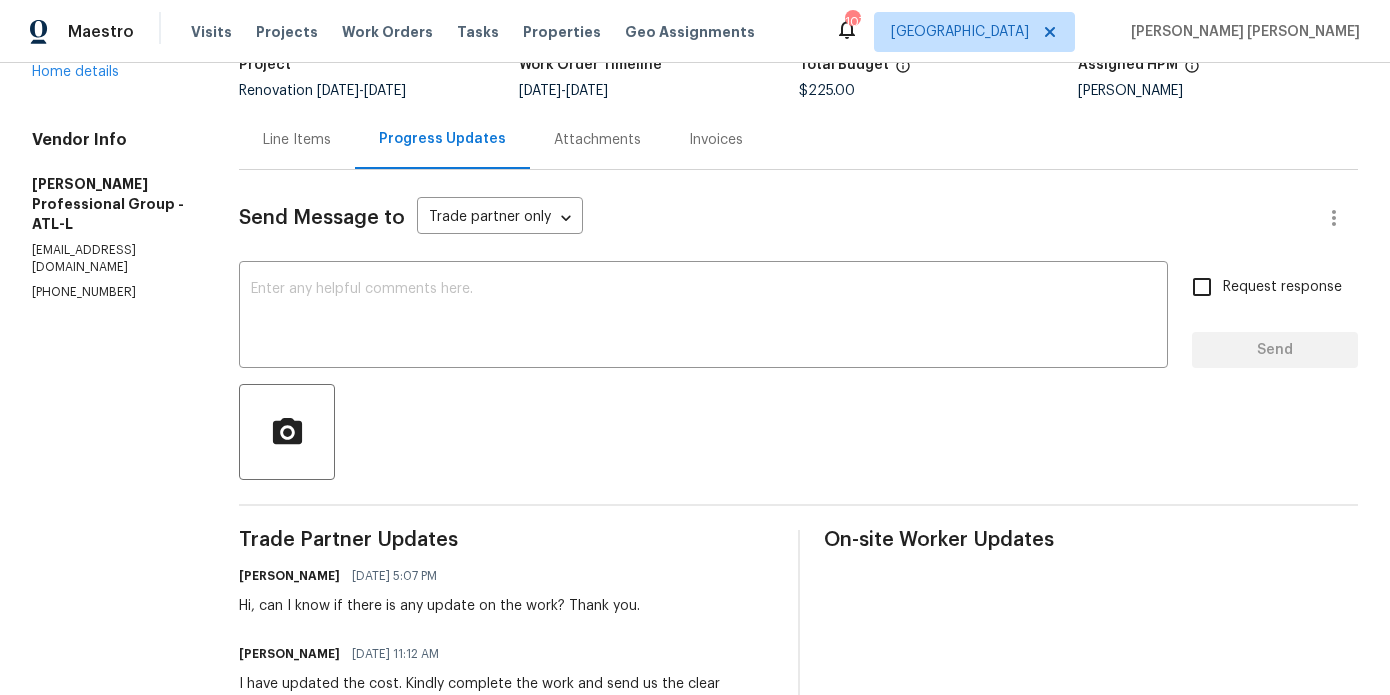 click on "Line Items" at bounding box center [297, 139] 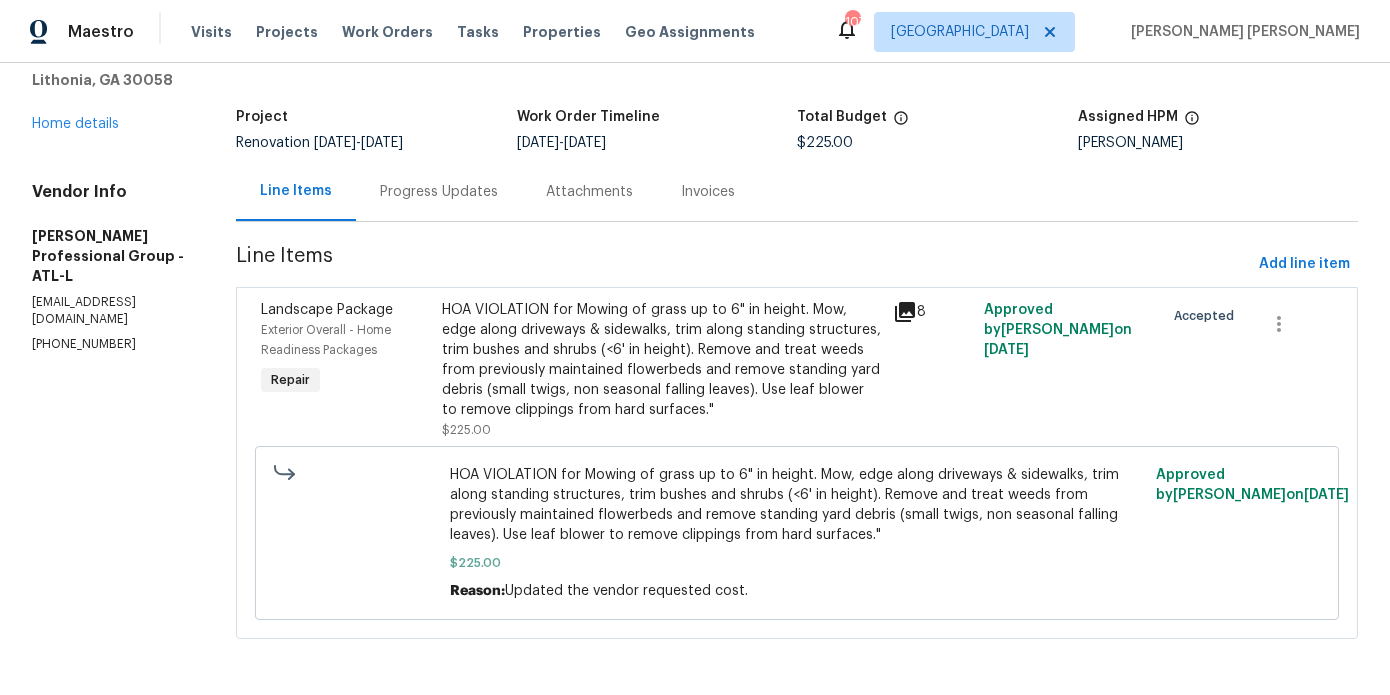 scroll, scrollTop: 98, scrollLeft: 0, axis: vertical 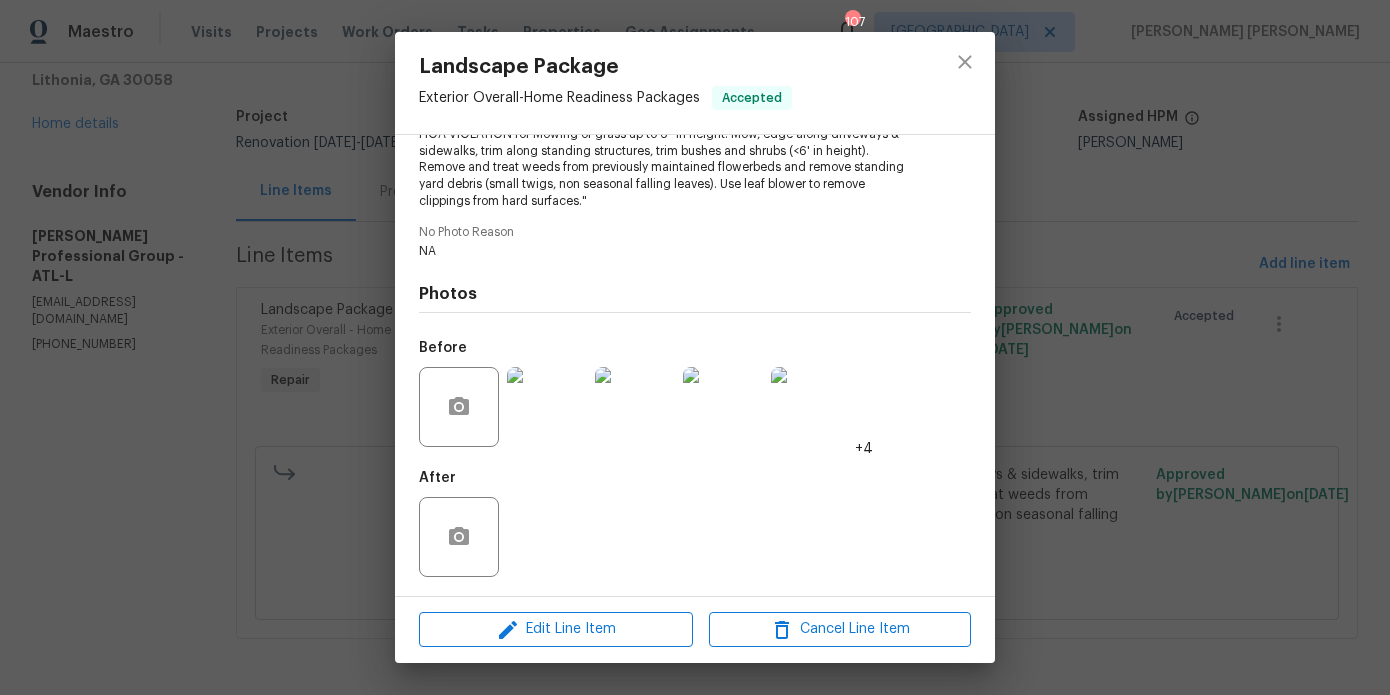 click at bounding box center (547, 407) 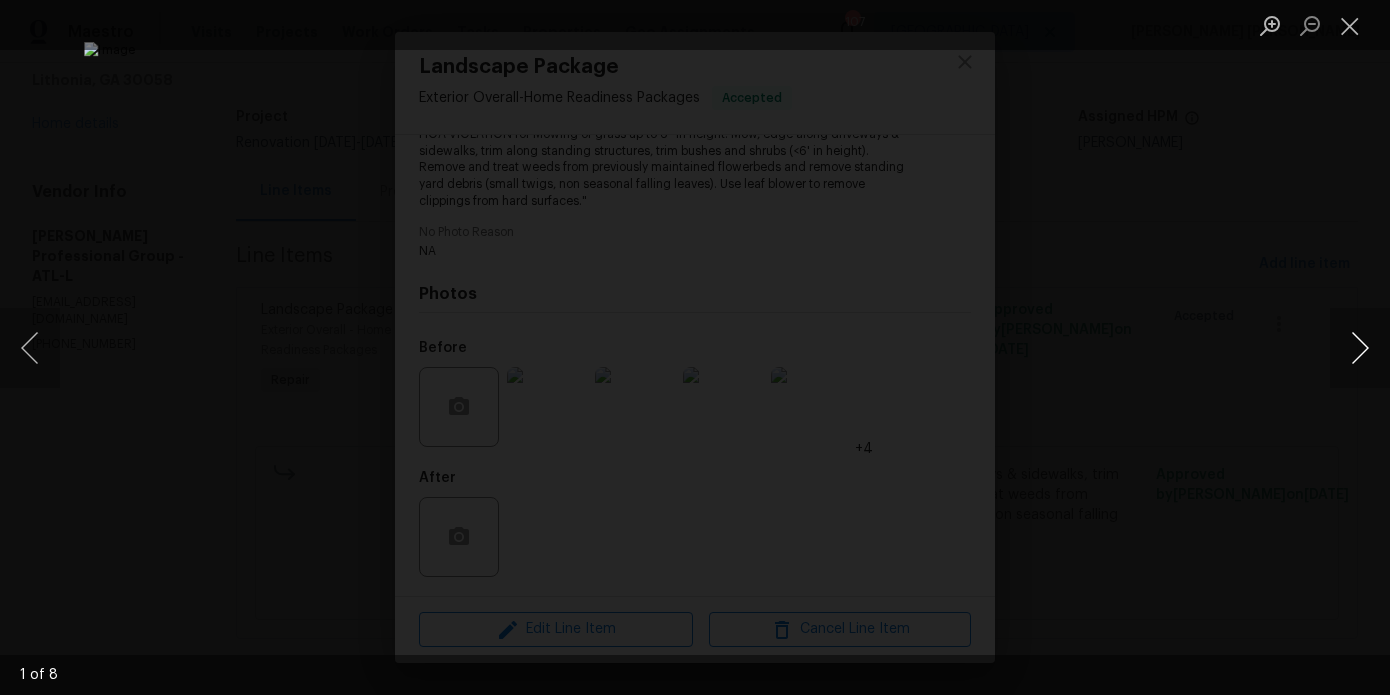 click at bounding box center [1360, 348] 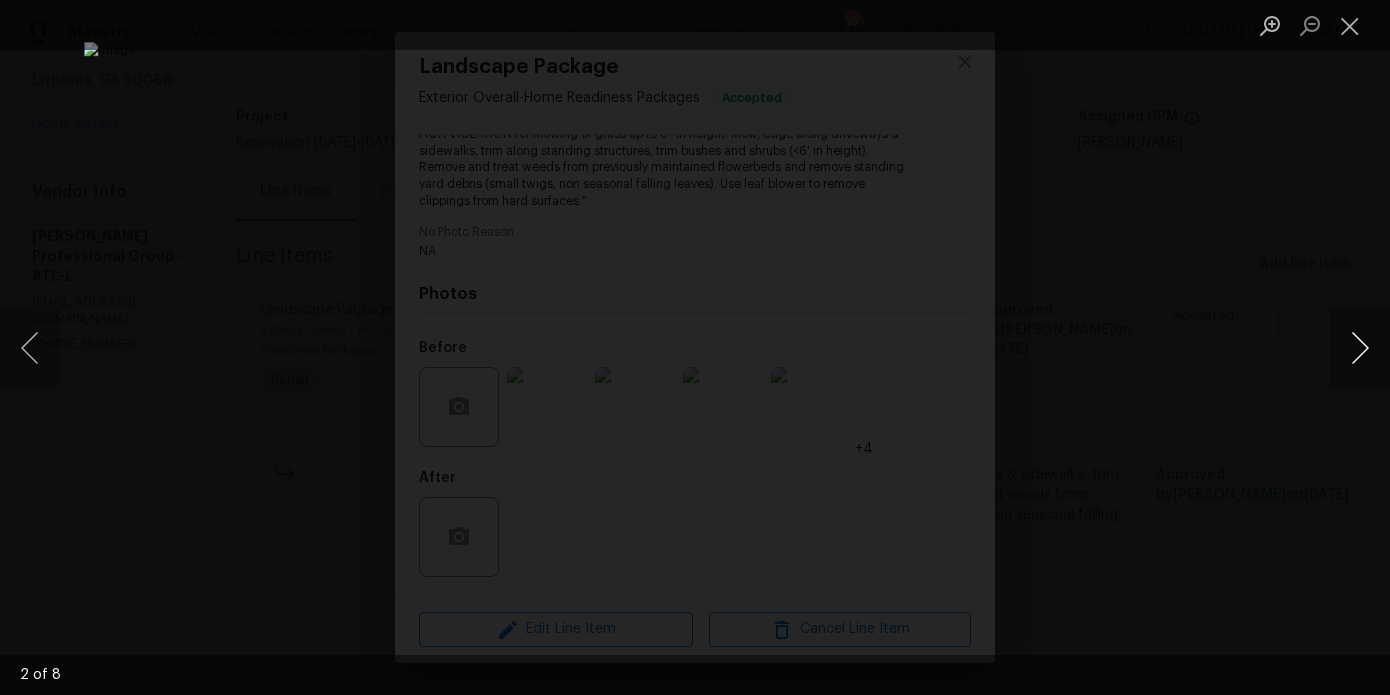 click at bounding box center [1360, 348] 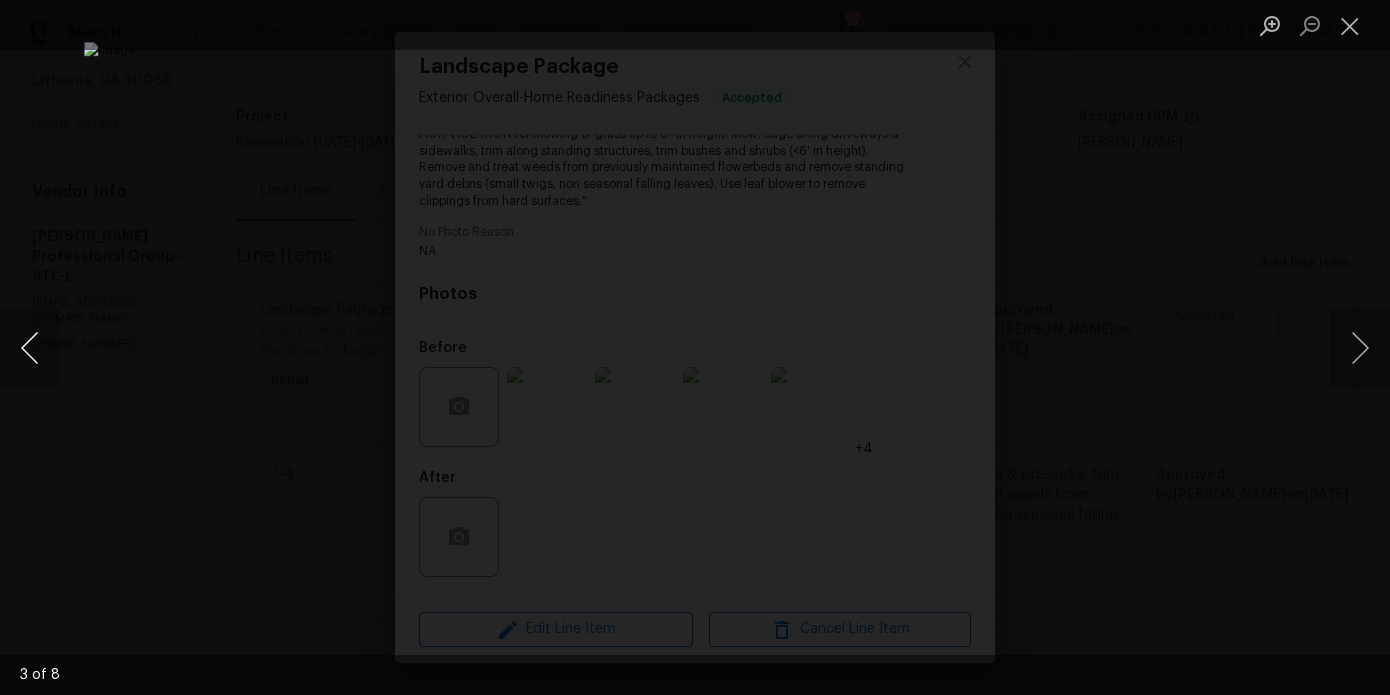 click at bounding box center (30, 348) 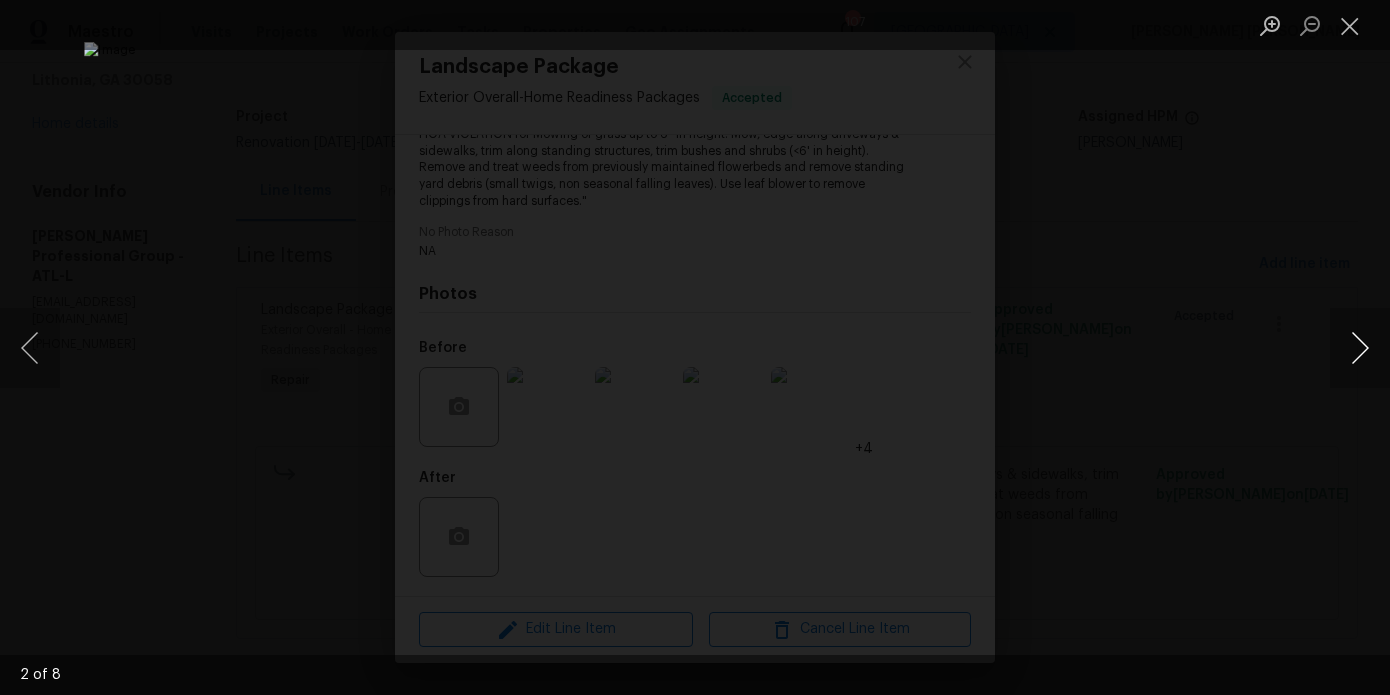 click at bounding box center [1360, 348] 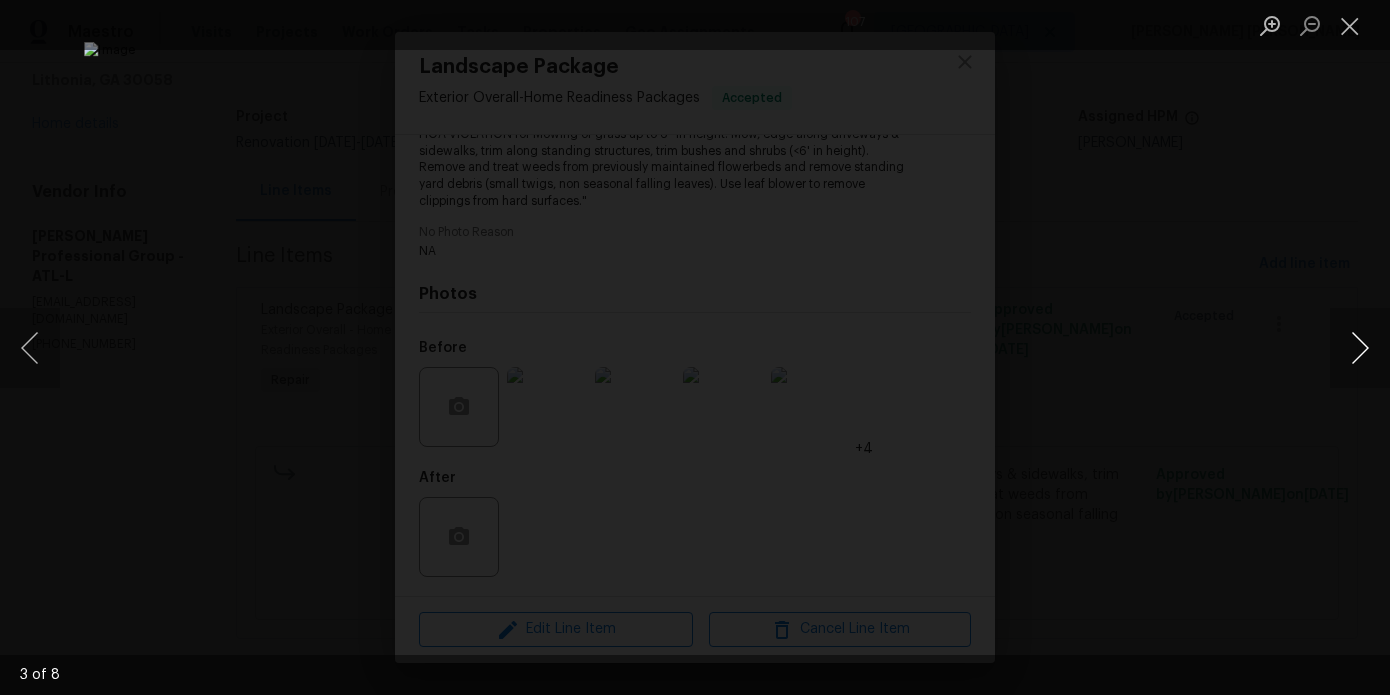 click at bounding box center [1360, 348] 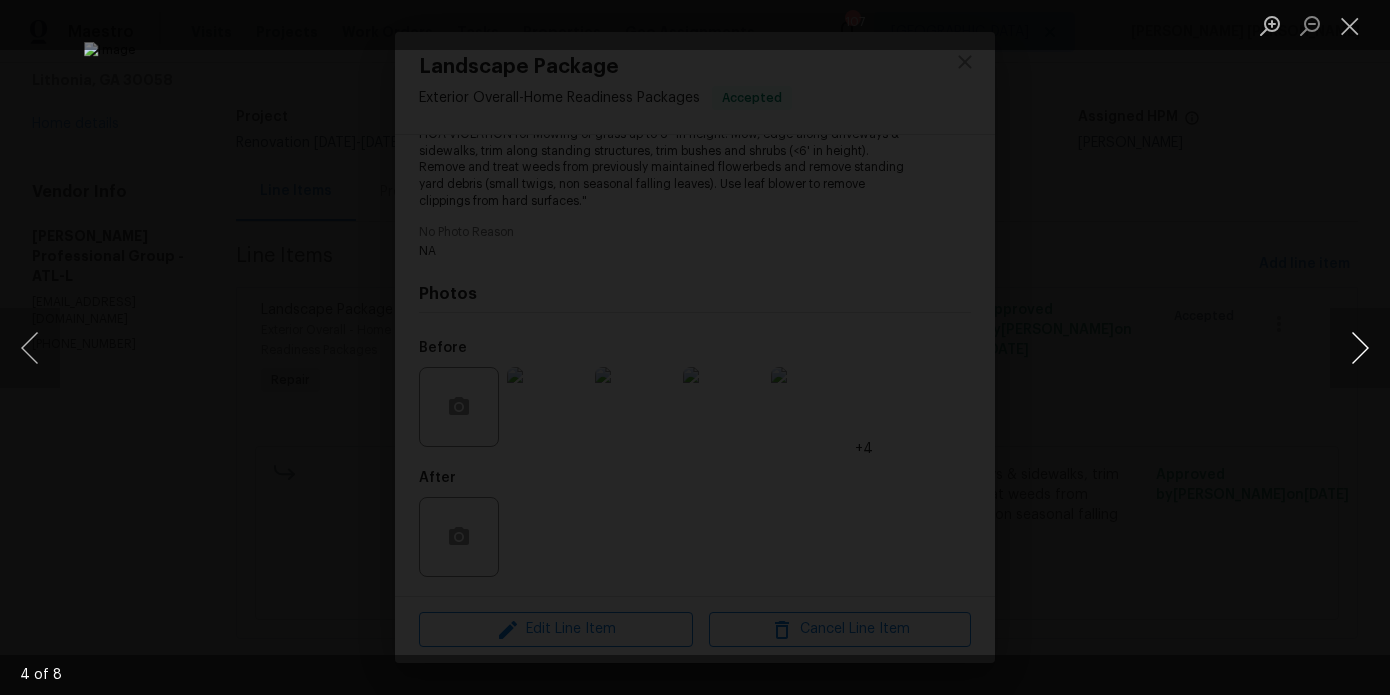 click at bounding box center [1360, 348] 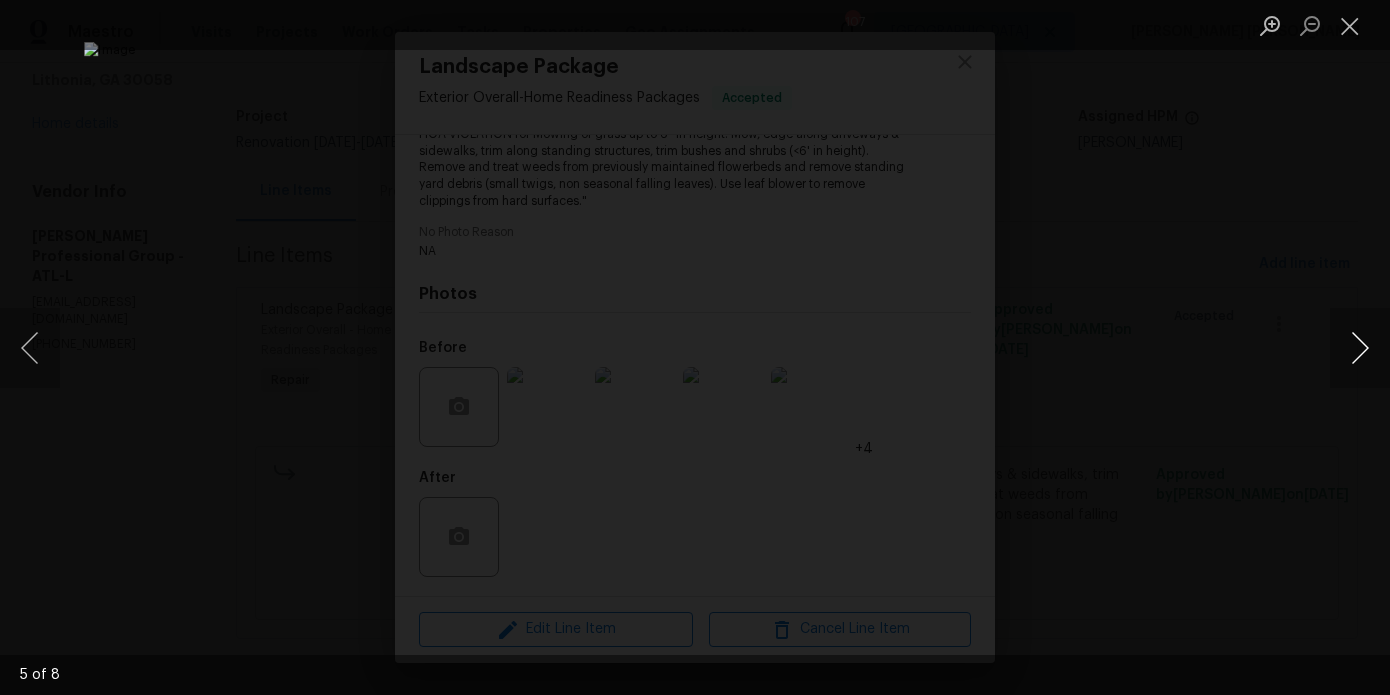 click at bounding box center (1360, 348) 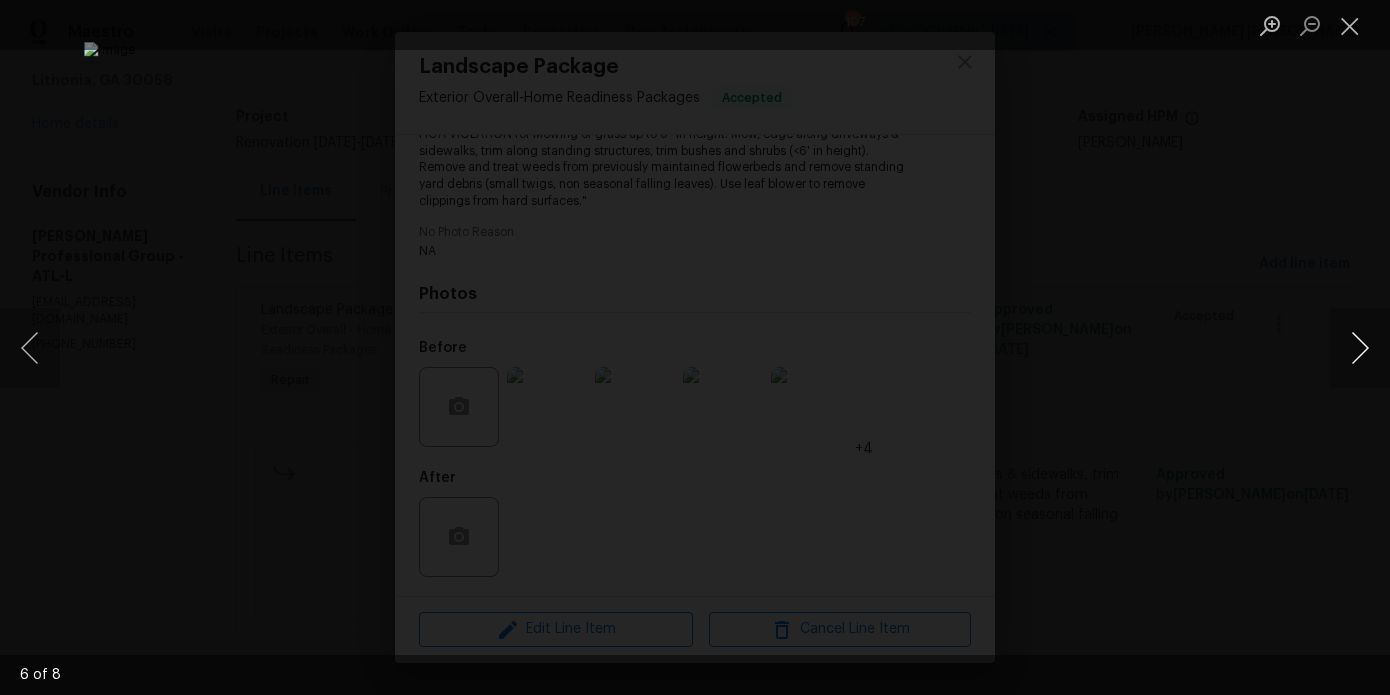 click at bounding box center [1360, 348] 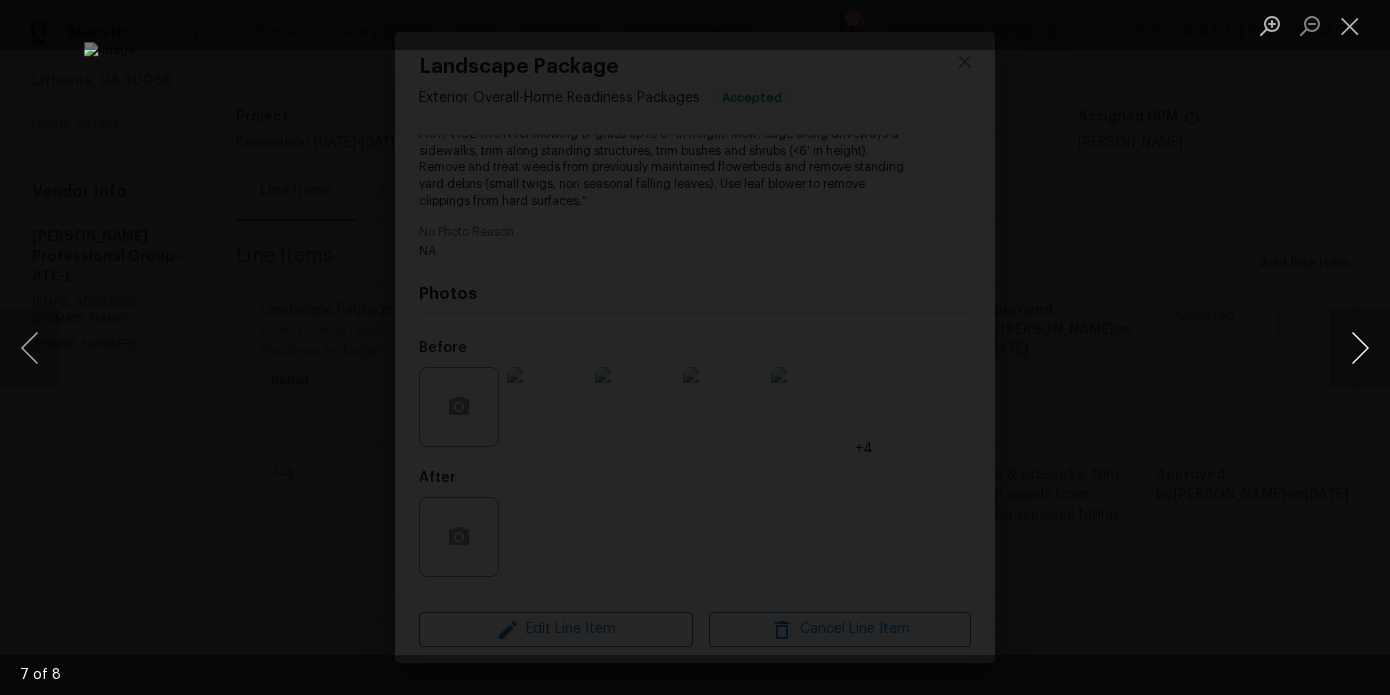 click at bounding box center (1360, 348) 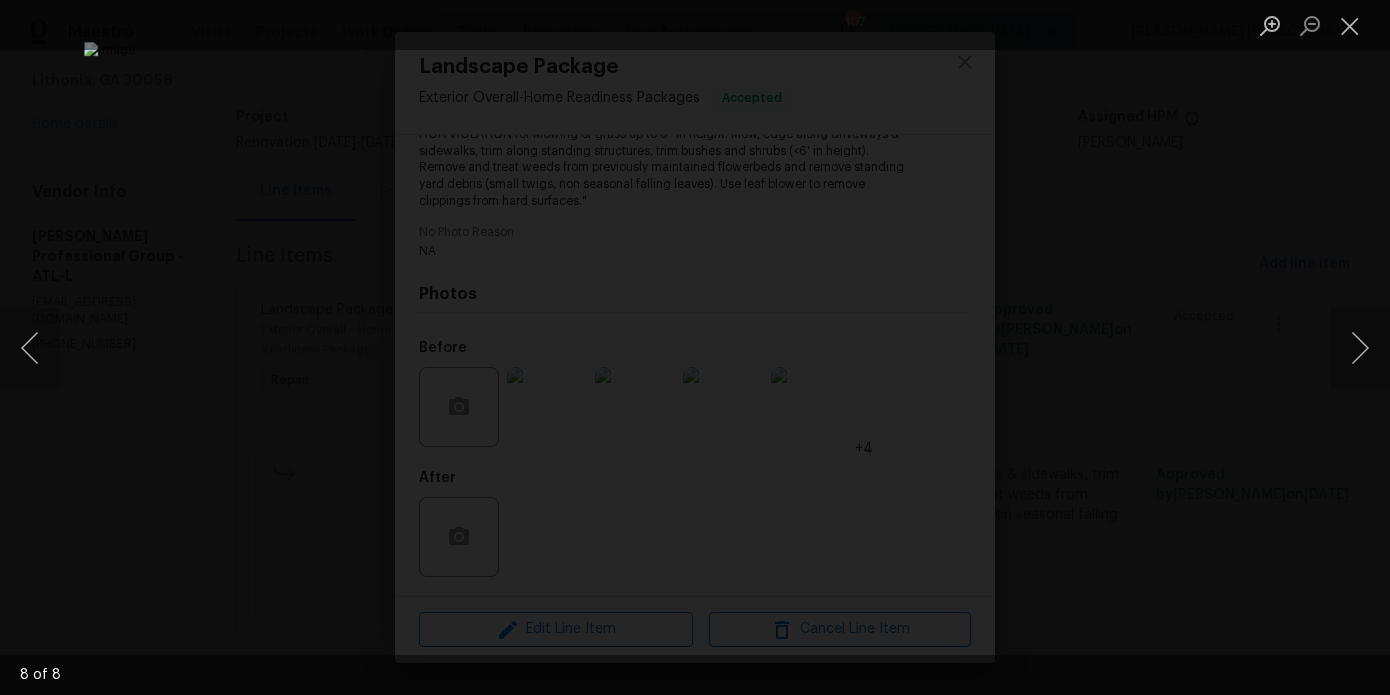 click at bounding box center (695, 347) 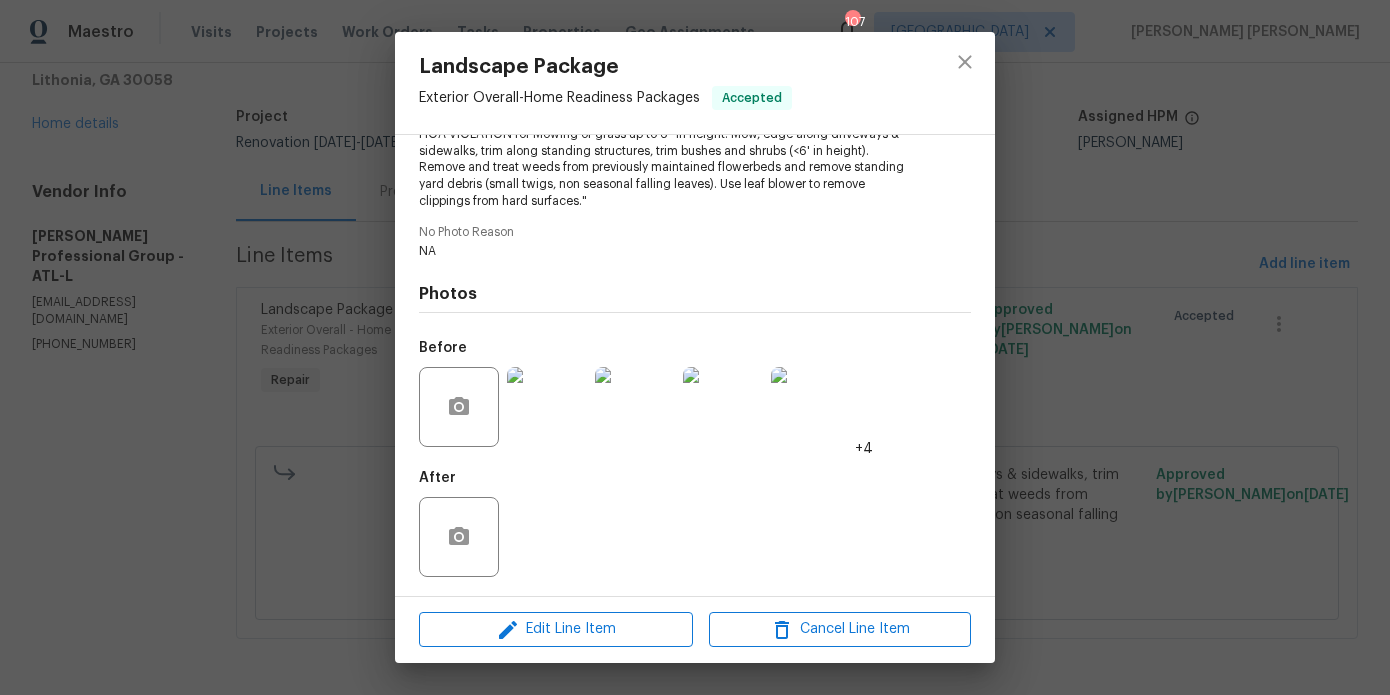 click on "Landscape Package Exterior Overall  -  Home Readiness Packages Accepted Vendor Ramsey's Professional Group Account Category Repairs Cost $225 x 1 count $225 Labor $0 Total $225 Repairs needed HOA VIOLATION for Mowing of grass up to 6" in height. Mow, edge along driveways & sidewalks, trim along standing structures, trim bushes and shrubs (<6' in height). Remove and treat weeds from previously maintained flowerbeds and remove standing yard debris (small twigs, non seasonal falling leaves).  Use leaf blower to remove clippings from hard surfaces." No Photo Reason NA Photos Before  +4 After  Edit Line Item  Cancel Line Item" at bounding box center (695, 347) 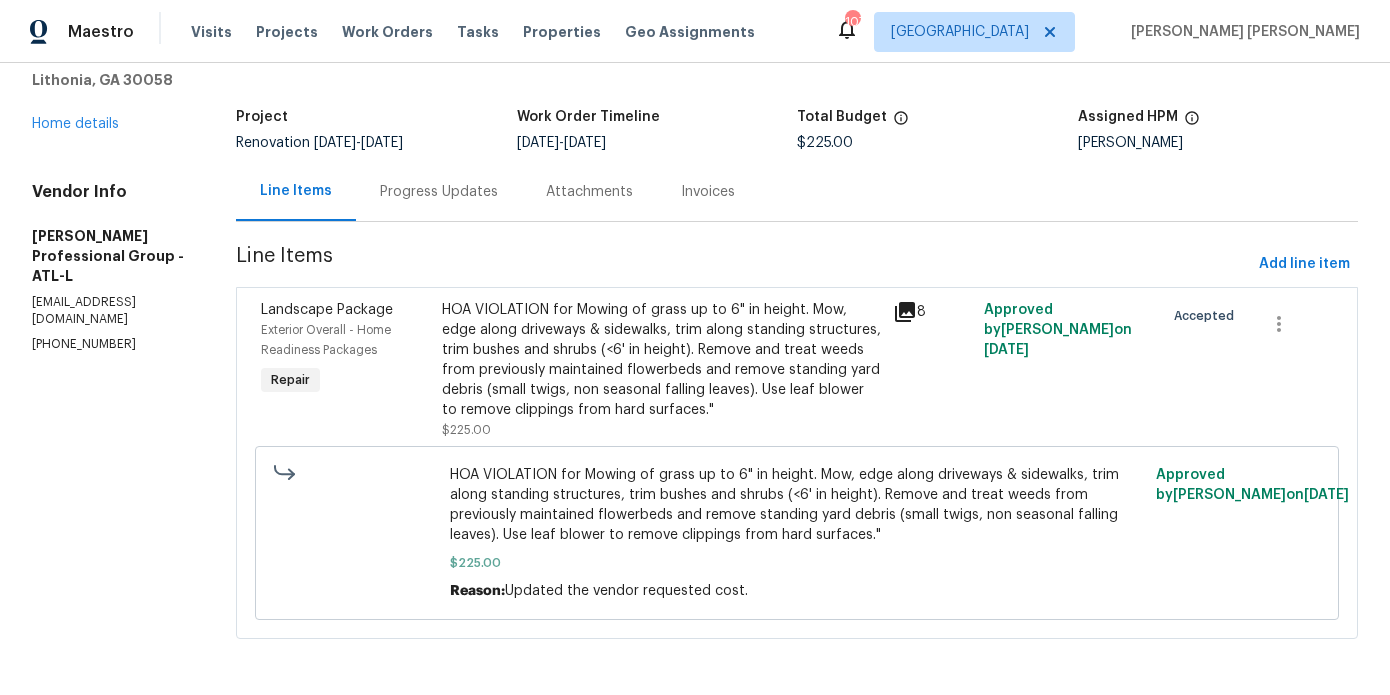 click on "Progress Updates" at bounding box center [439, 191] 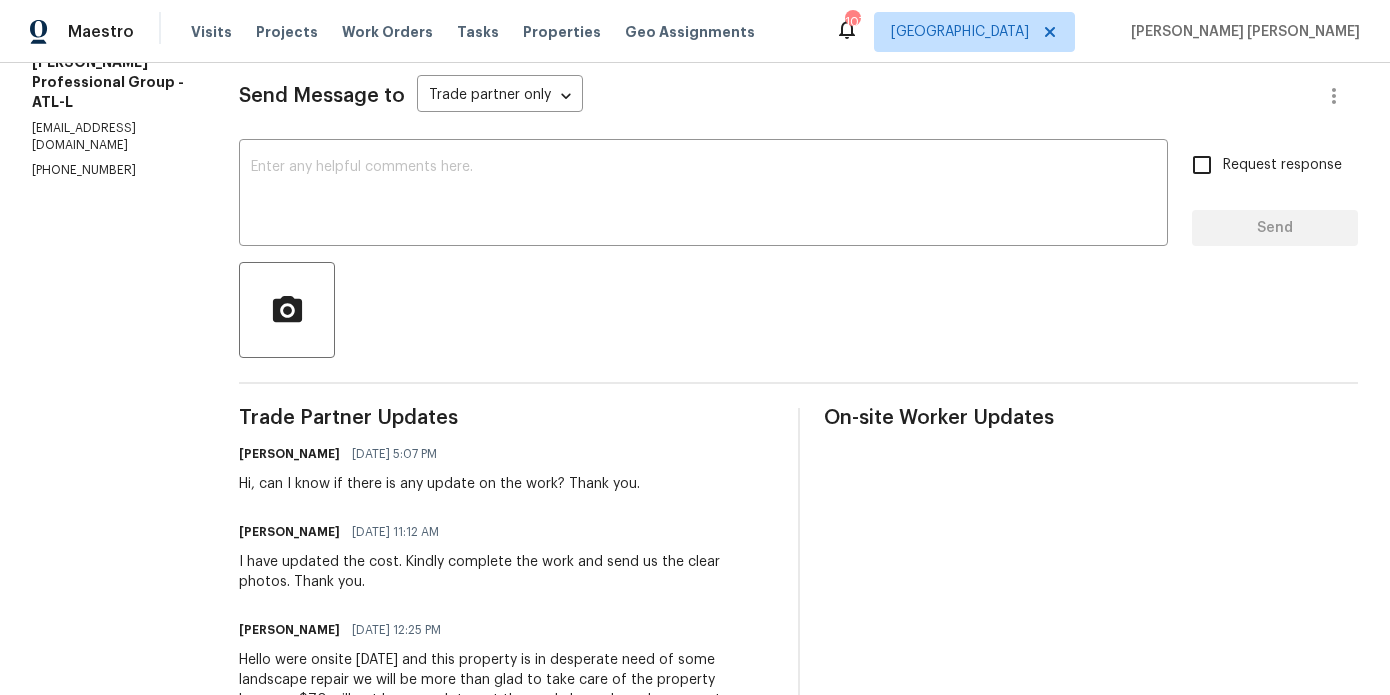 scroll, scrollTop: 295, scrollLeft: 0, axis: vertical 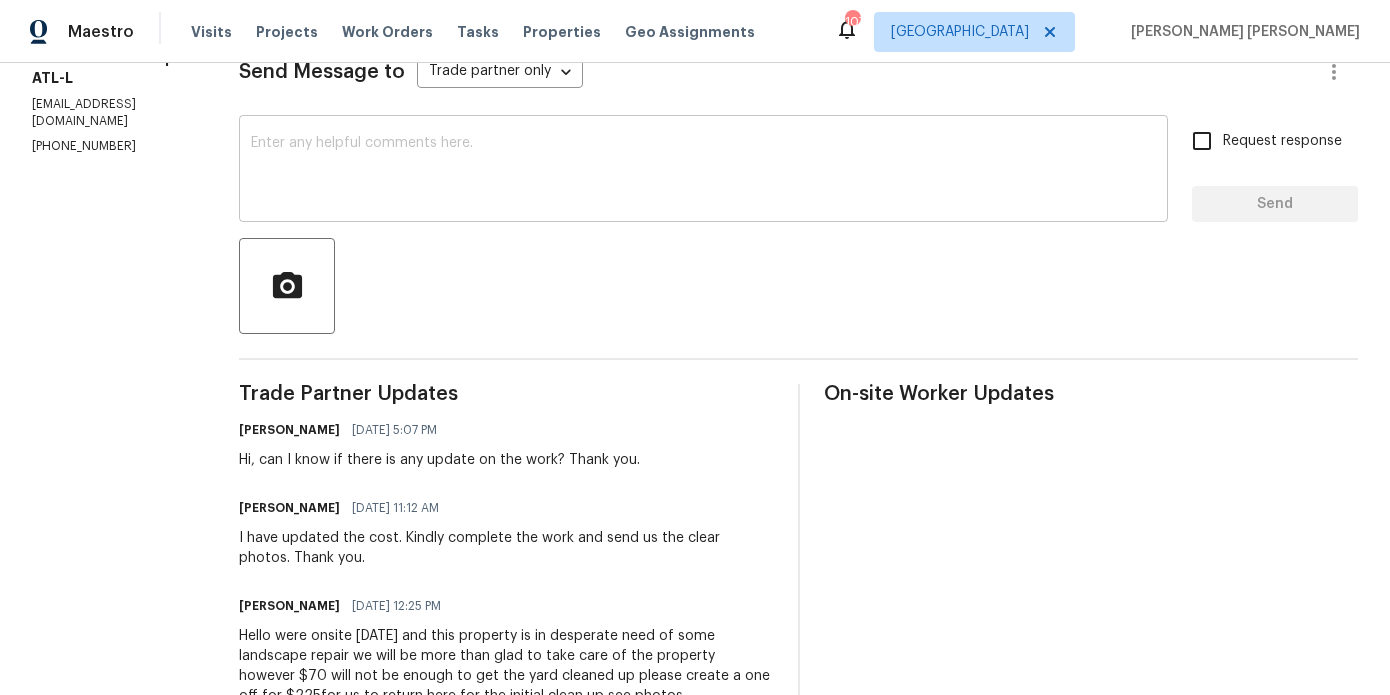 click at bounding box center [703, 171] 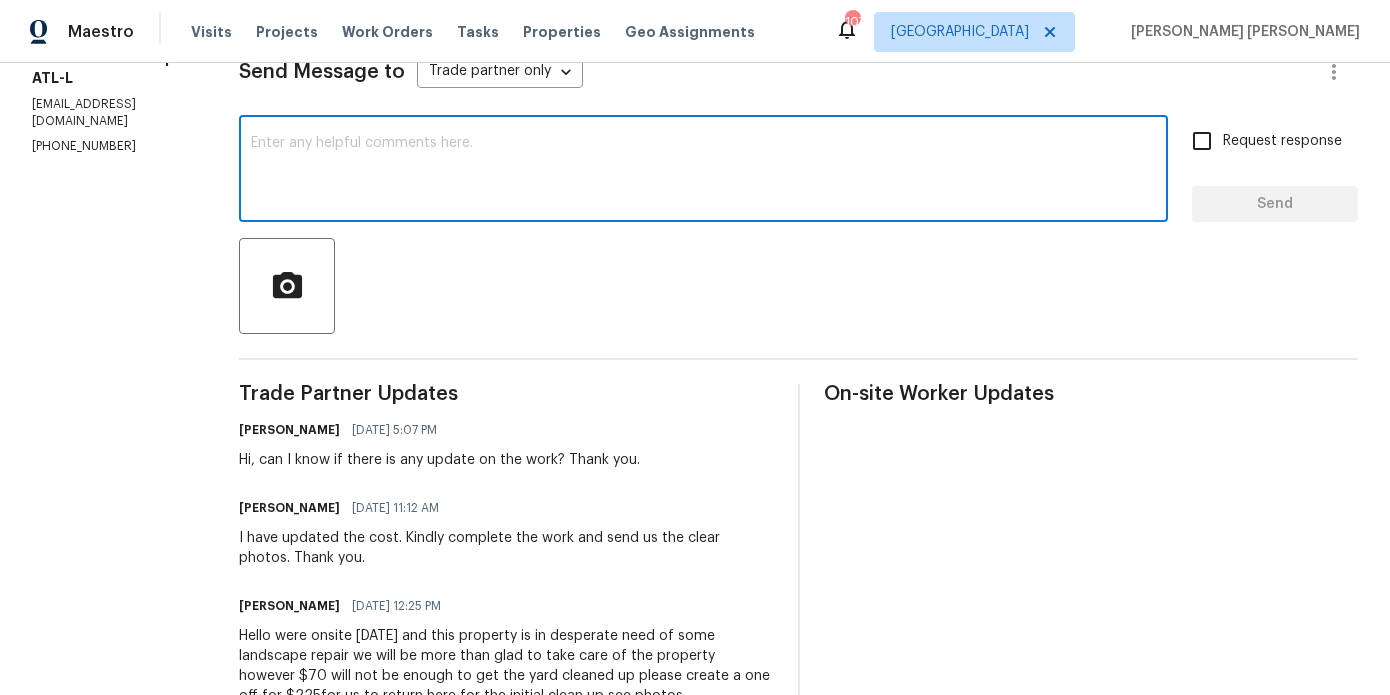 type on "H" 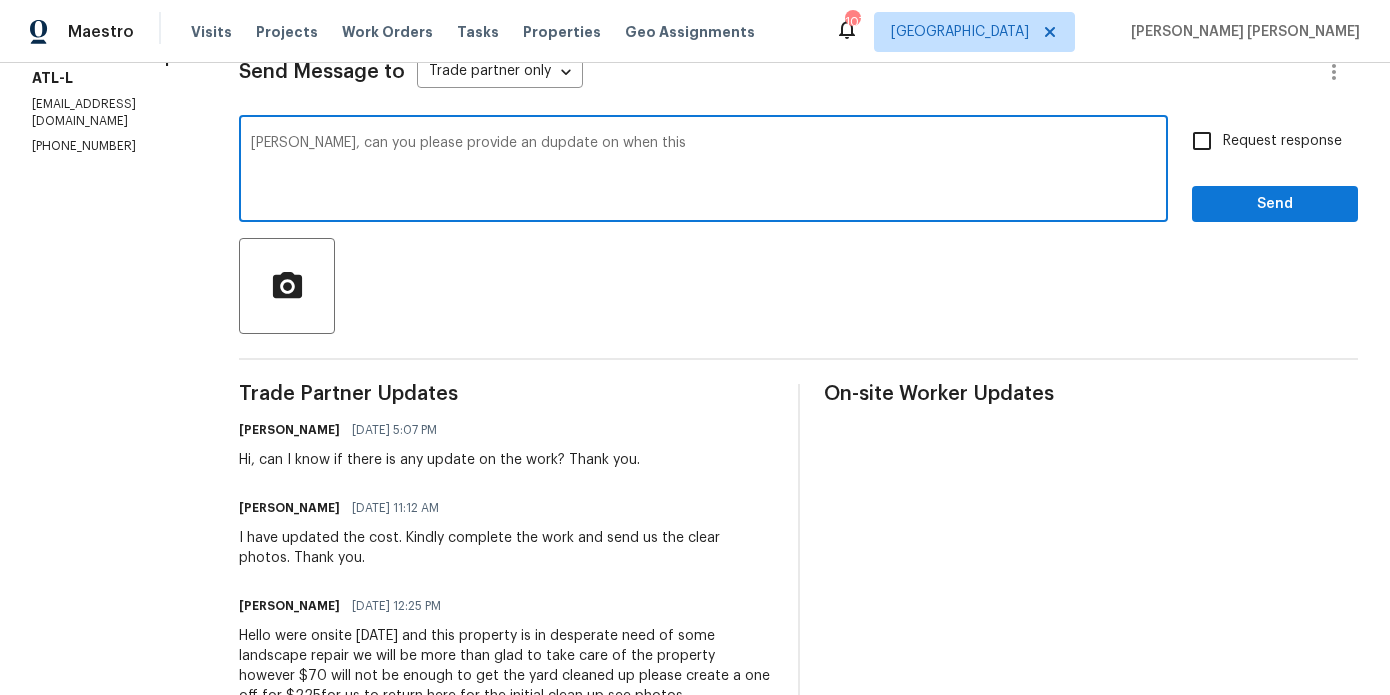 click on "Jeremy, can you please provide an dupdate on when this" at bounding box center (703, 171) 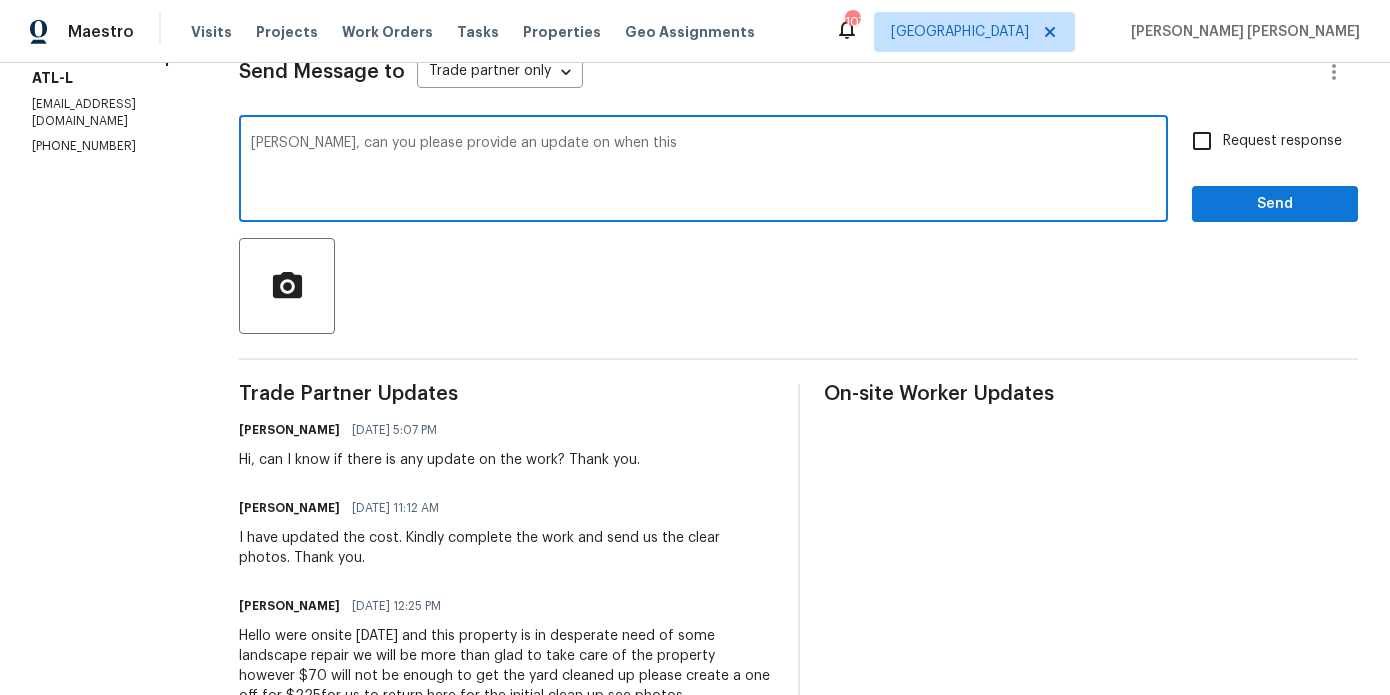 click on "Jeremy, can you please provide an update on when this" at bounding box center (703, 171) 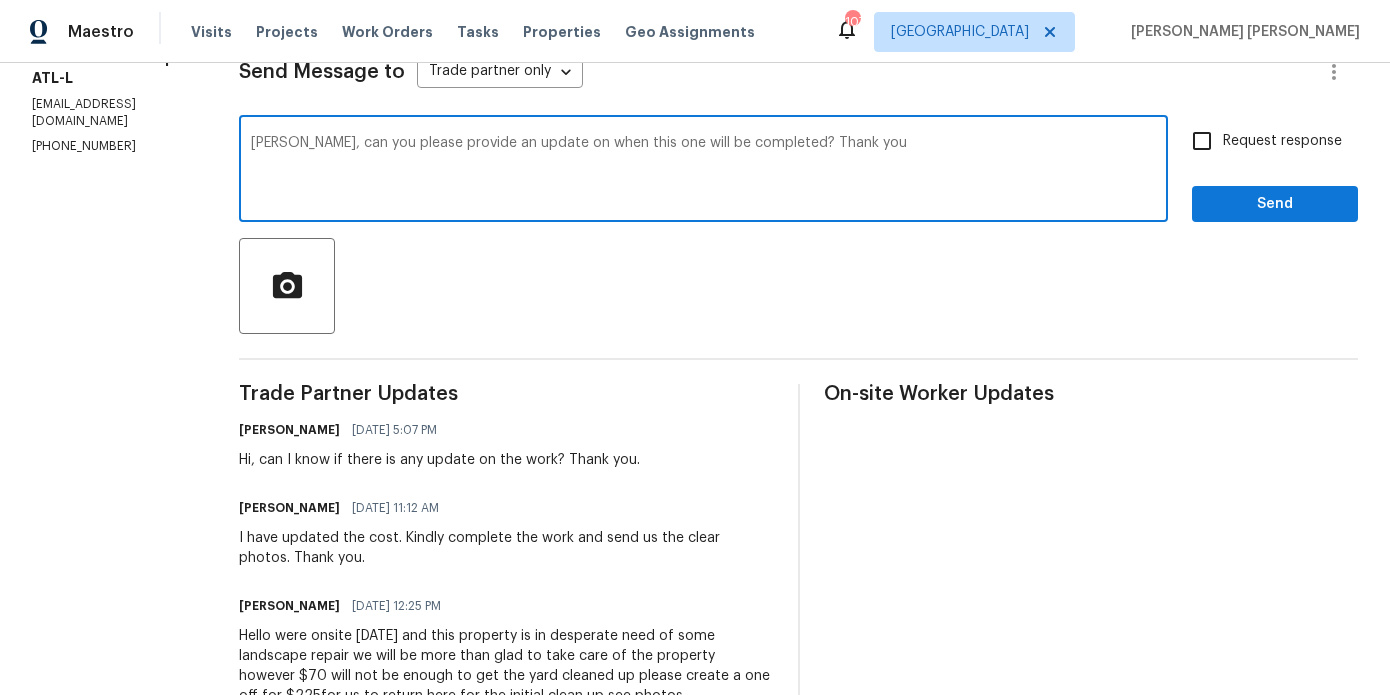 click on "Jeremy, can you please provide an update on when this one will be completed? Thank you" at bounding box center [703, 171] 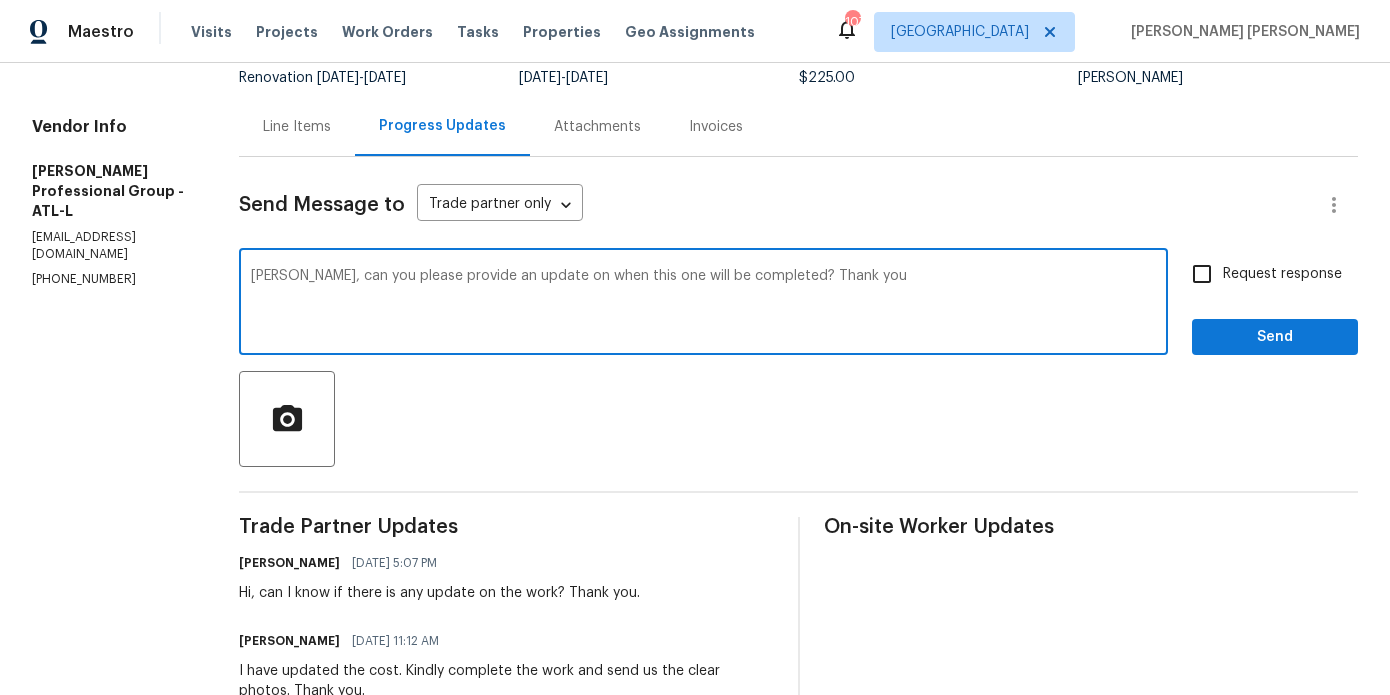 scroll, scrollTop: 146, scrollLeft: 0, axis: vertical 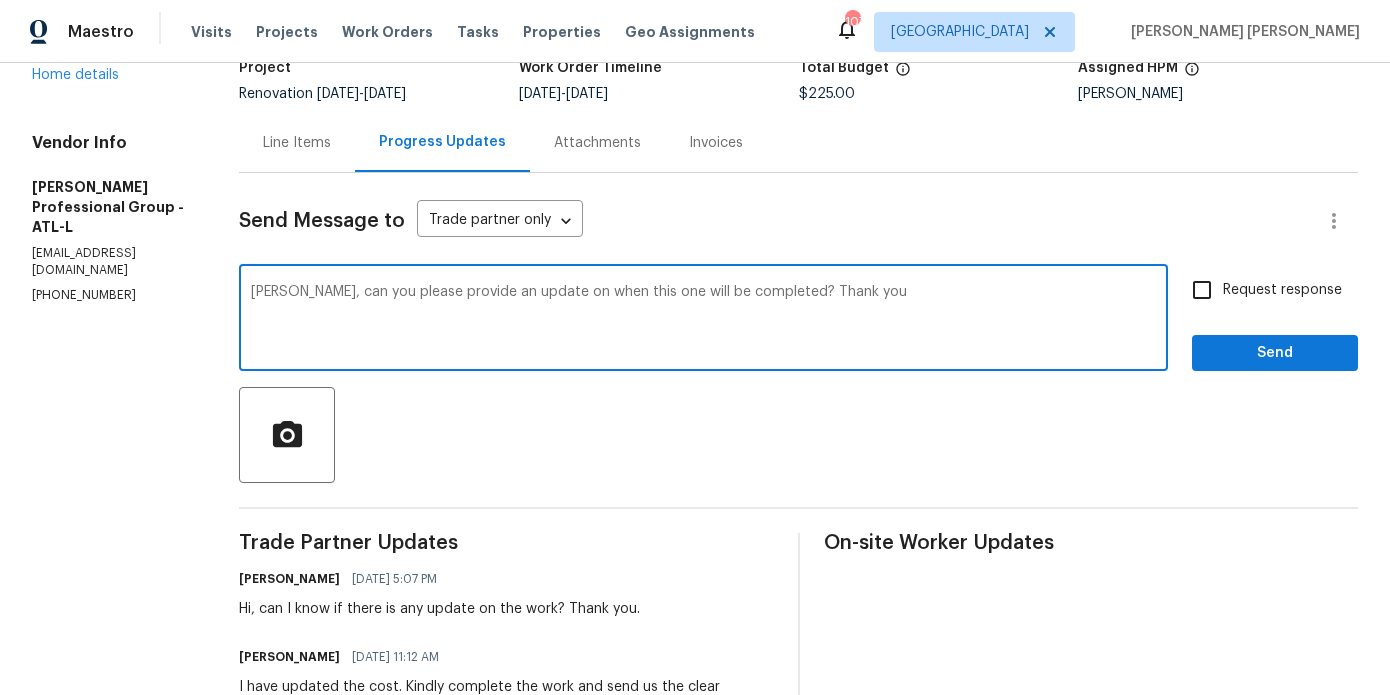 type on "Jeremy, can you please provide an update on when this one will be completed? Thank you" 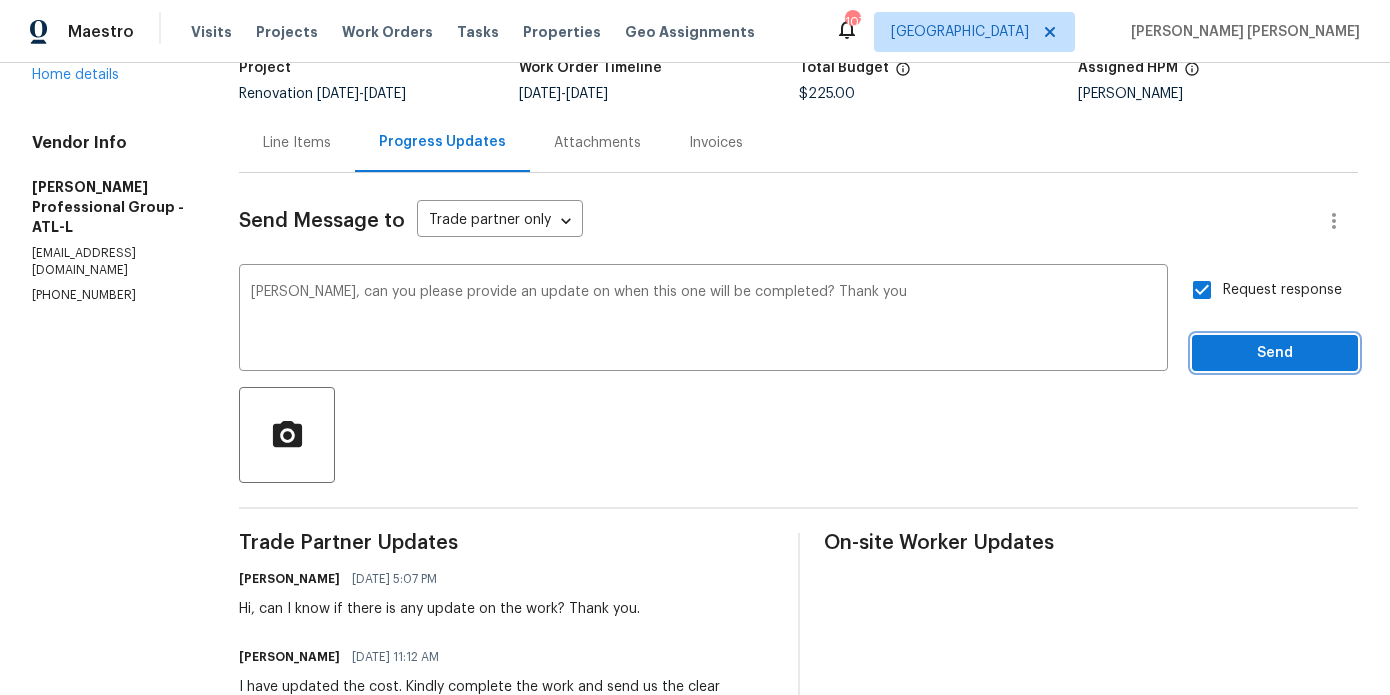 click on "Send" at bounding box center (1275, 353) 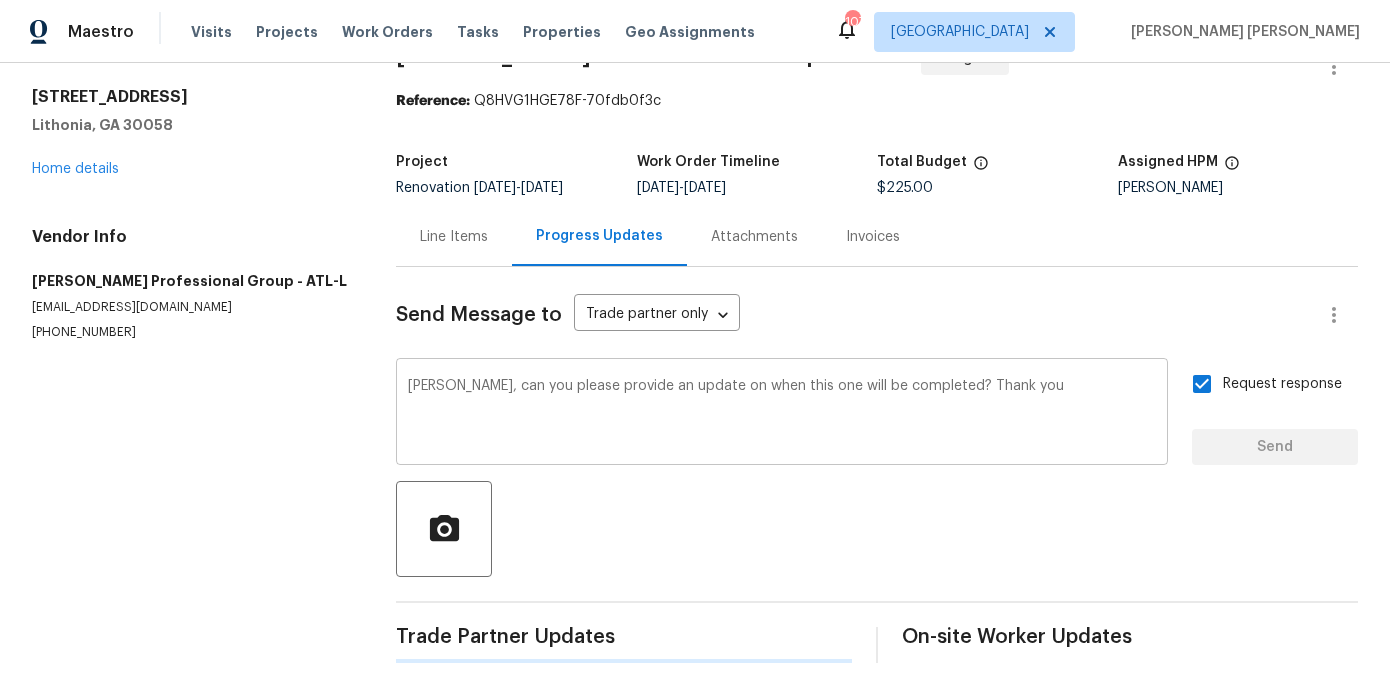 type 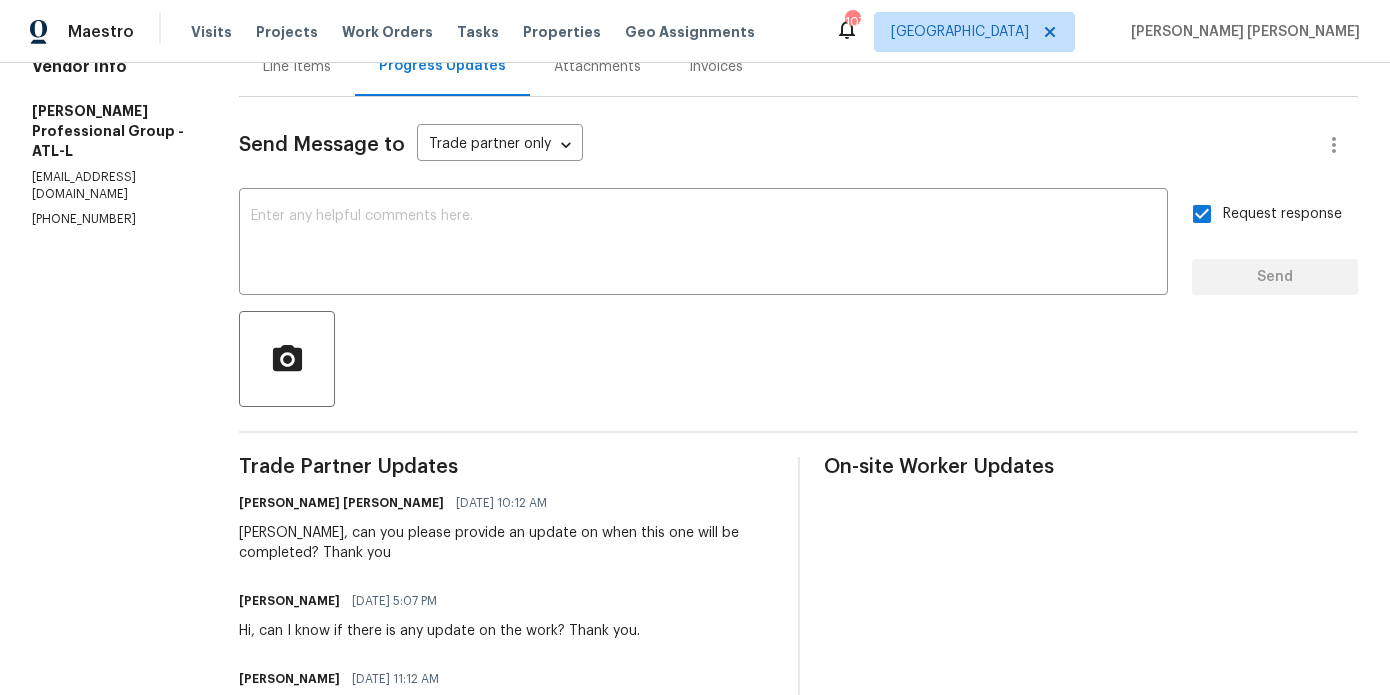 scroll, scrollTop: 0, scrollLeft: 0, axis: both 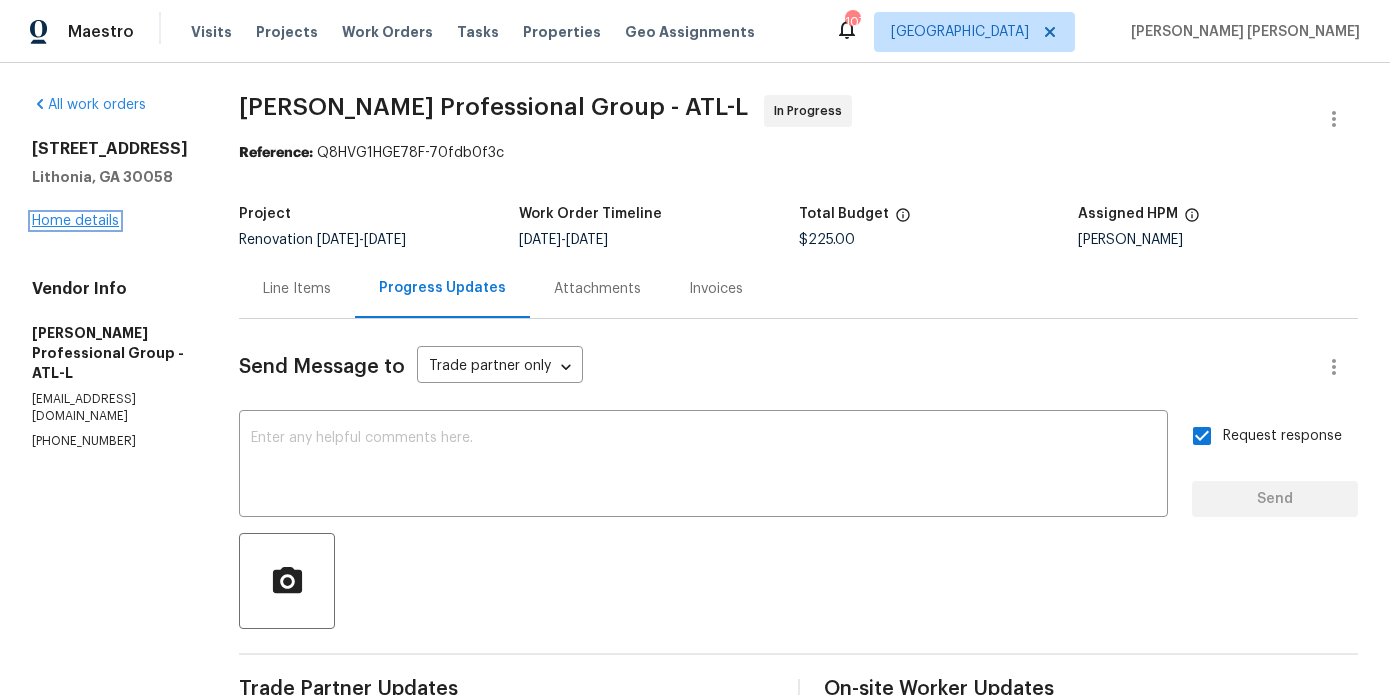 click on "Home details" at bounding box center [75, 221] 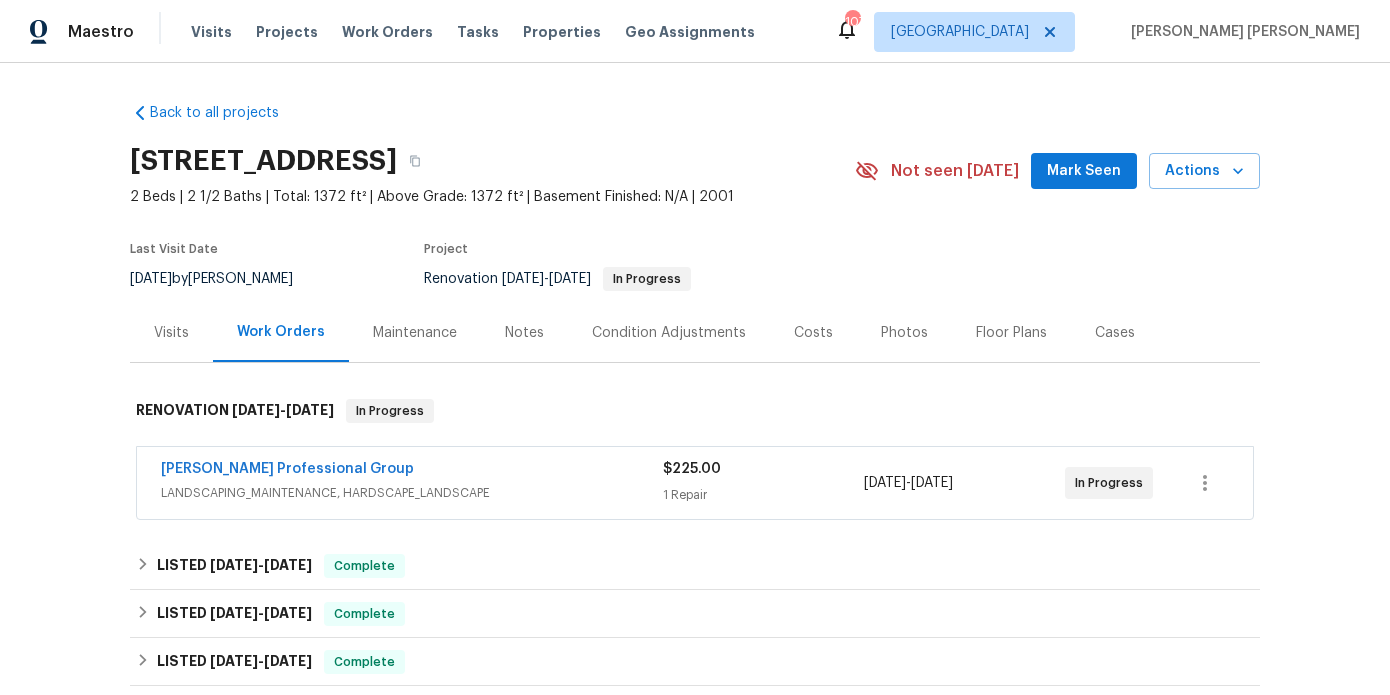 click on "Notes" at bounding box center (524, 333) 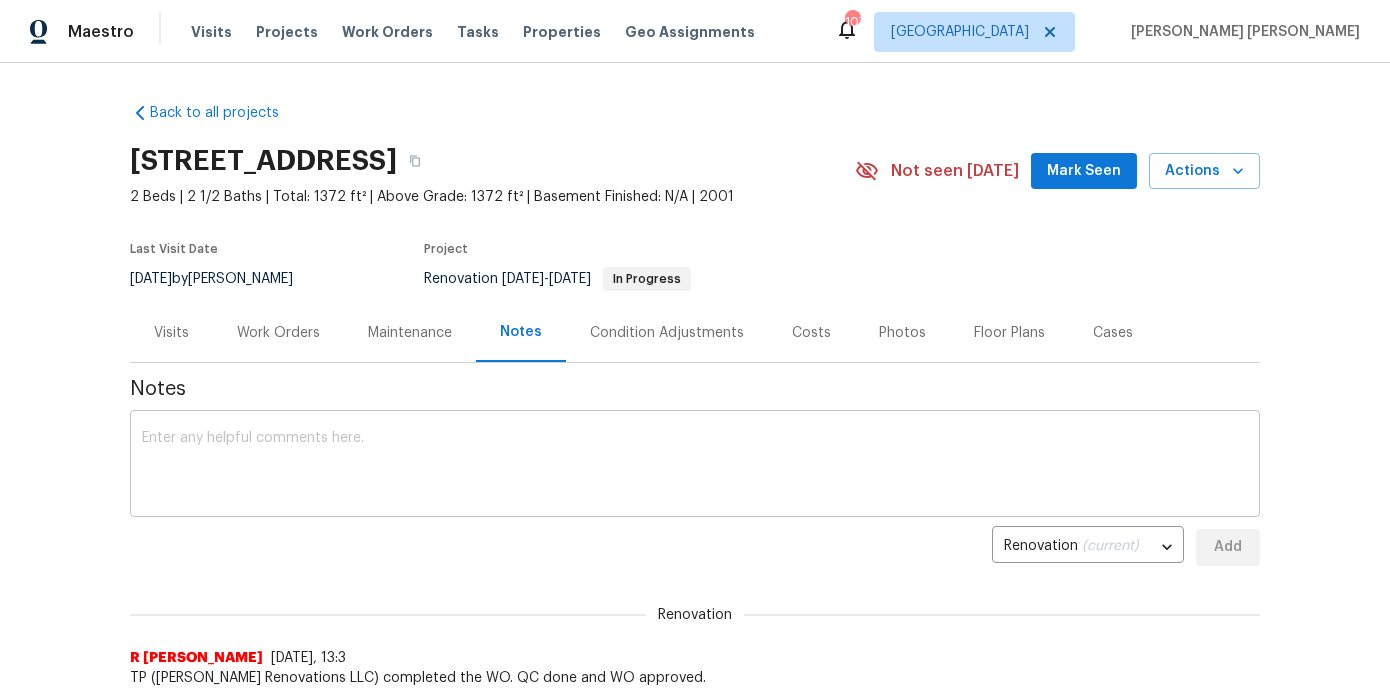 scroll, scrollTop: 1, scrollLeft: 0, axis: vertical 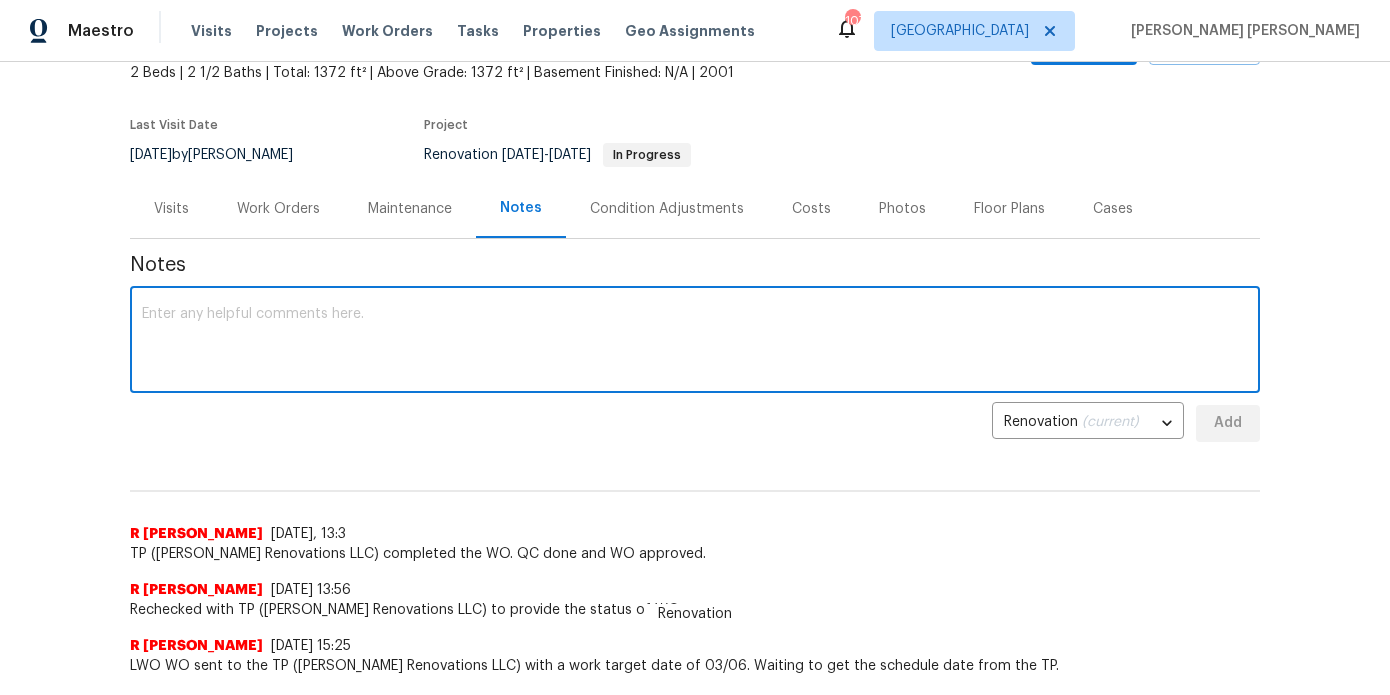 click at bounding box center [695, 342] 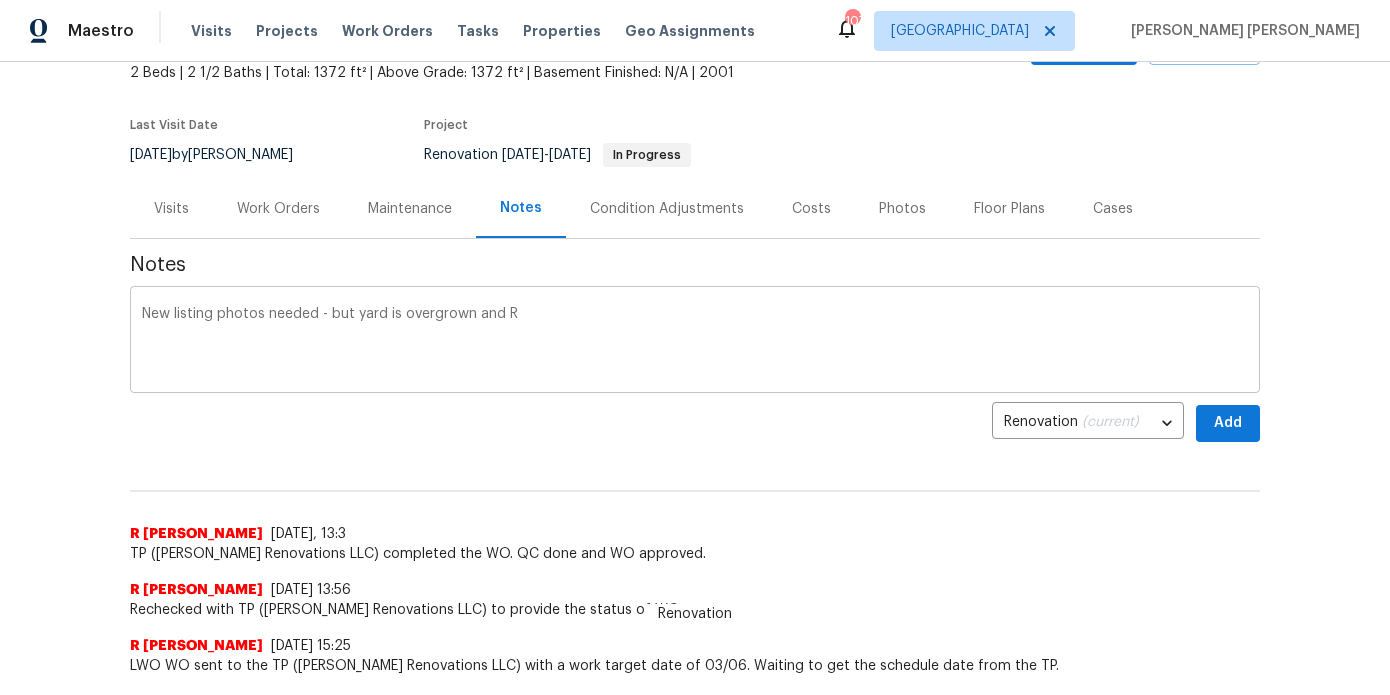 click on "New listing photos needed - but yard is overgrown and R x ​" at bounding box center [695, 342] 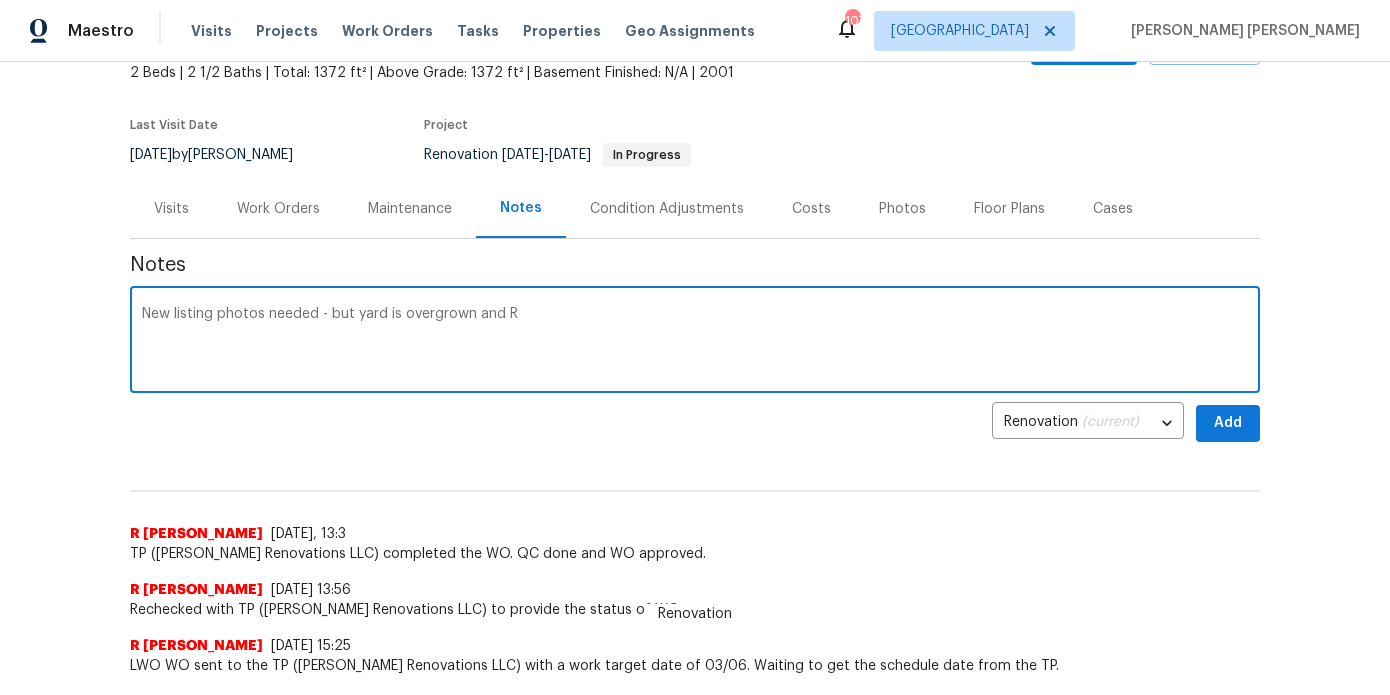 click on "New listing photos needed - but yard is overgrown and R" at bounding box center (695, 342) 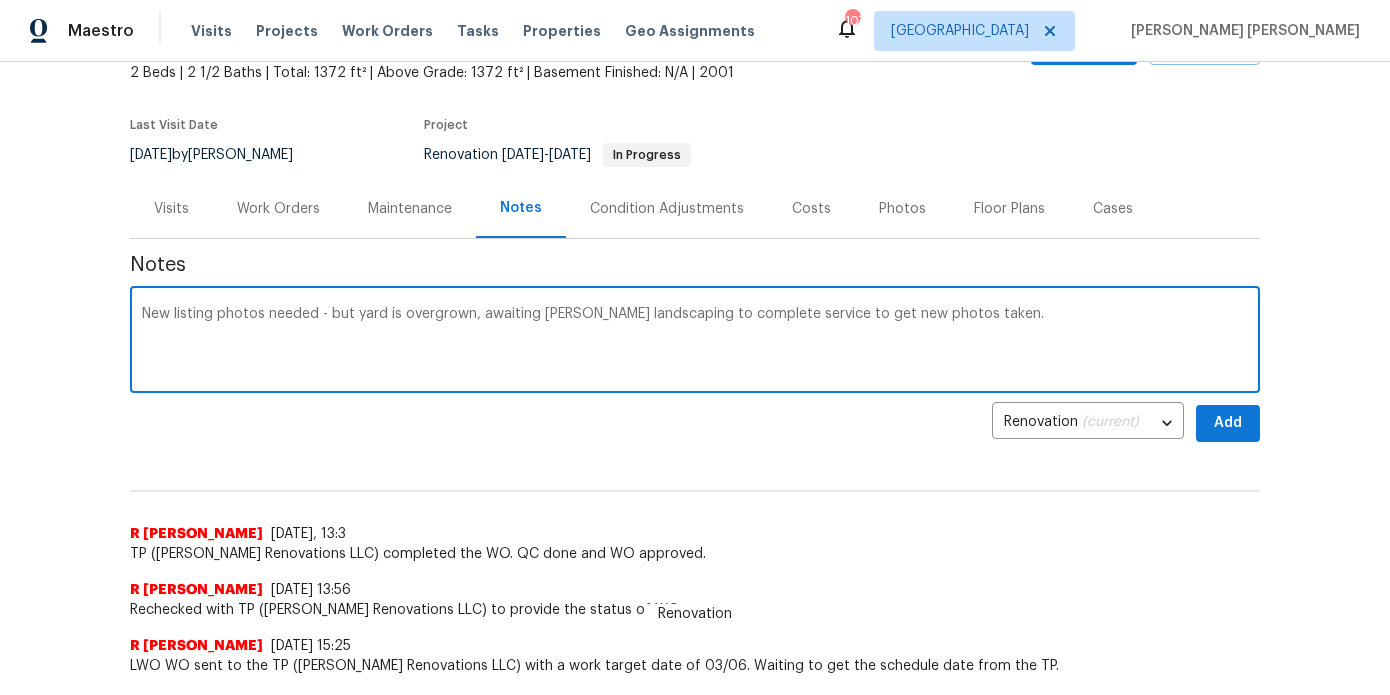 type on "New listing photos needed - but yard is overgrown, awaiting Ramsey landscaping to complete service to get new photos taken." 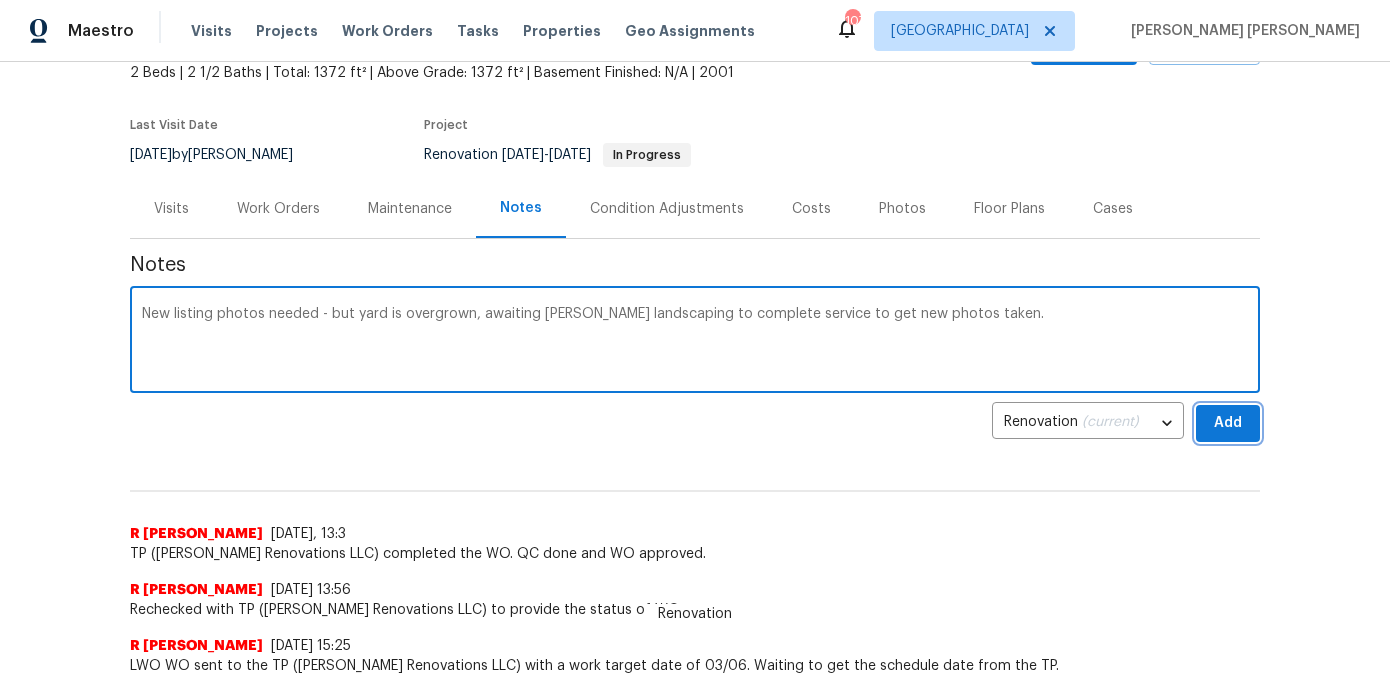 click on "Add" at bounding box center [1228, 423] 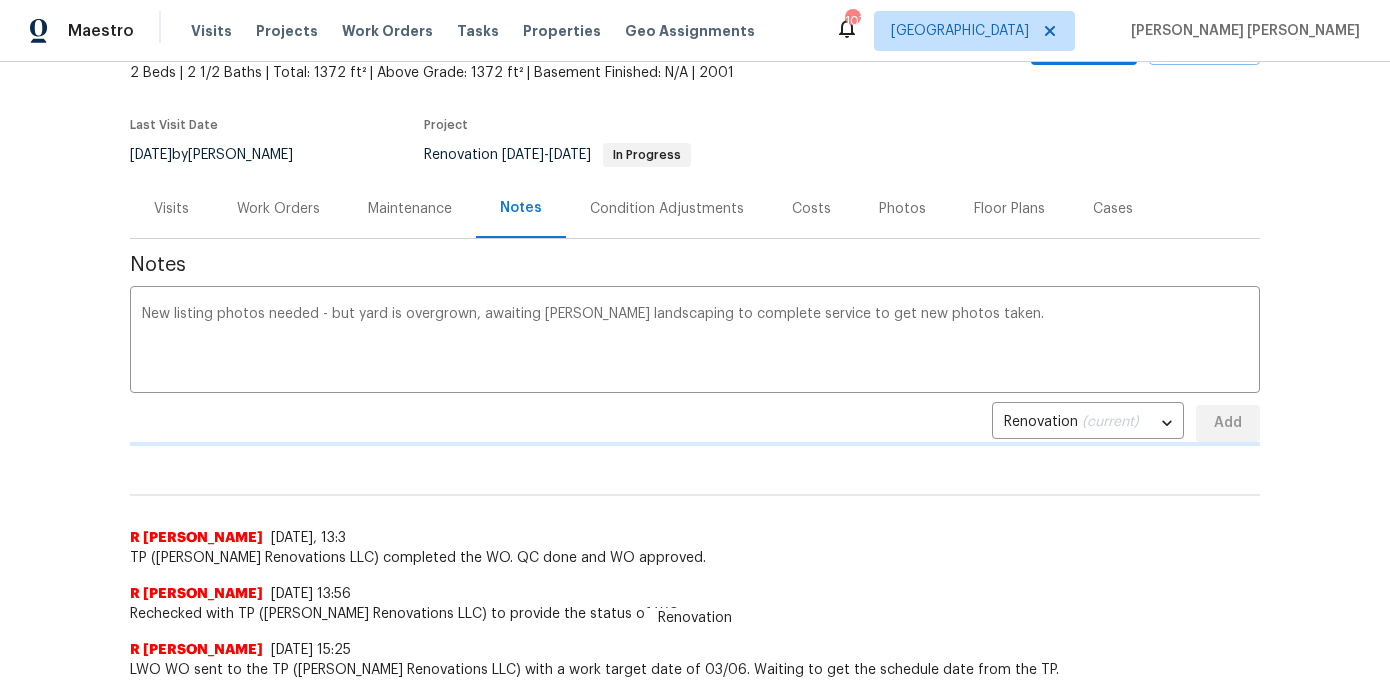 type 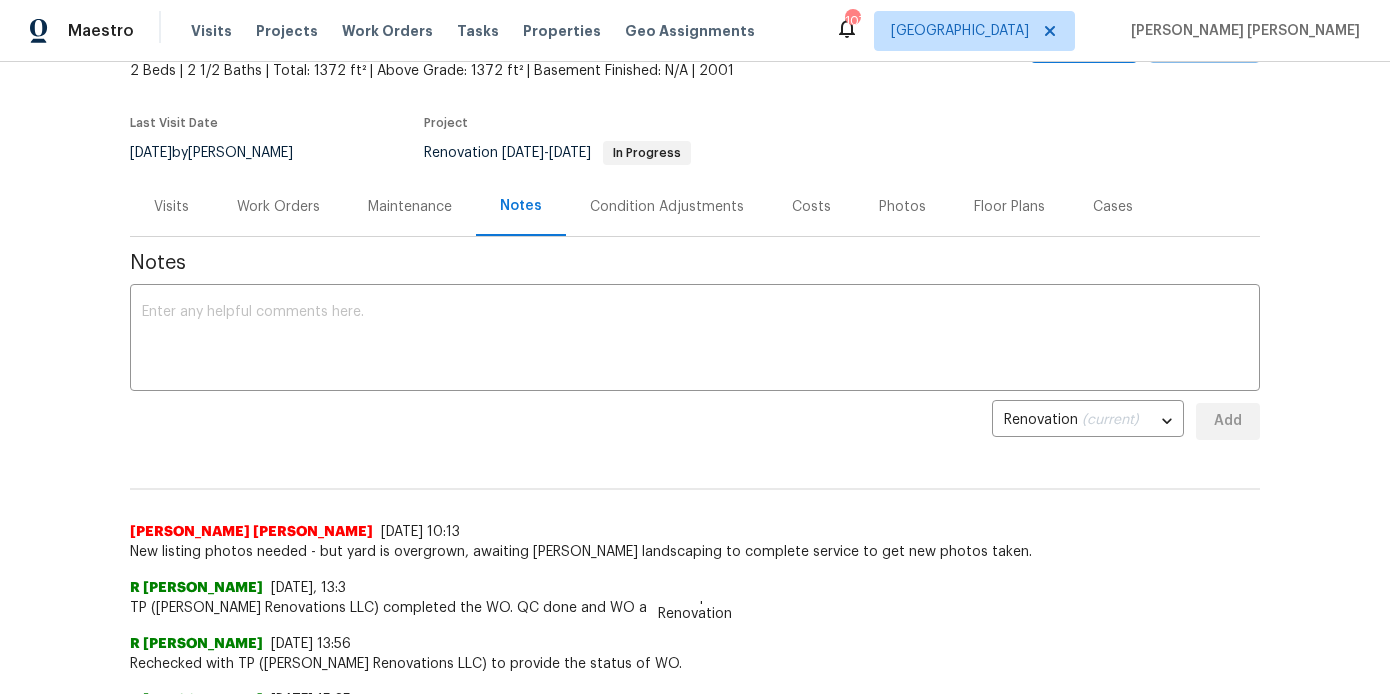 scroll, scrollTop: 0, scrollLeft: 0, axis: both 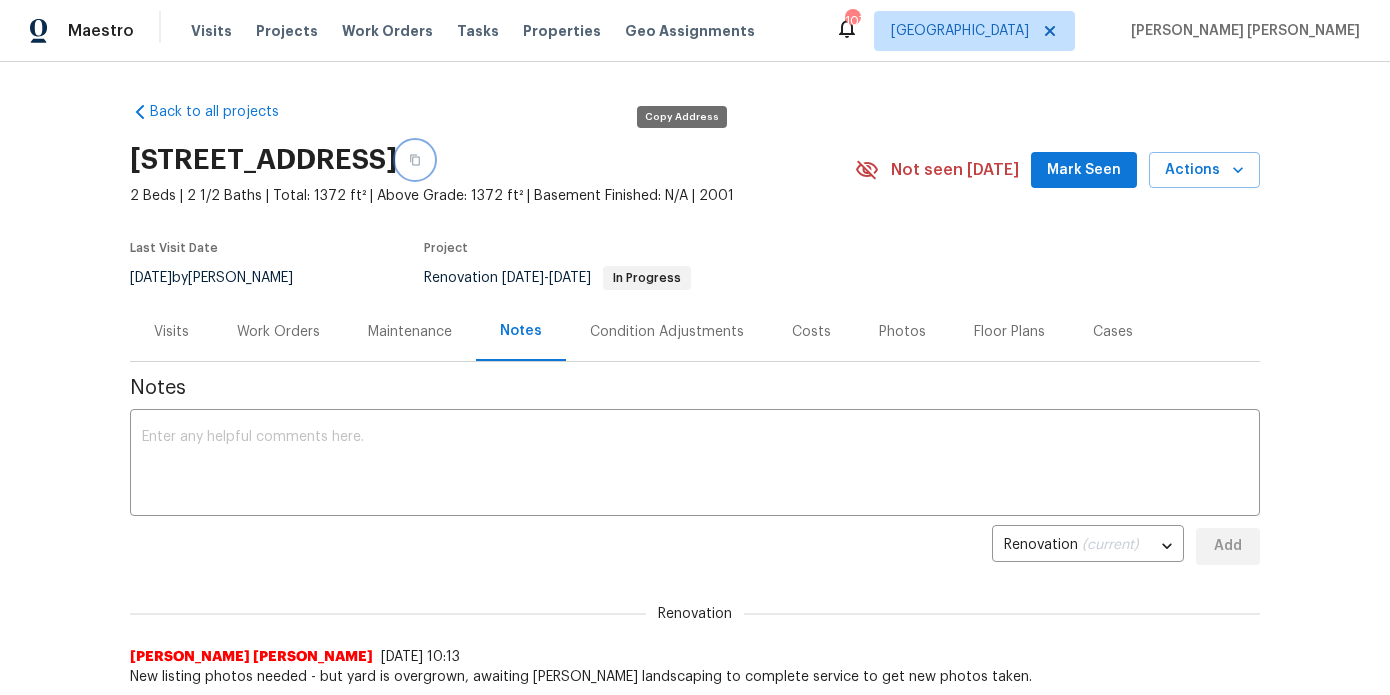 click at bounding box center [415, 160] 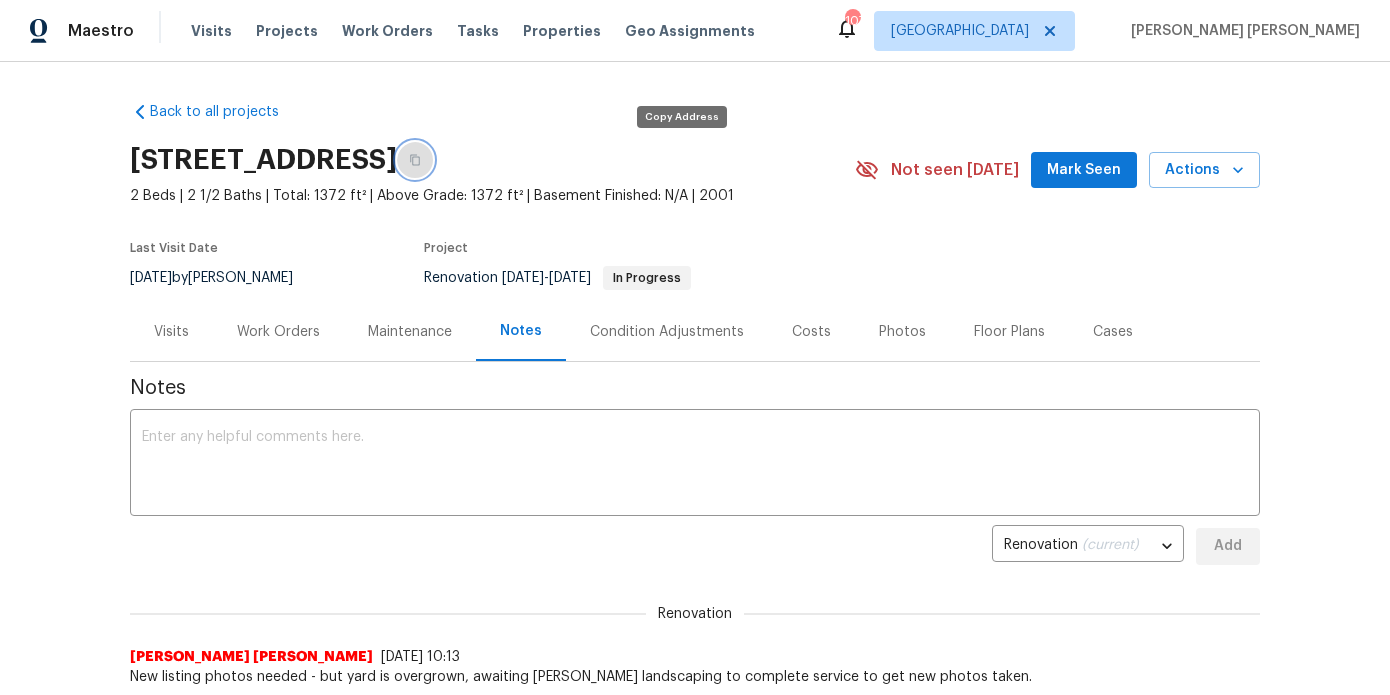 click at bounding box center (415, 160) 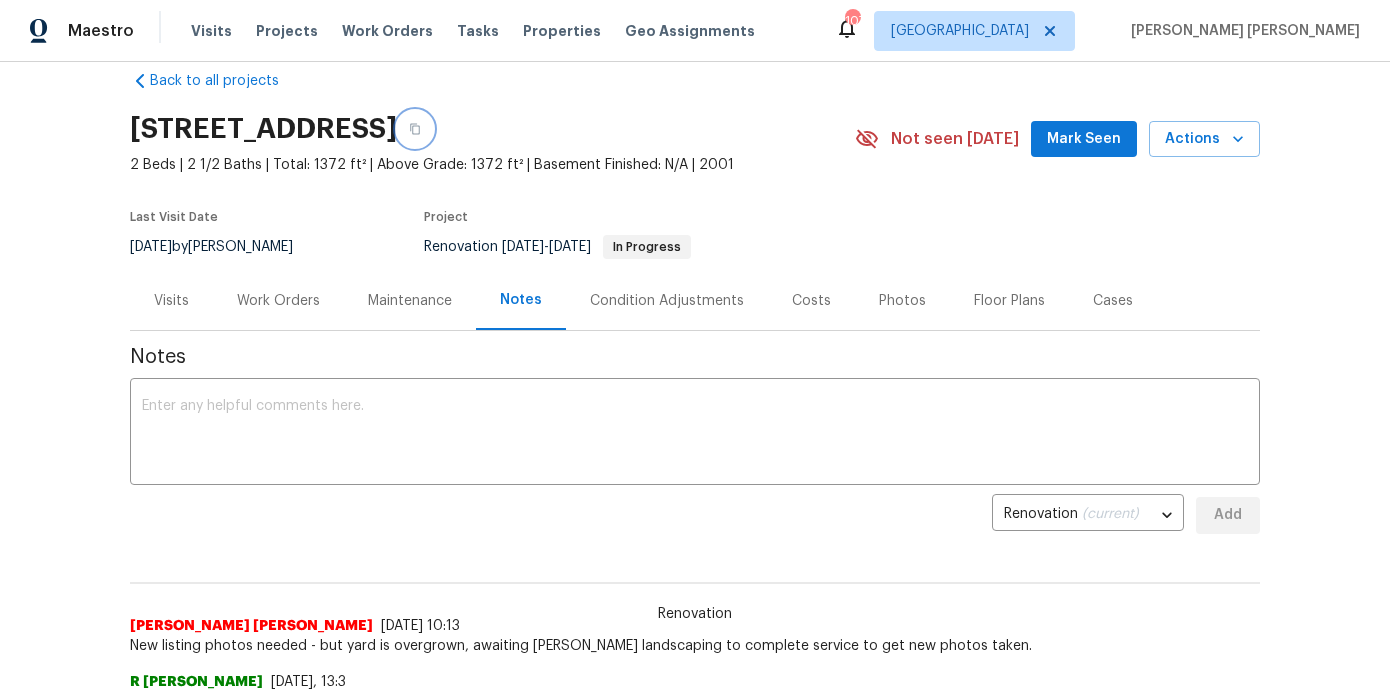 scroll, scrollTop: 35, scrollLeft: 0, axis: vertical 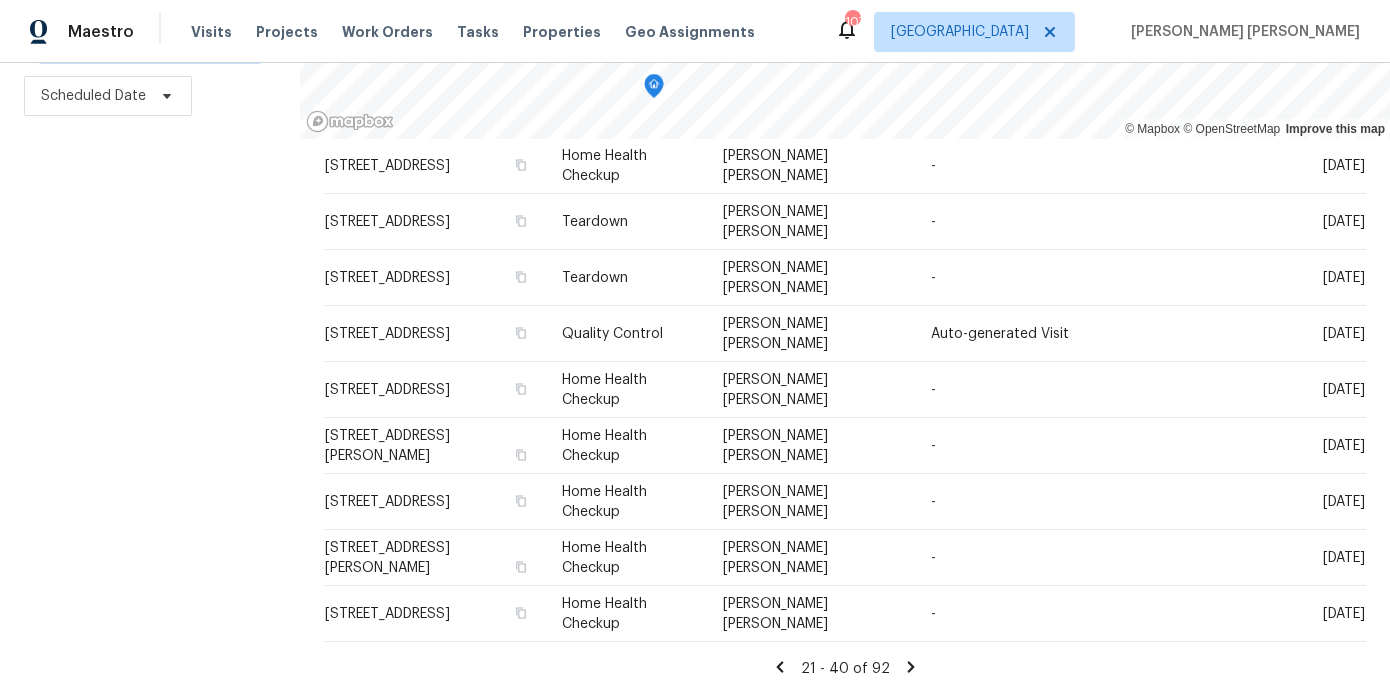 click 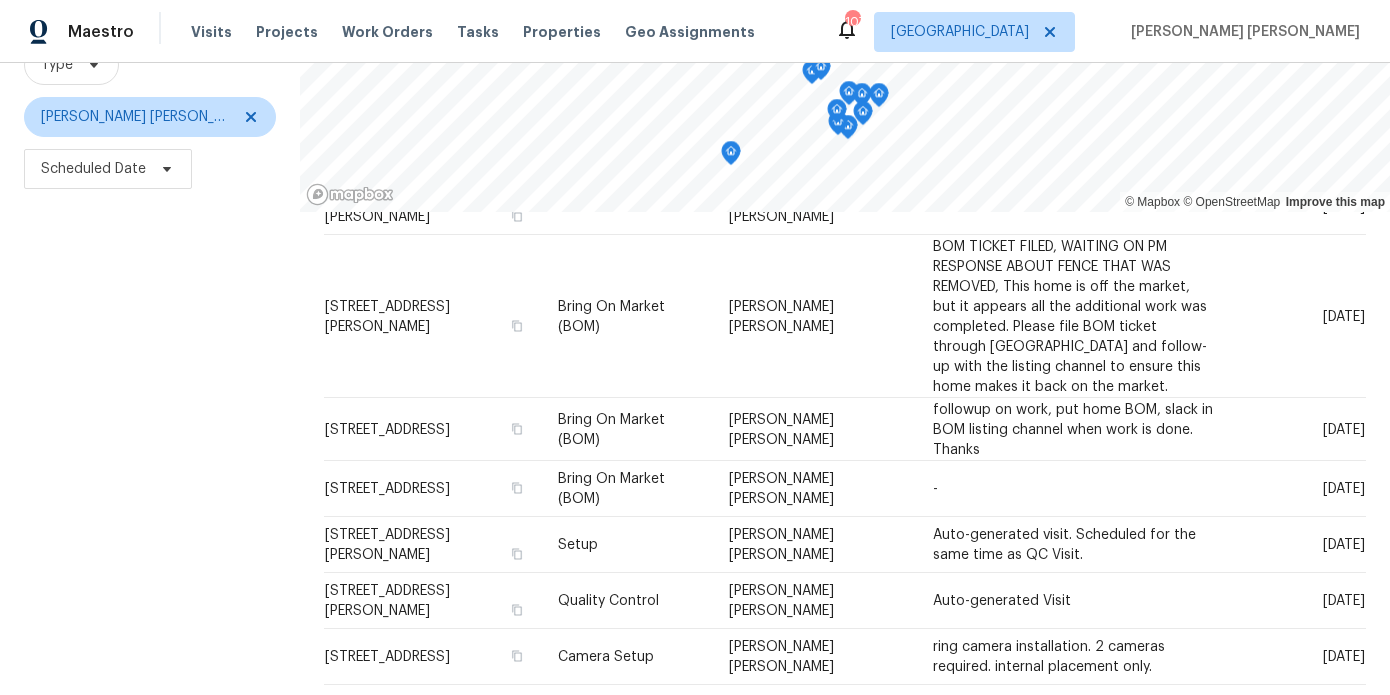 scroll, scrollTop: 227, scrollLeft: 0, axis: vertical 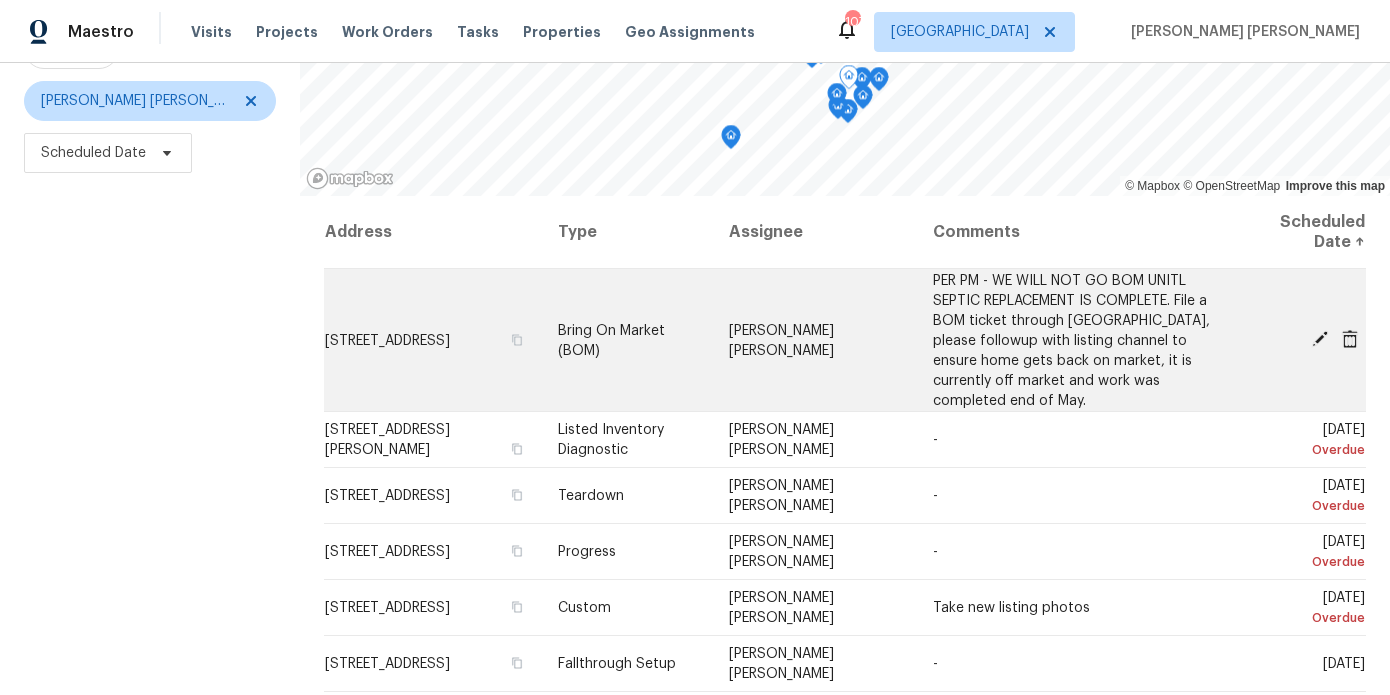 click 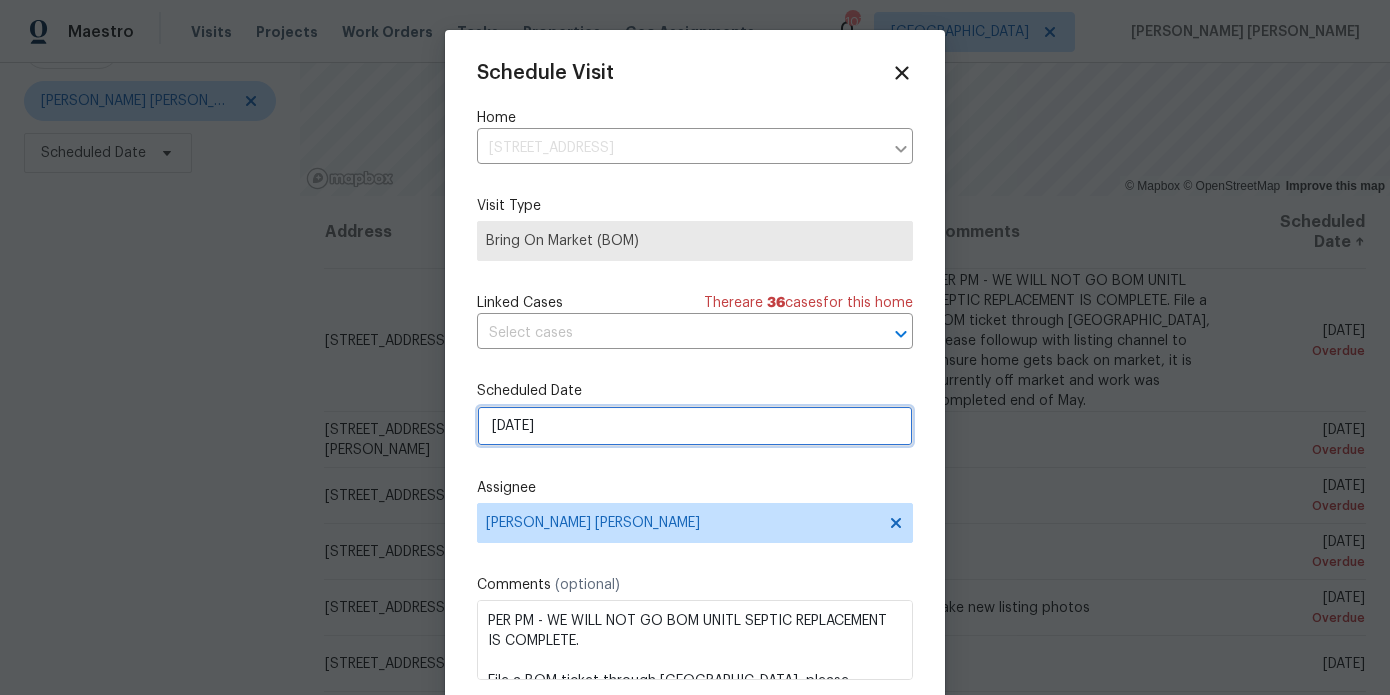 click on "[DATE]" at bounding box center (695, 426) 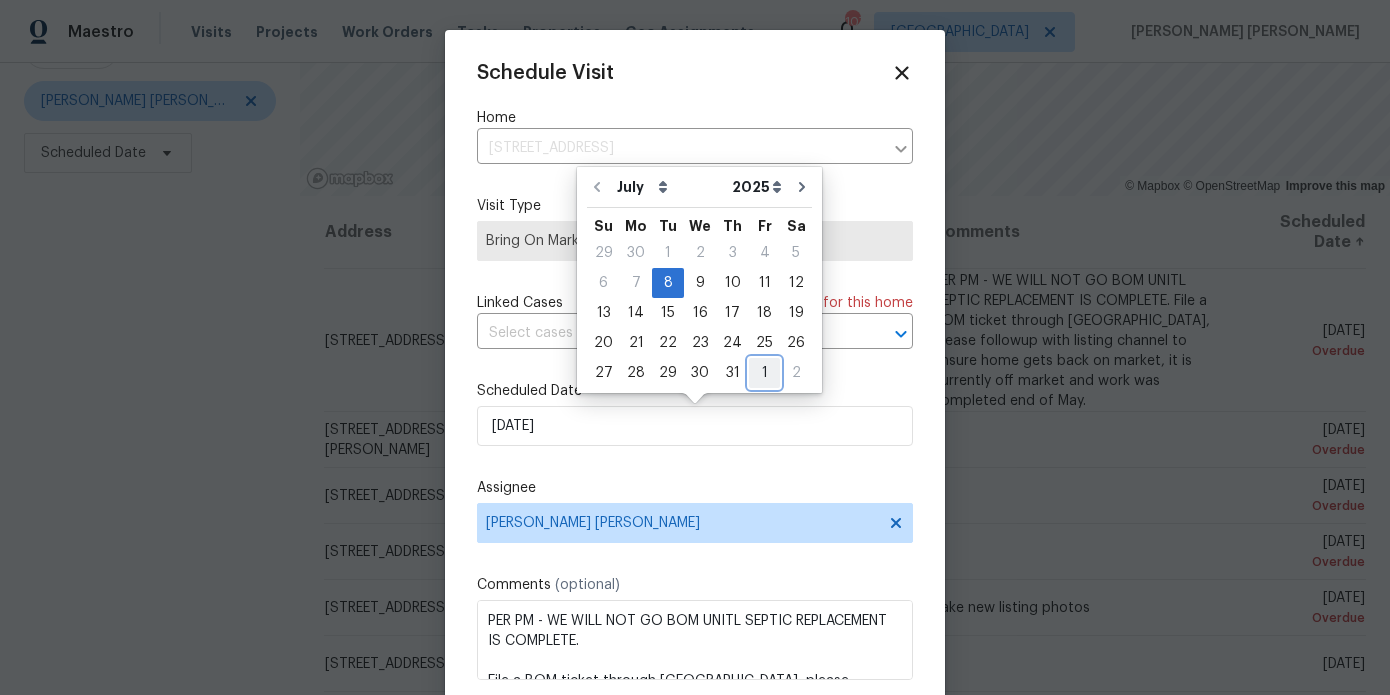 click on "1" at bounding box center (764, 373) 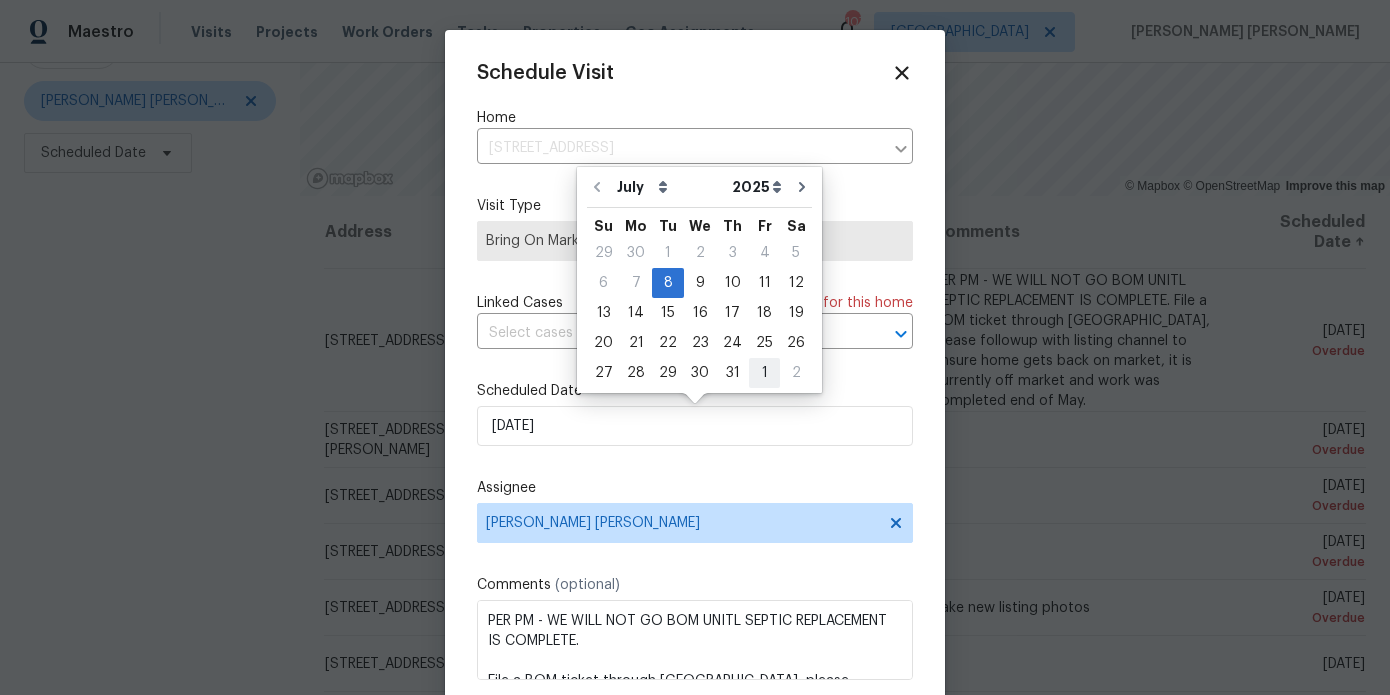 type on "8/1/2025" 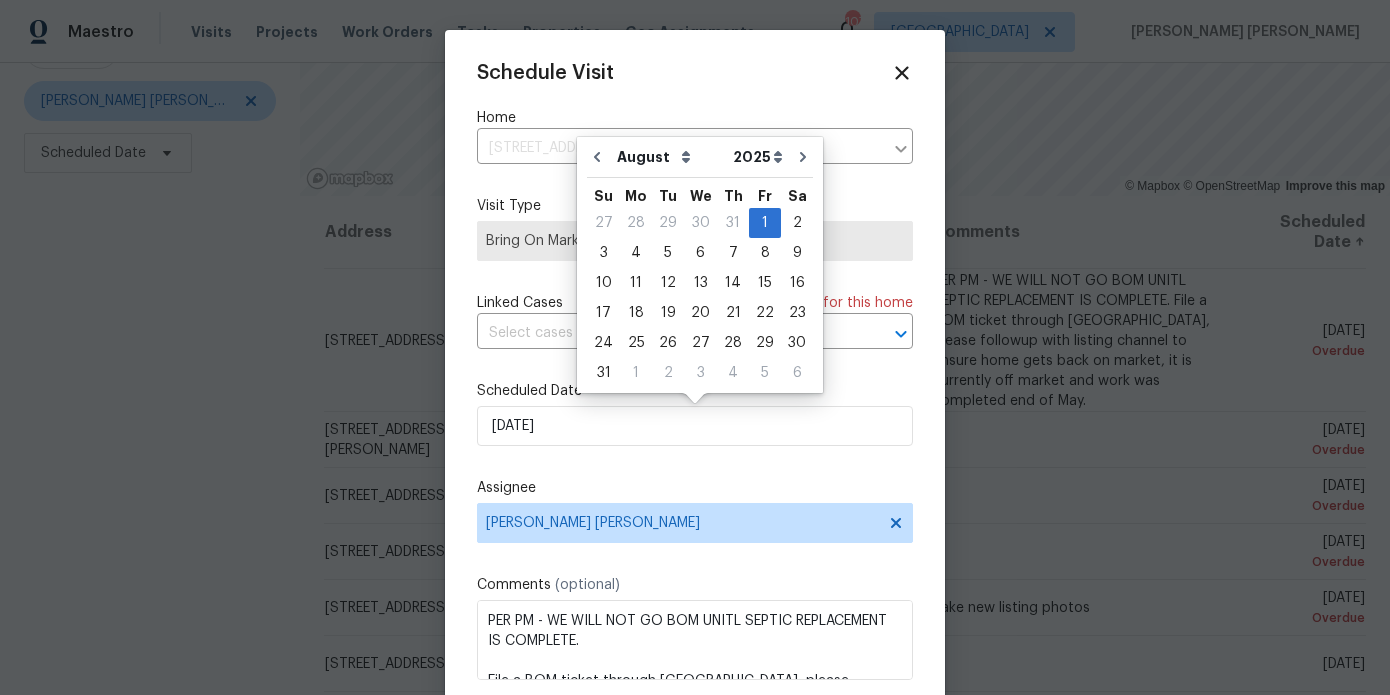scroll, scrollTop: 36, scrollLeft: 0, axis: vertical 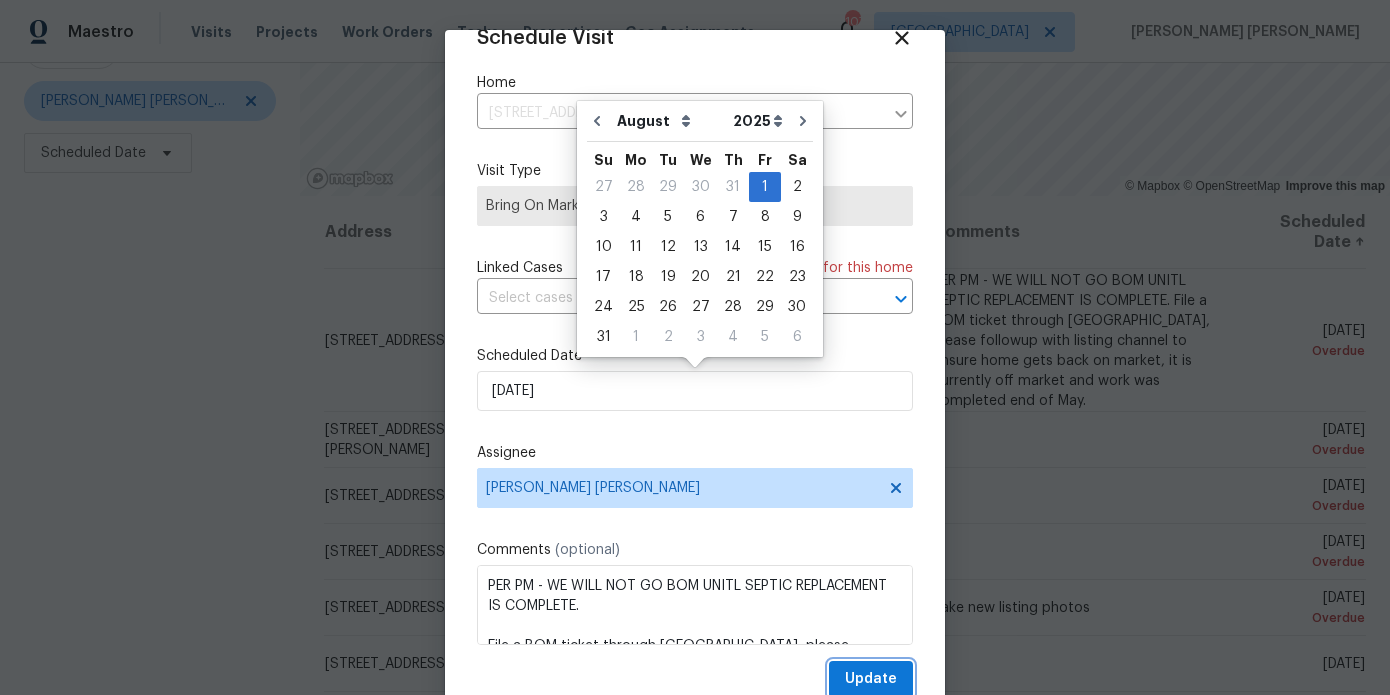 click on "Update" at bounding box center [871, 679] 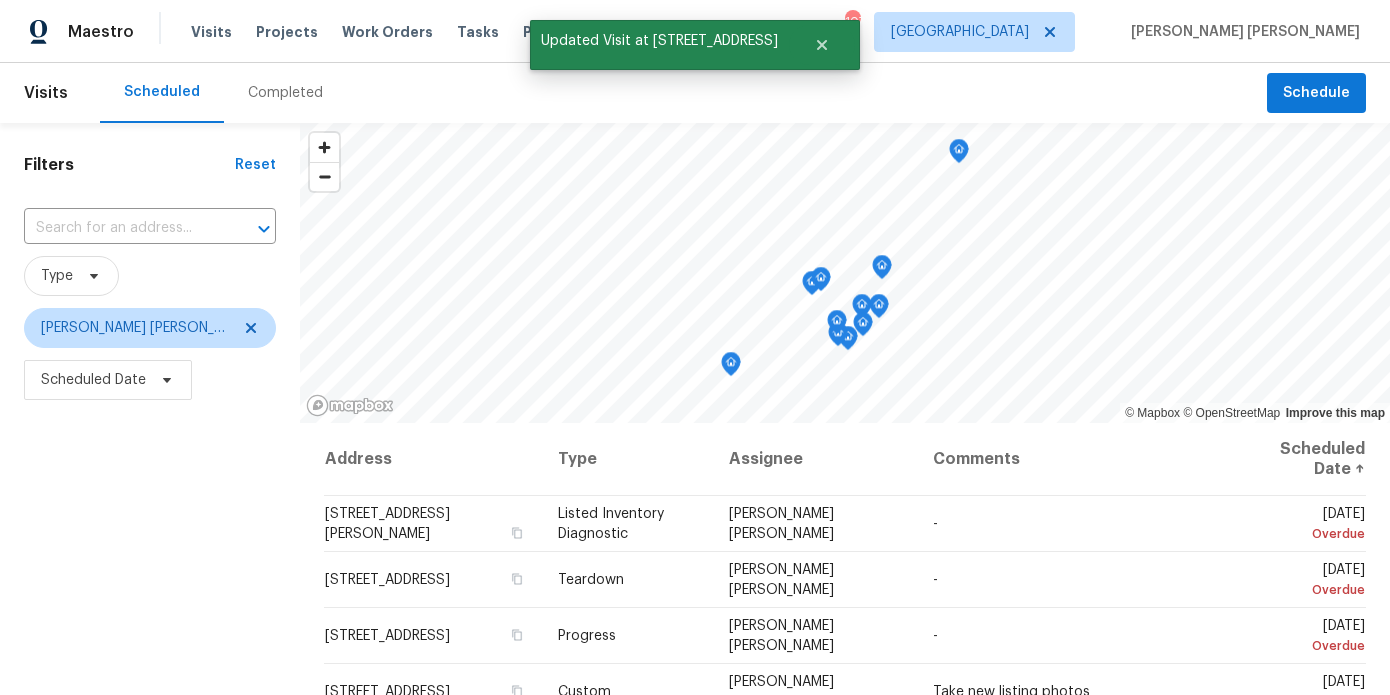 scroll, scrollTop: 284, scrollLeft: 0, axis: vertical 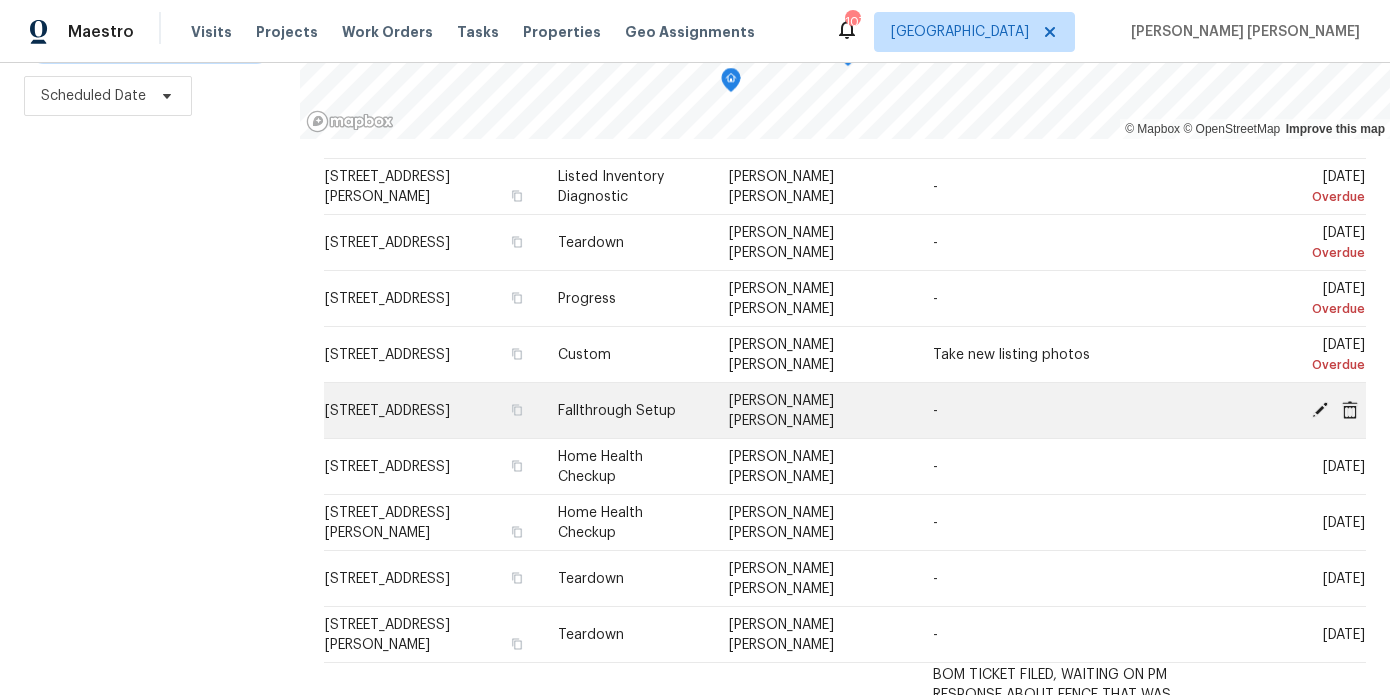 click 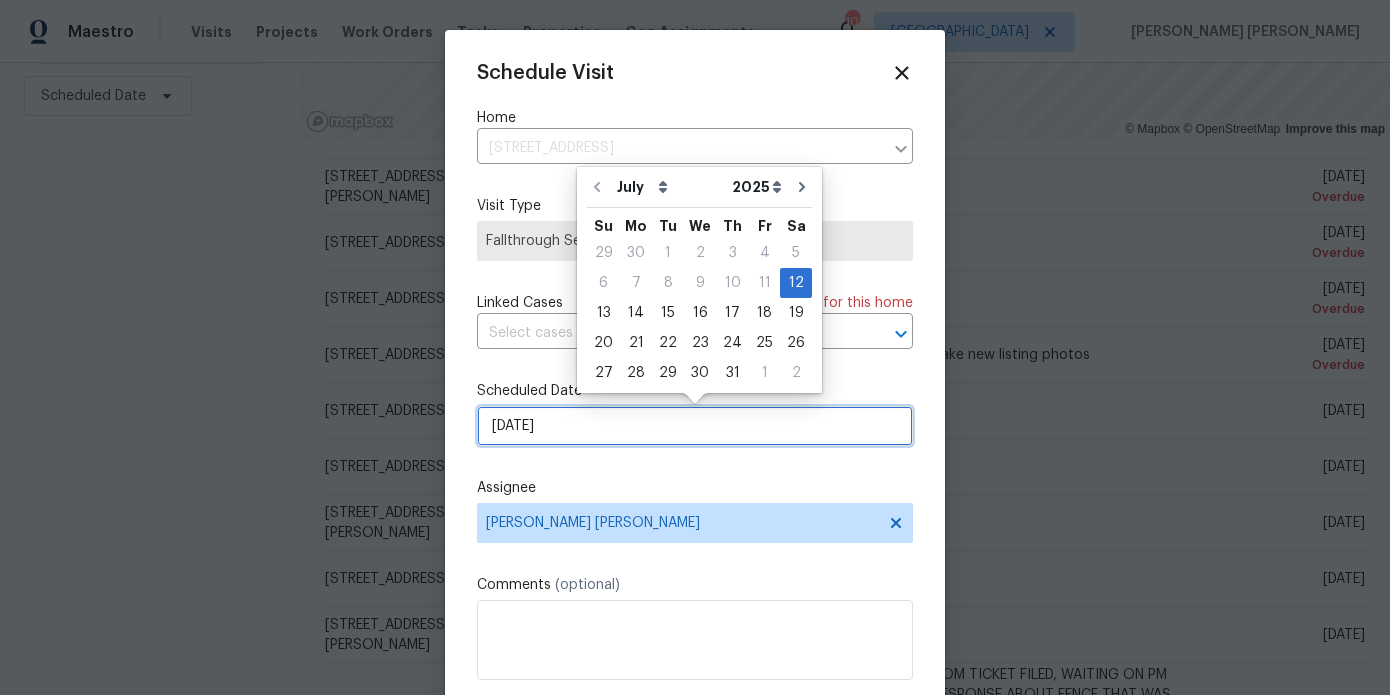 click on "7/12/2025" at bounding box center [695, 426] 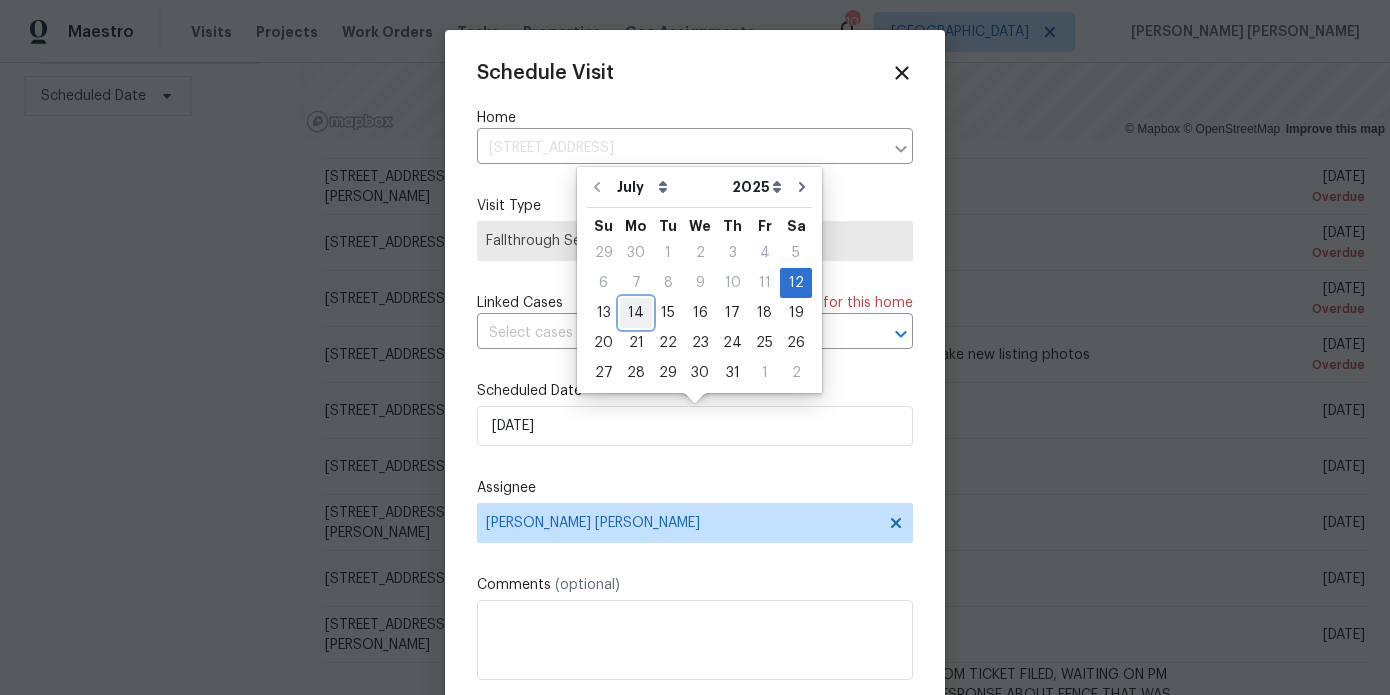 click on "14" at bounding box center [636, 313] 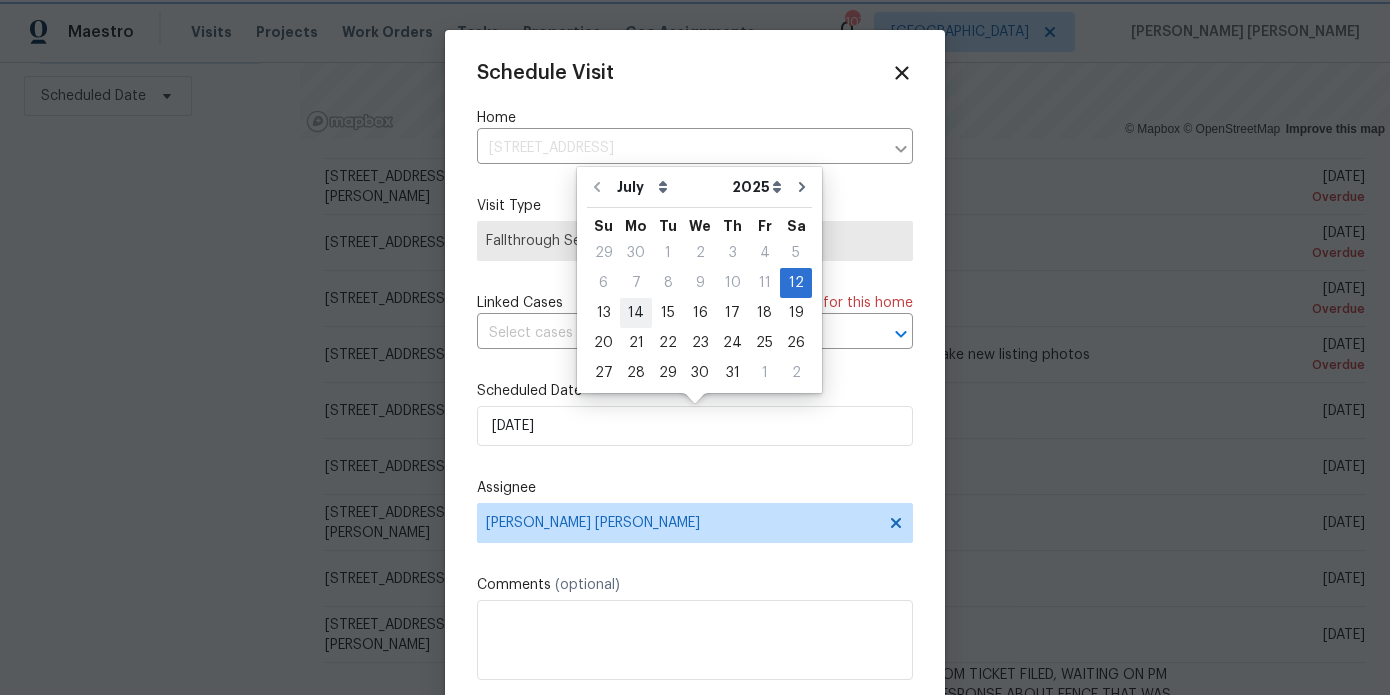 type on "7/14/2025" 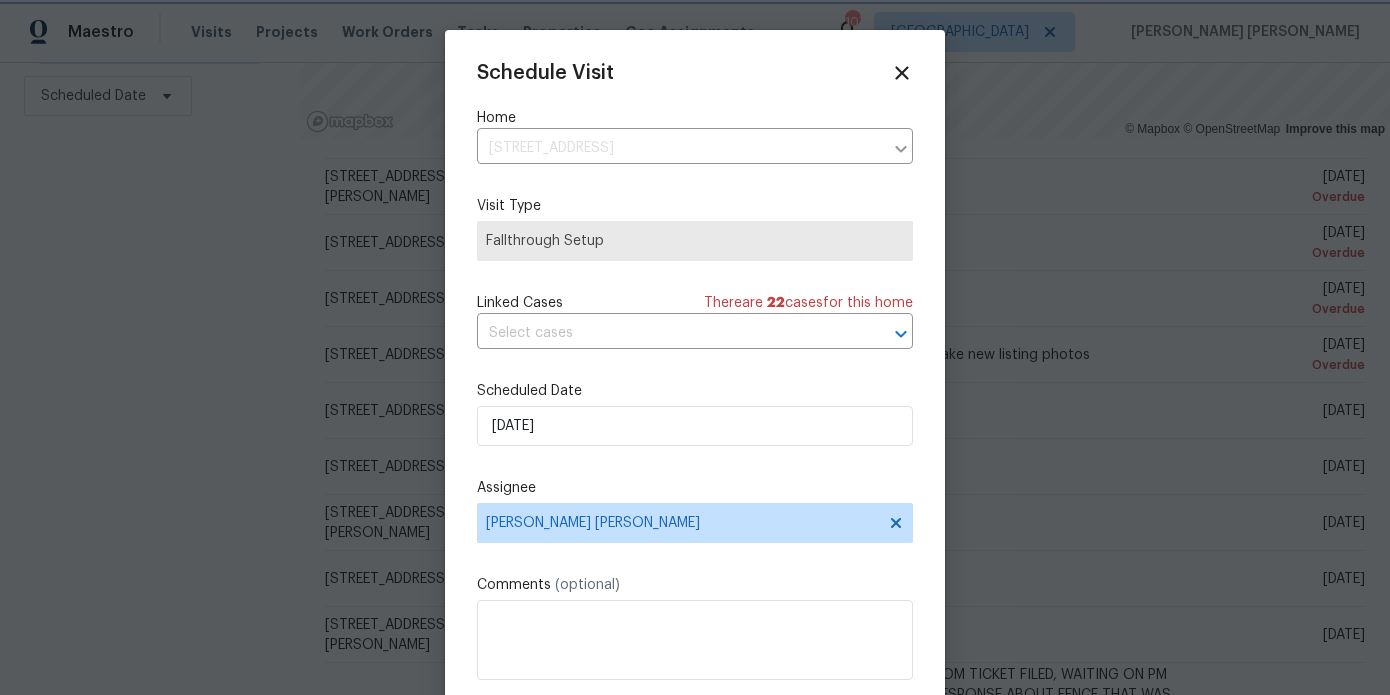 scroll, scrollTop: 36, scrollLeft: 0, axis: vertical 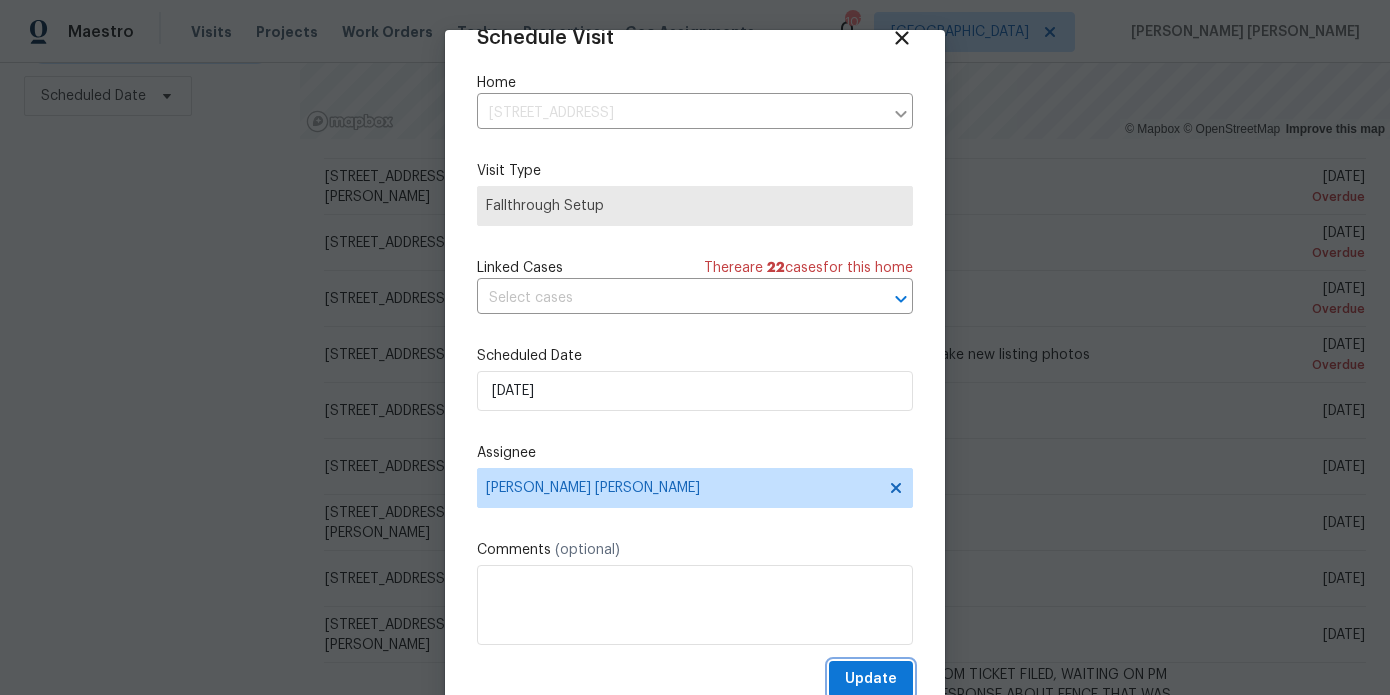 click on "Update" at bounding box center [871, 679] 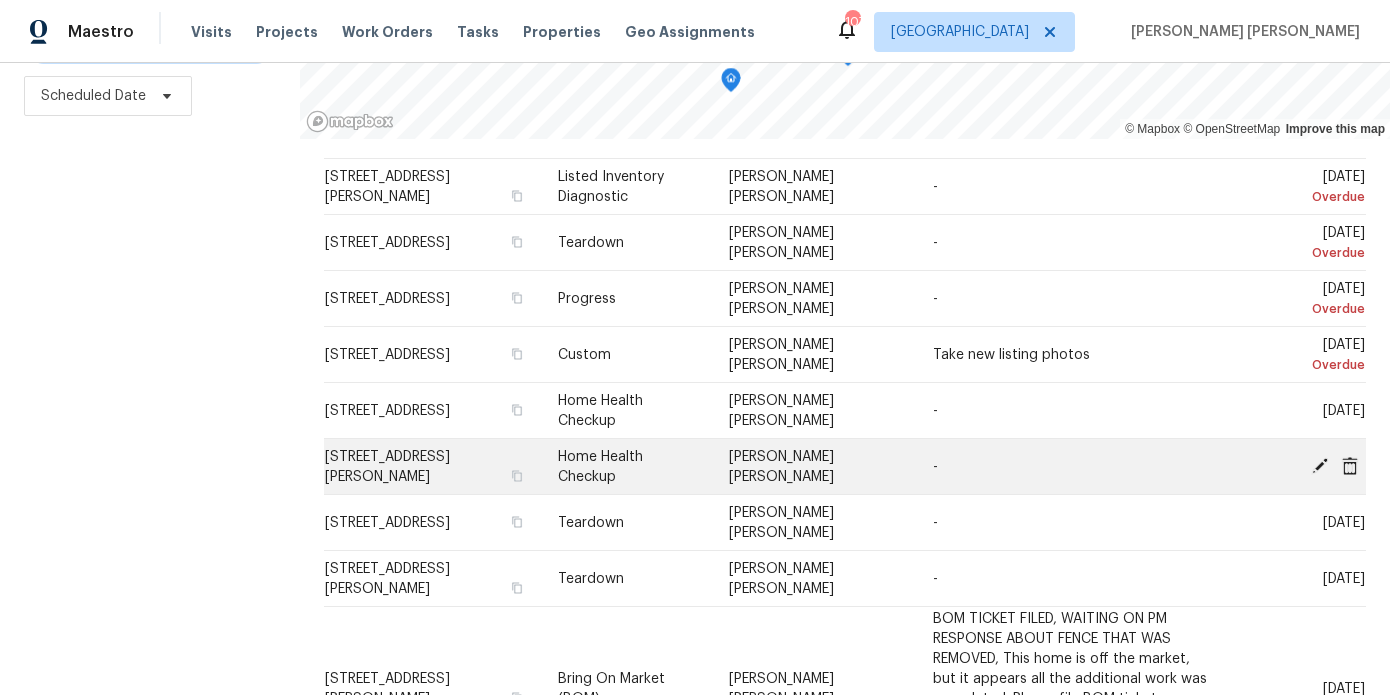 click 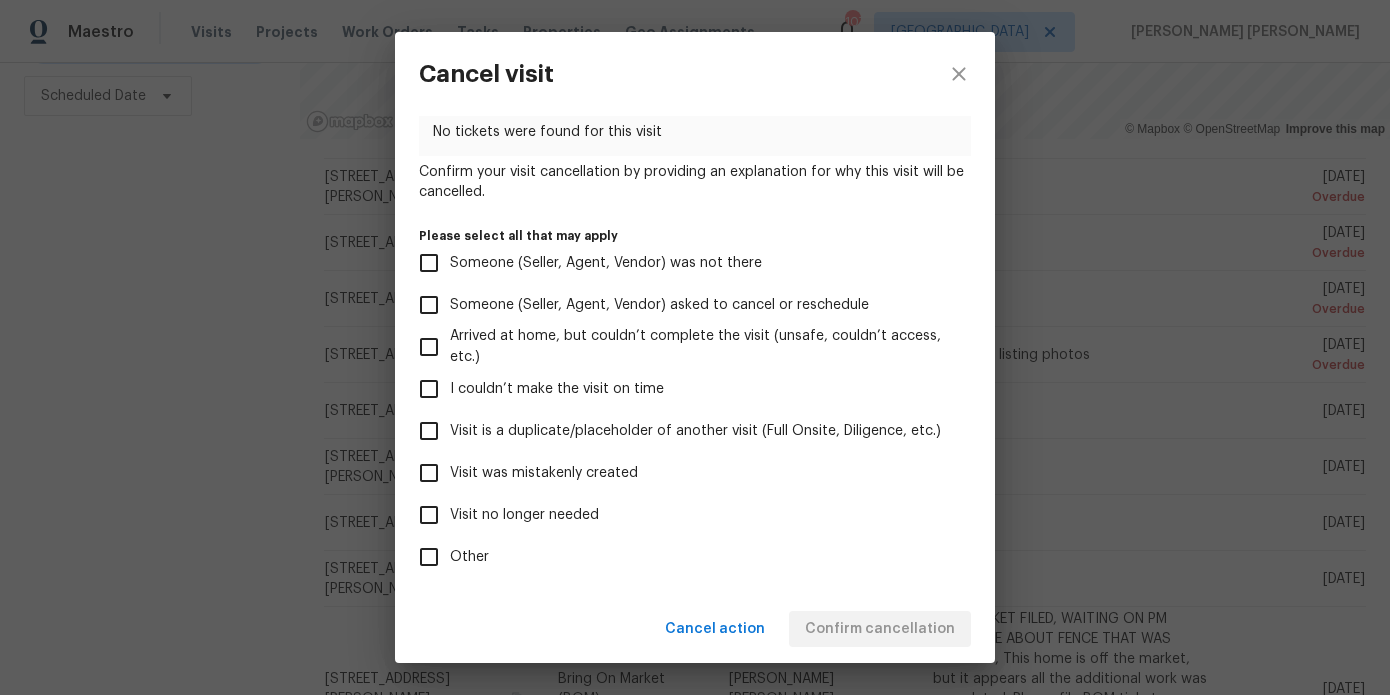 scroll, scrollTop: 190, scrollLeft: 0, axis: vertical 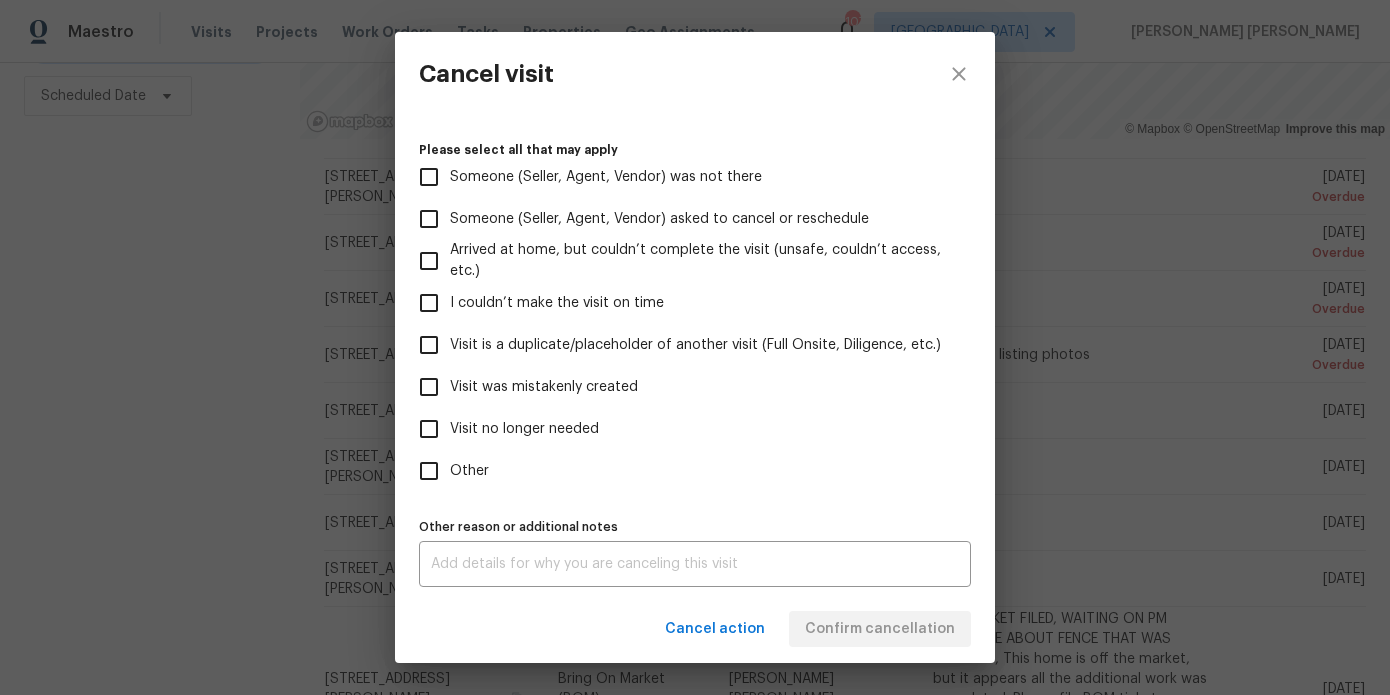 click on "Visit no longer needed" at bounding box center (524, 429) 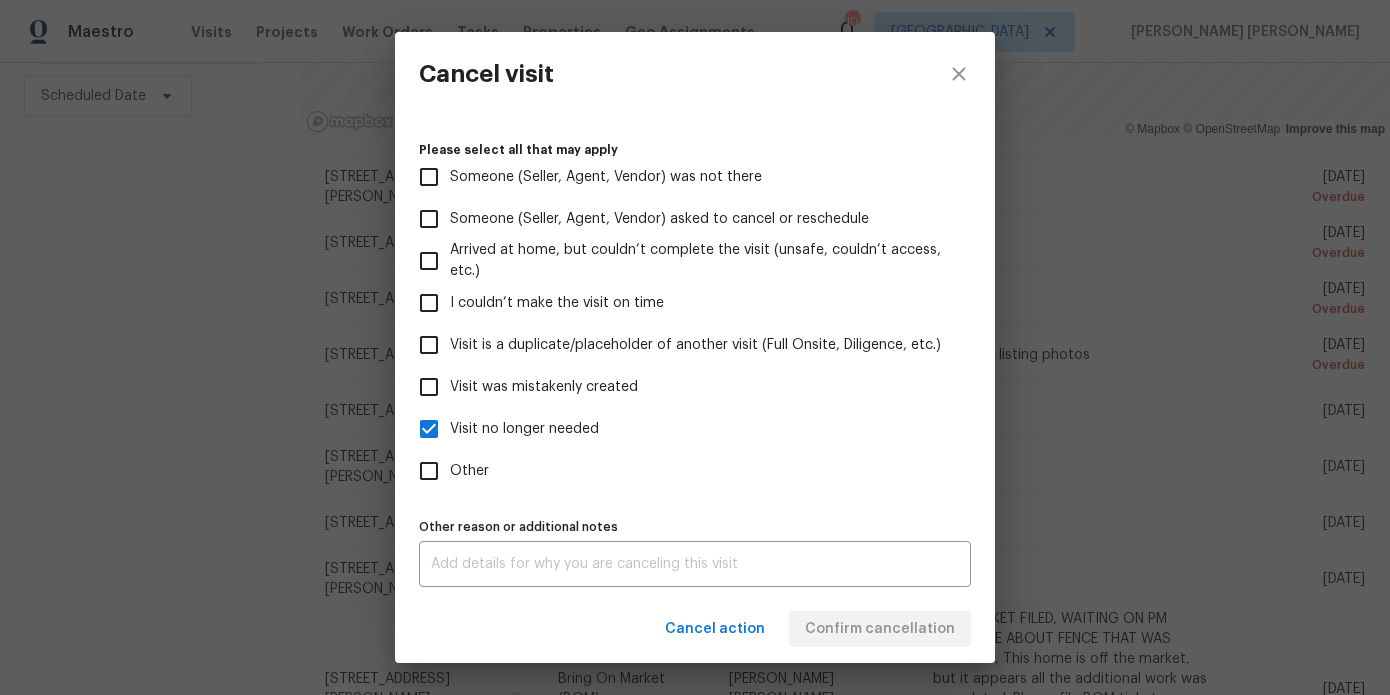 click on "Other reason or additional notes x Other reason or additional notes" at bounding box center [695, 550] 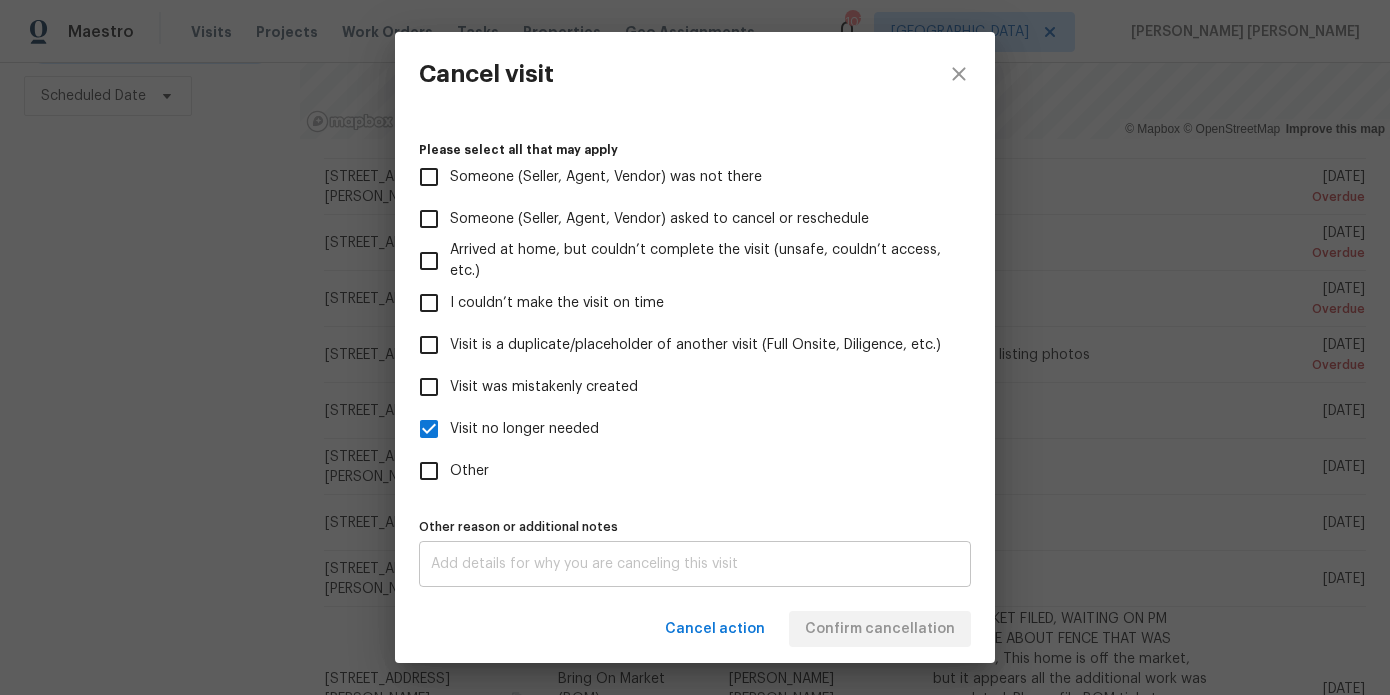 click on "x Other reason or additional notes" at bounding box center [695, 564] 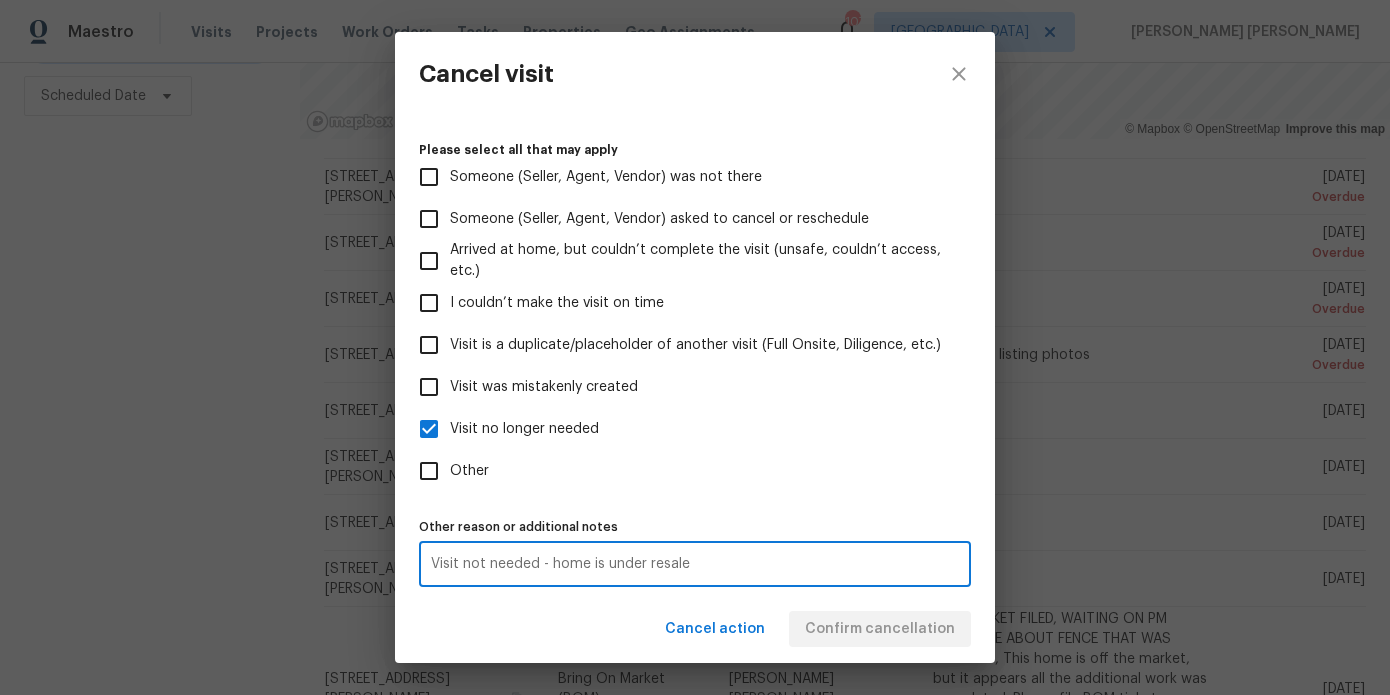 type on "Visit not needed - home is under resale" 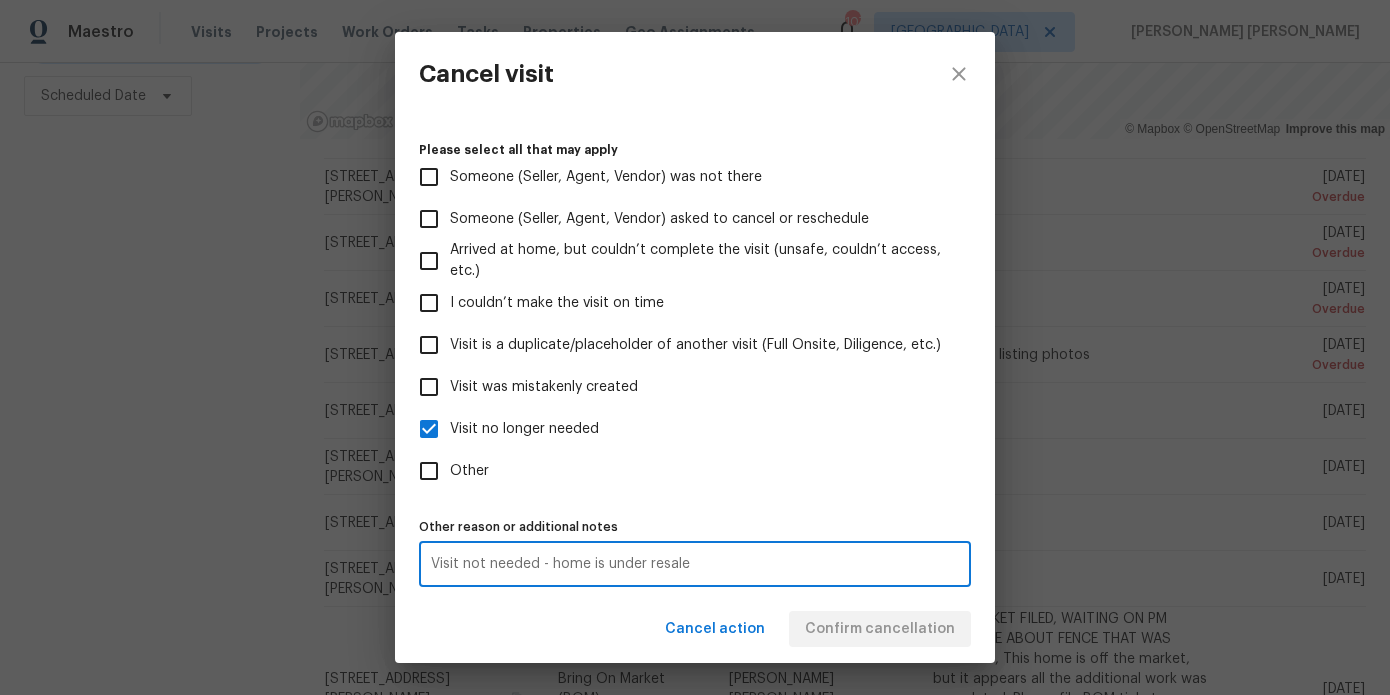 click on "Cancel action Confirm cancellation" at bounding box center (695, 629) 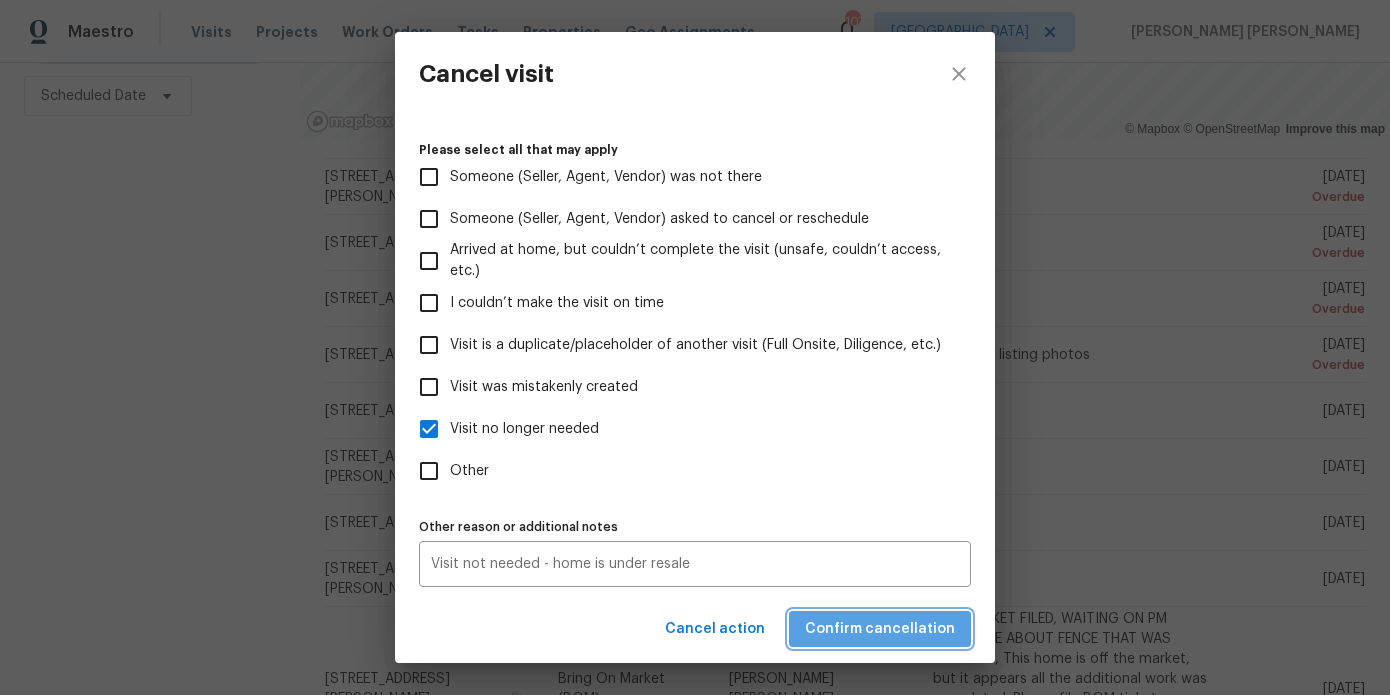 click on "Confirm cancellation" at bounding box center (880, 629) 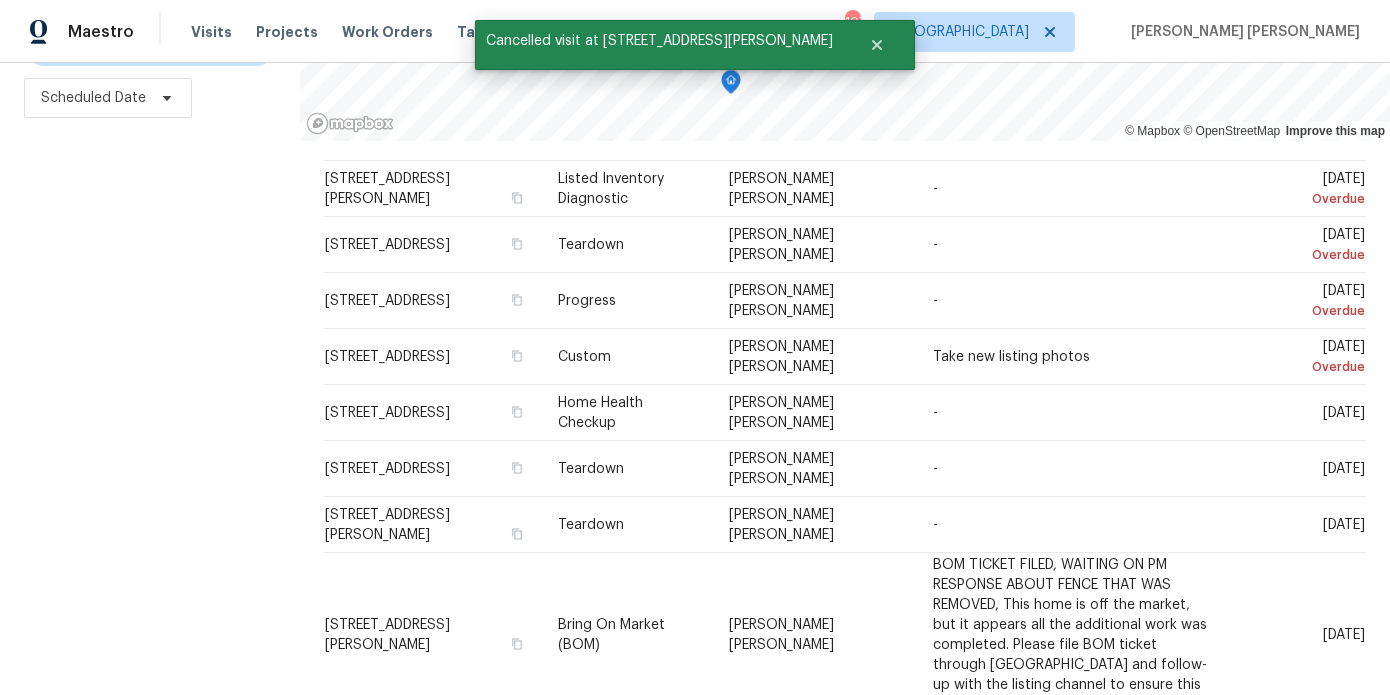 scroll, scrollTop: 284, scrollLeft: 0, axis: vertical 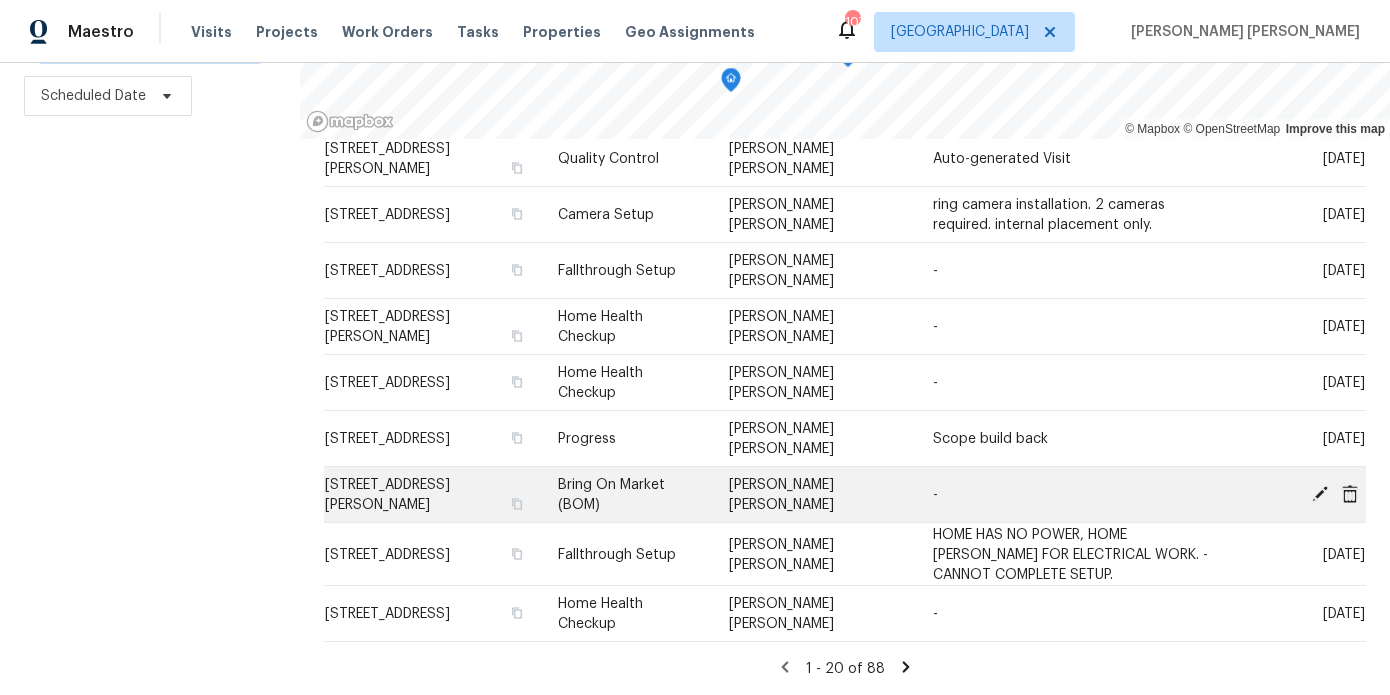 click 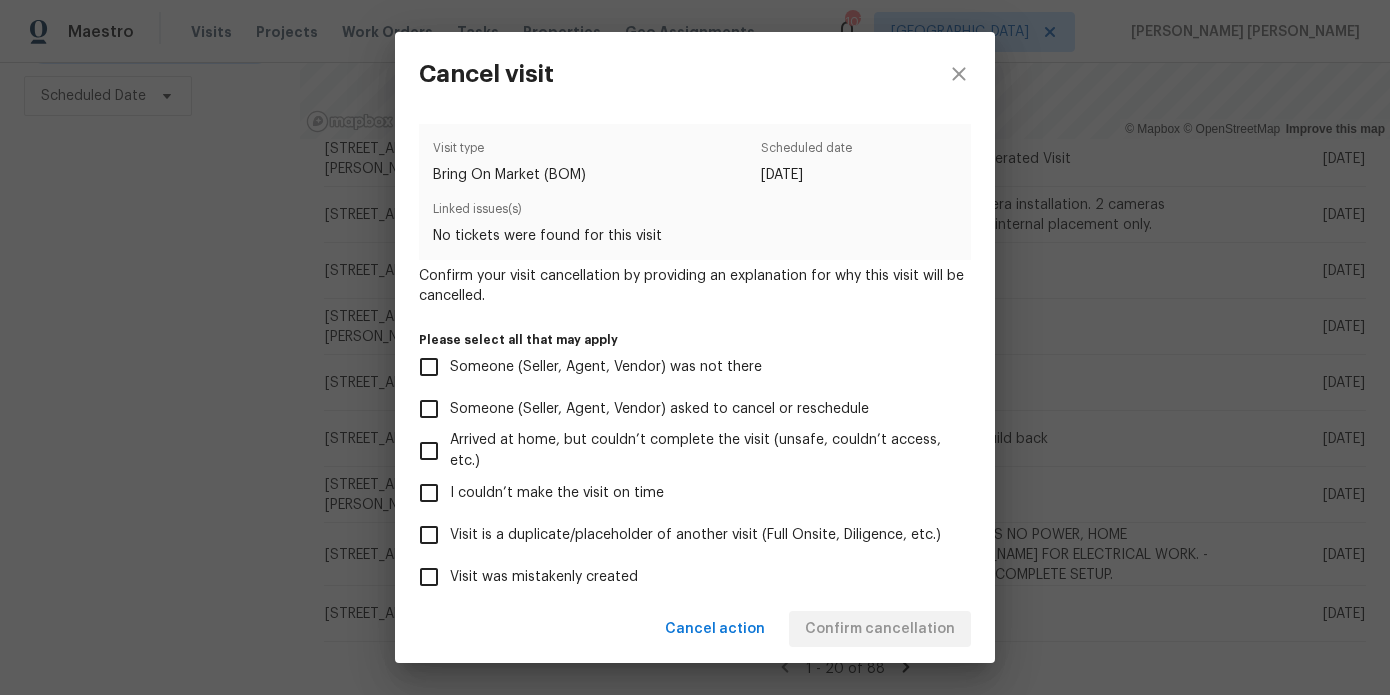 scroll, scrollTop: 190, scrollLeft: 0, axis: vertical 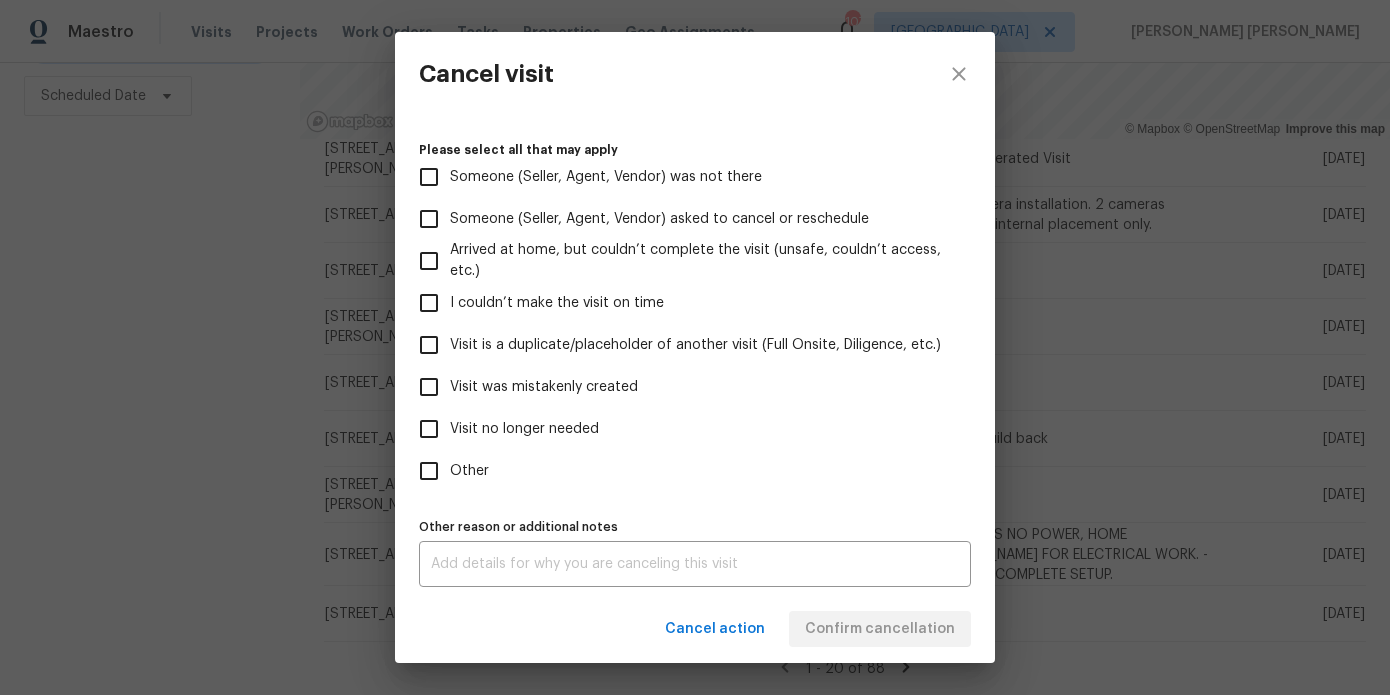 click on "Other" at bounding box center (681, 471) 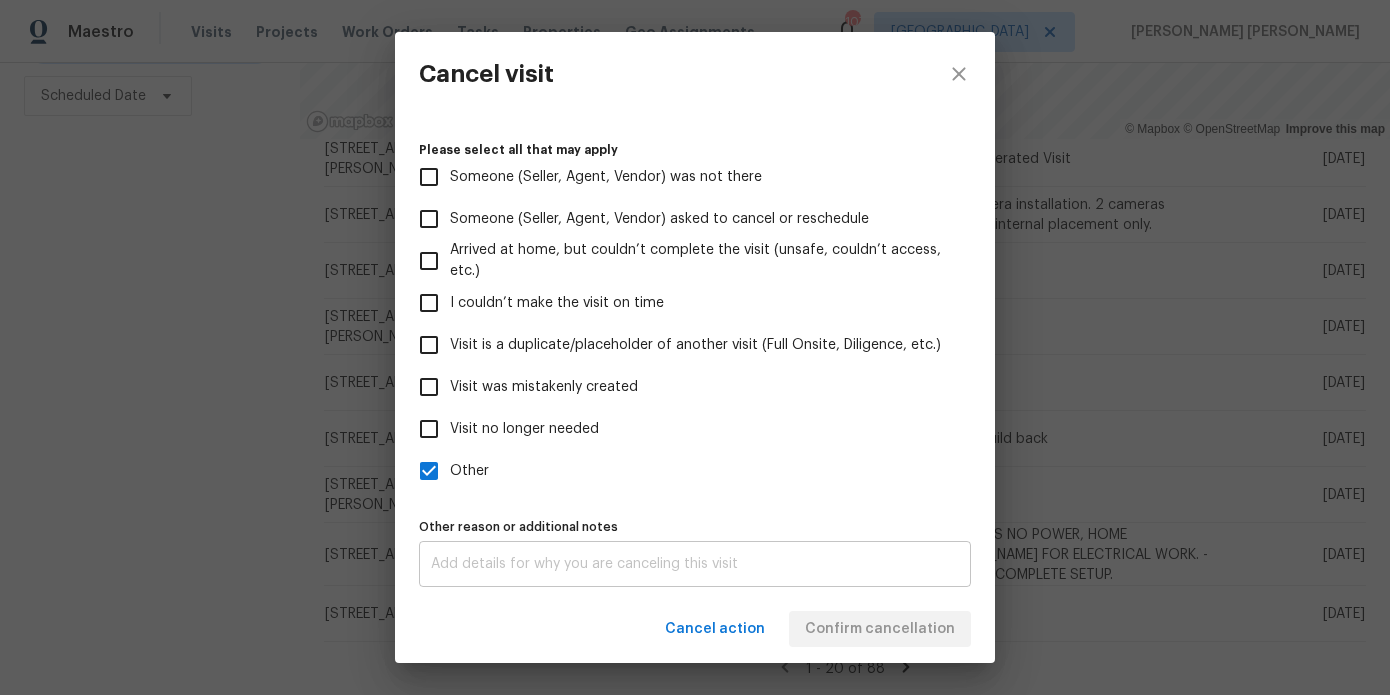 click at bounding box center [695, 564] 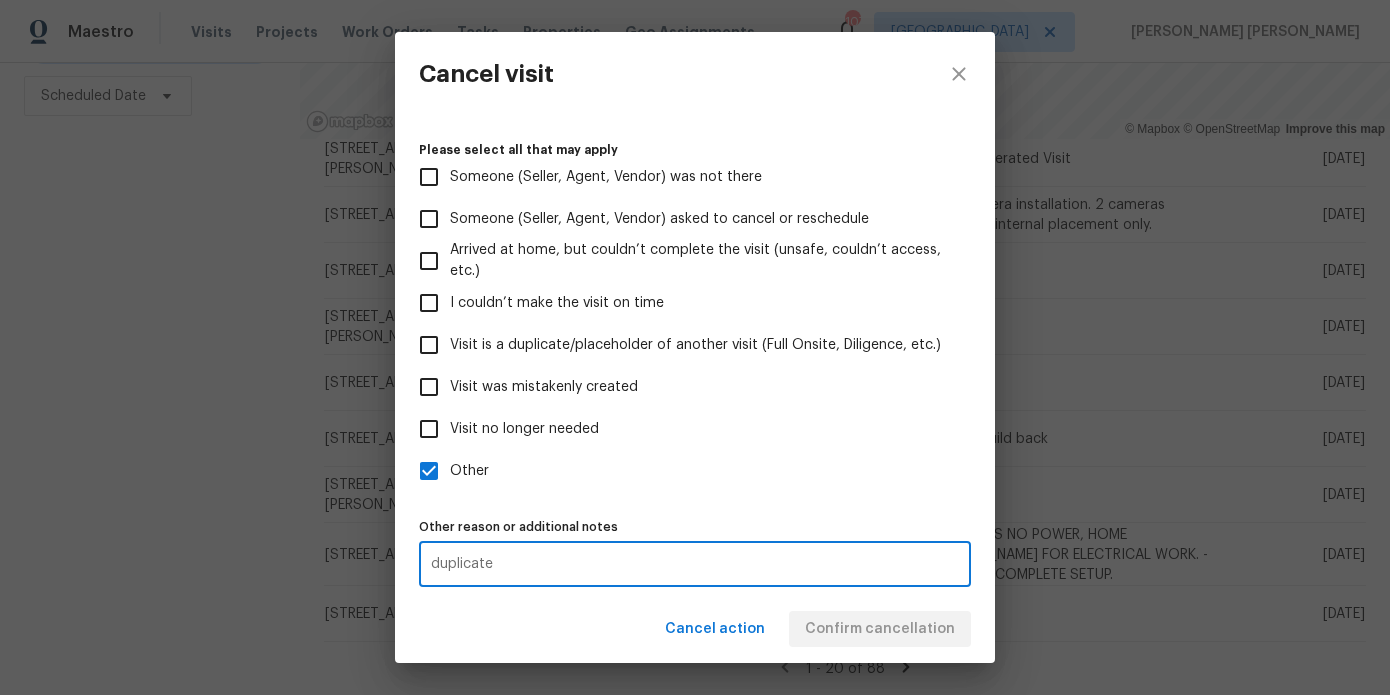 type on "duplicate" 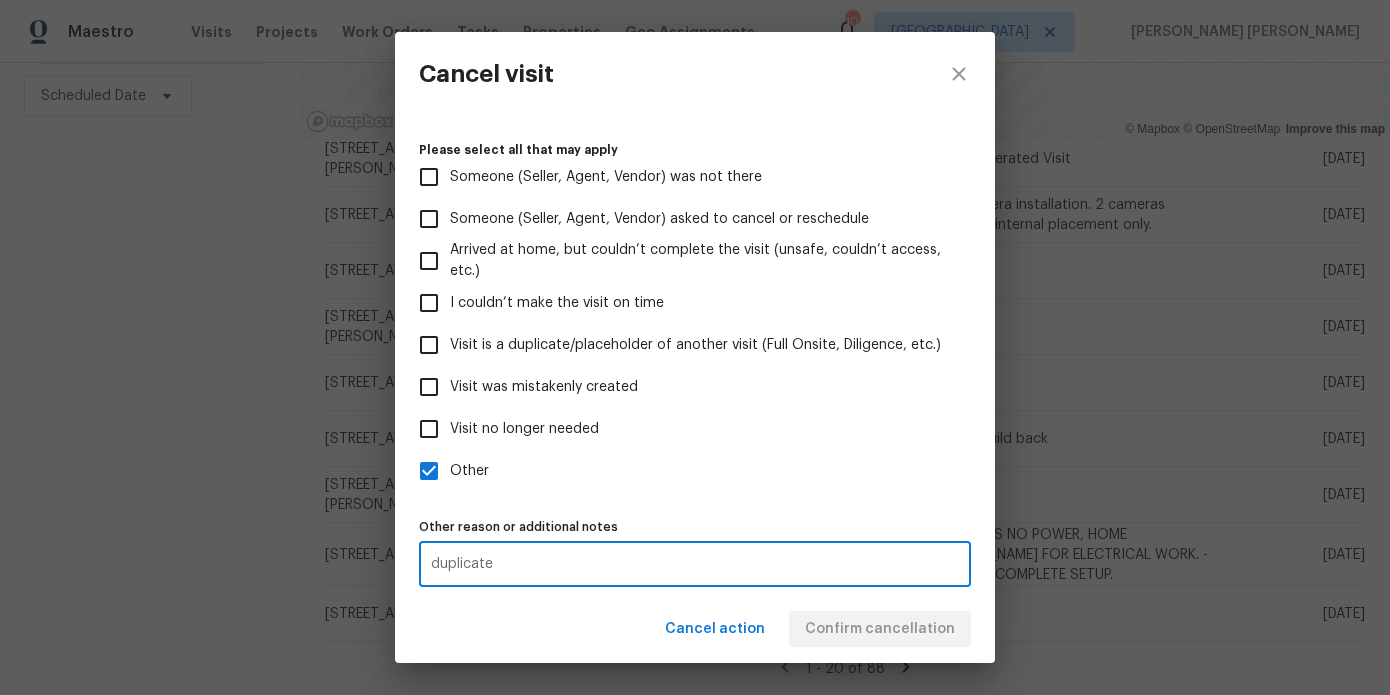 click on "Cancel action Confirm cancellation" at bounding box center (695, 629) 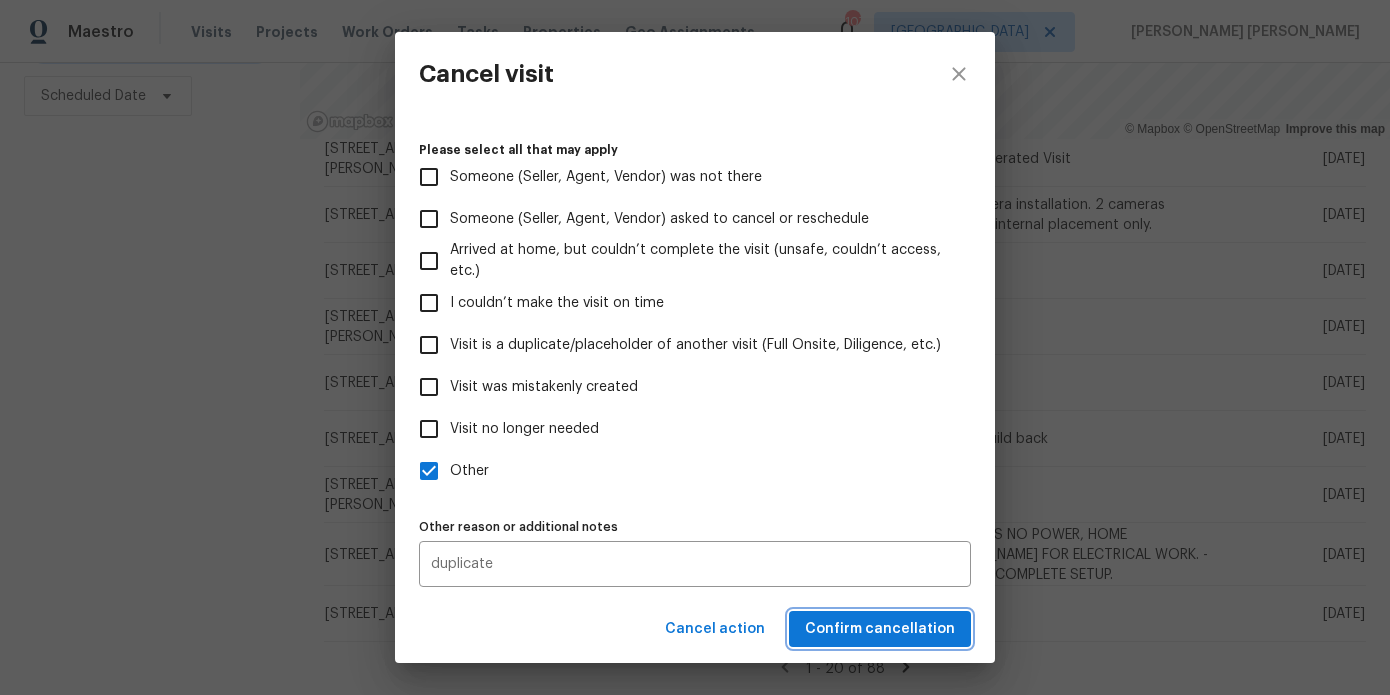click on "Confirm cancellation" at bounding box center [880, 629] 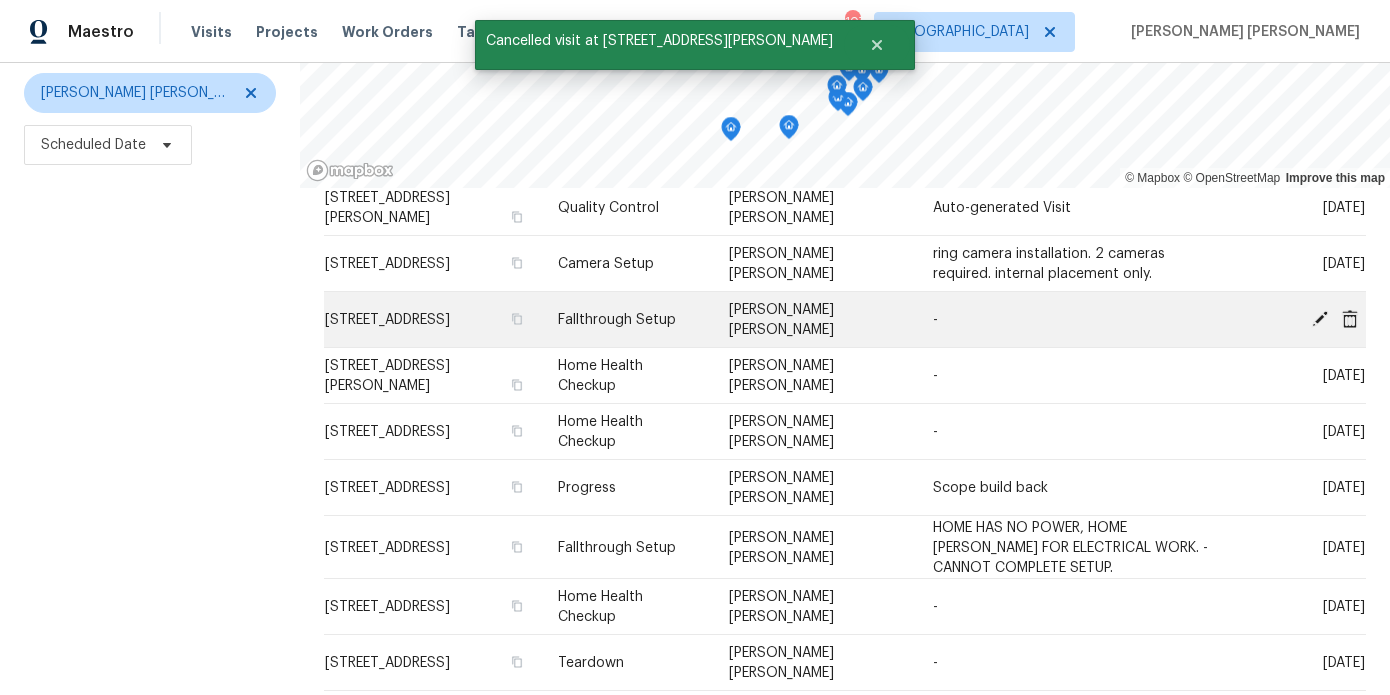 scroll, scrollTop: 284, scrollLeft: 0, axis: vertical 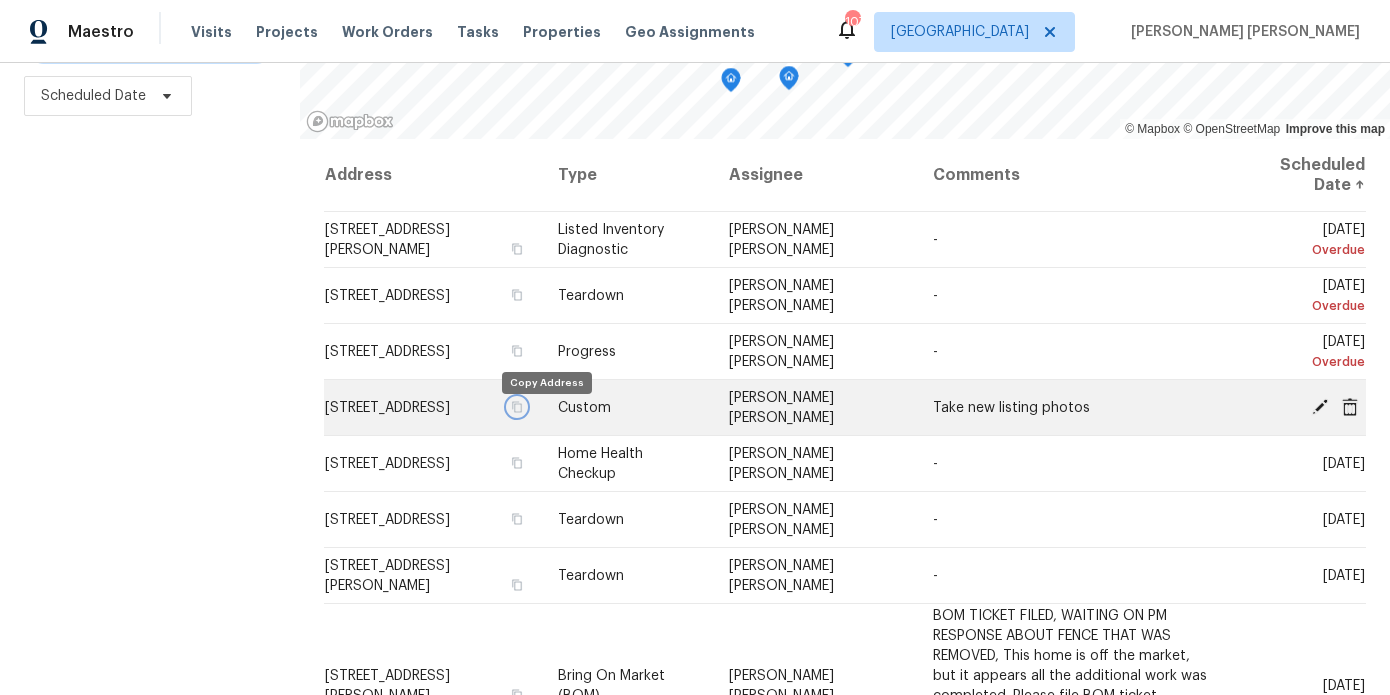 click 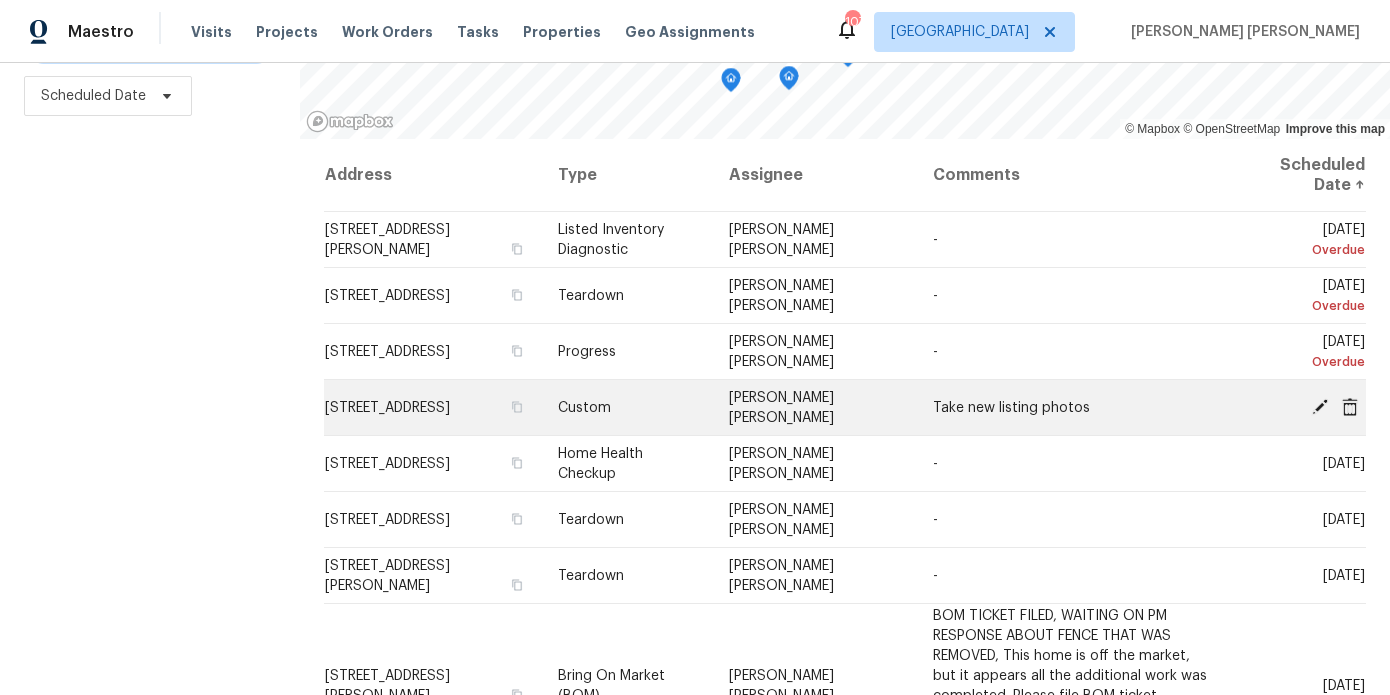 click 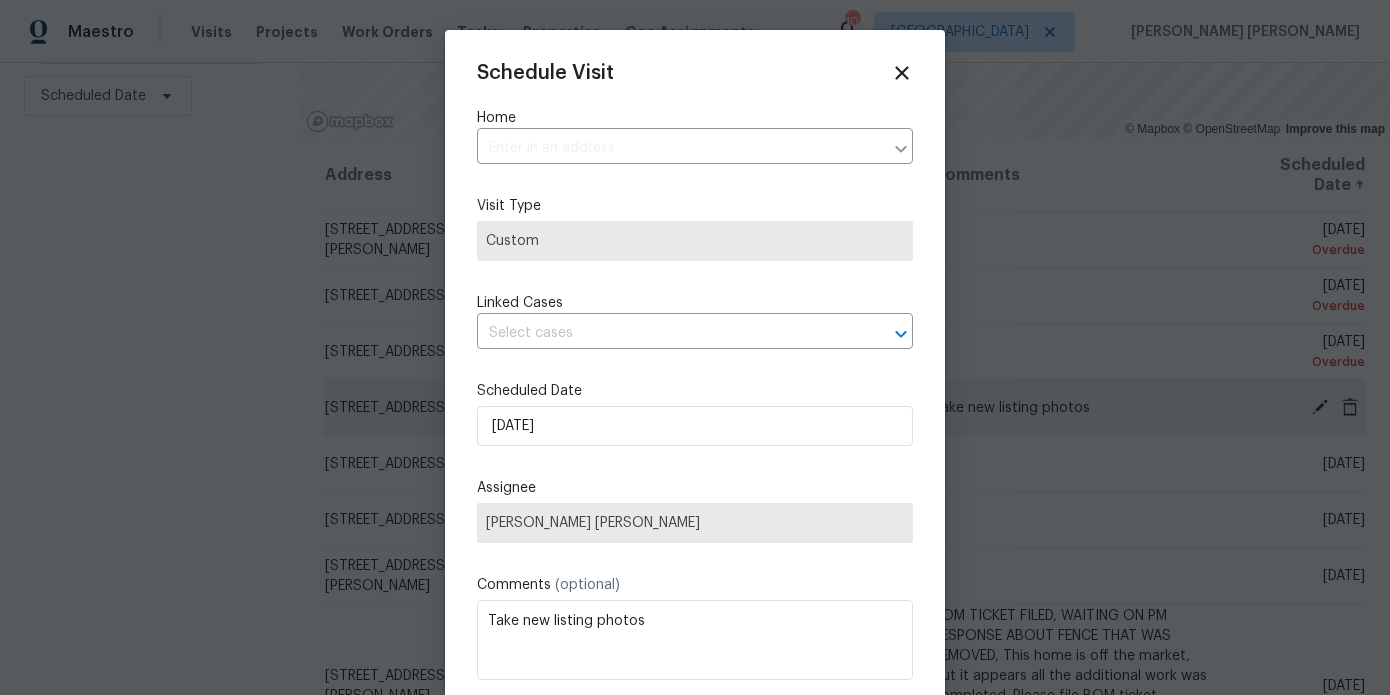 type on "5677 Wind Gate Ln, Lithonia, GA 30058" 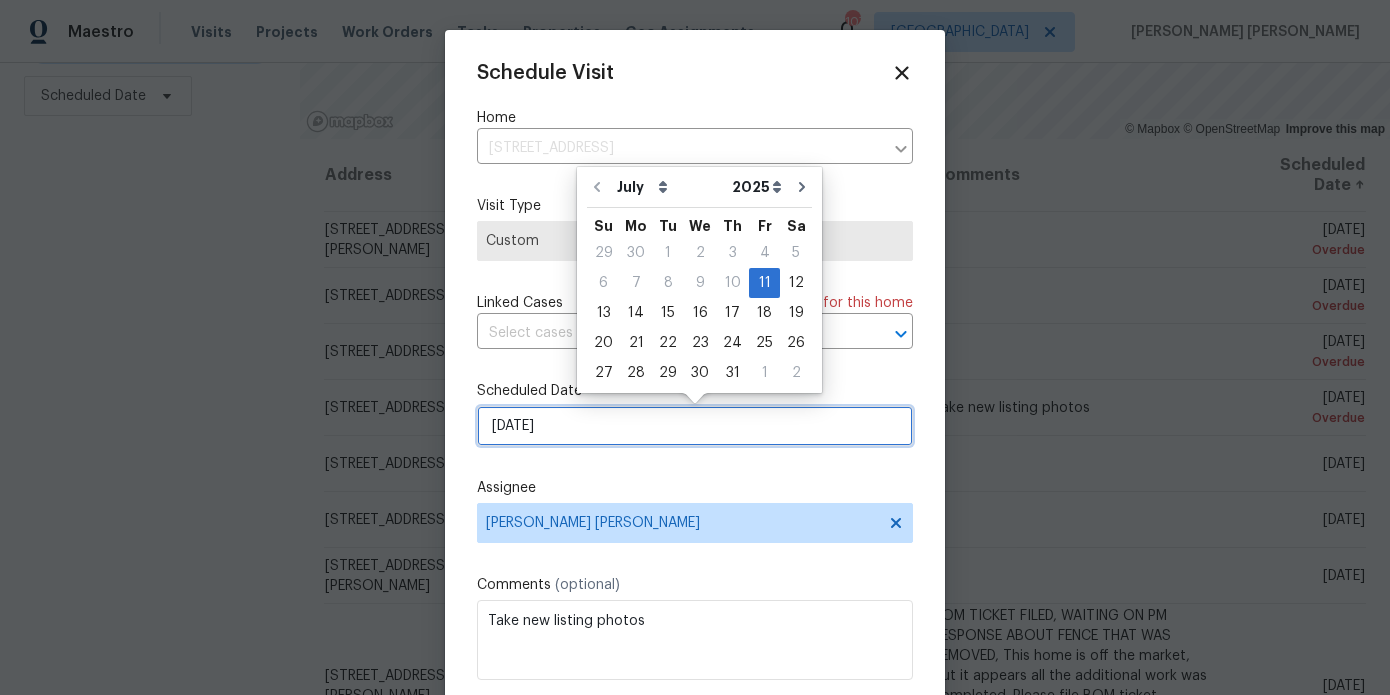 click on "7/11/2025" at bounding box center (695, 426) 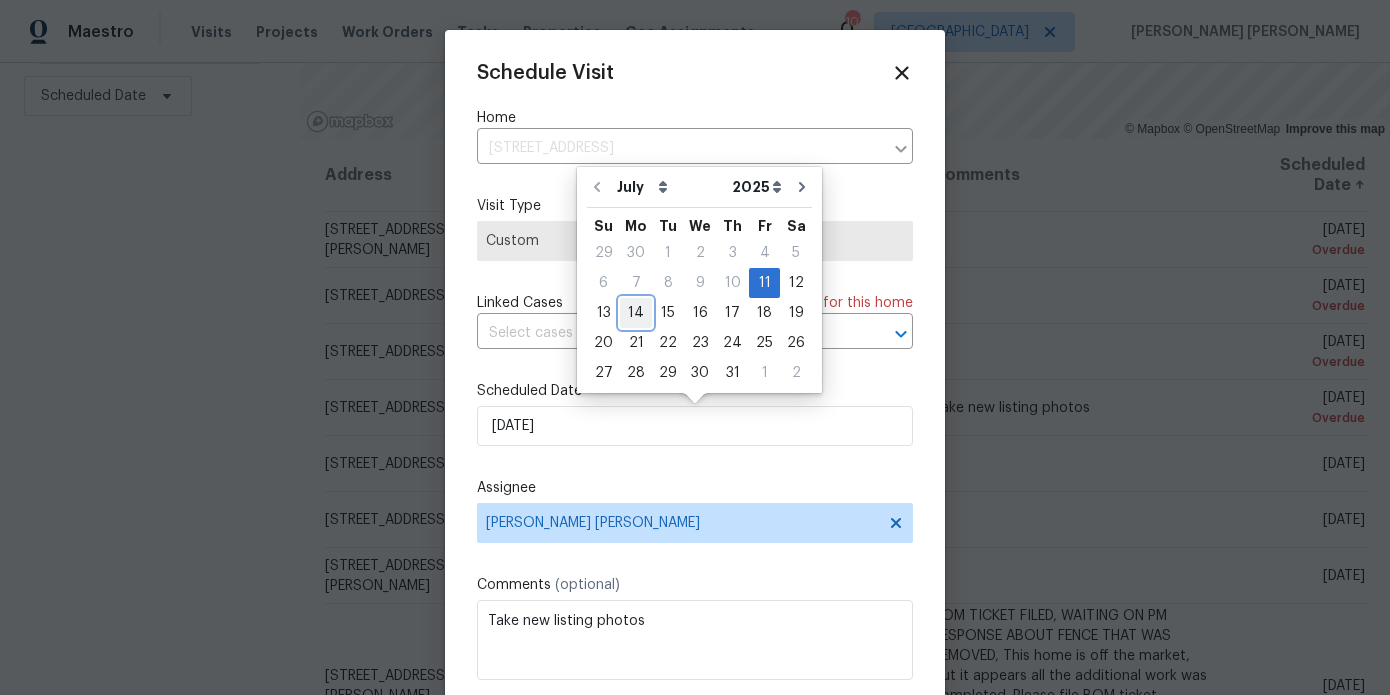 click on "14" at bounding box center (636, 313) 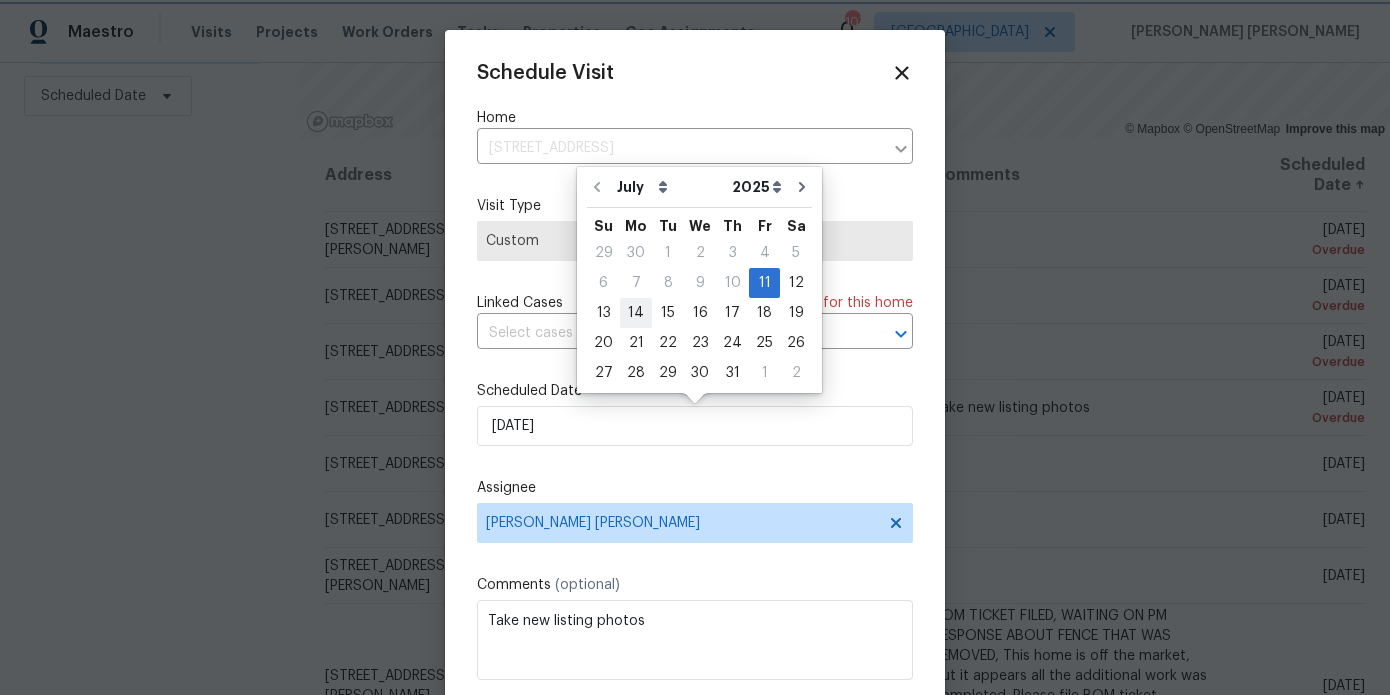 type on "7/14/2025" 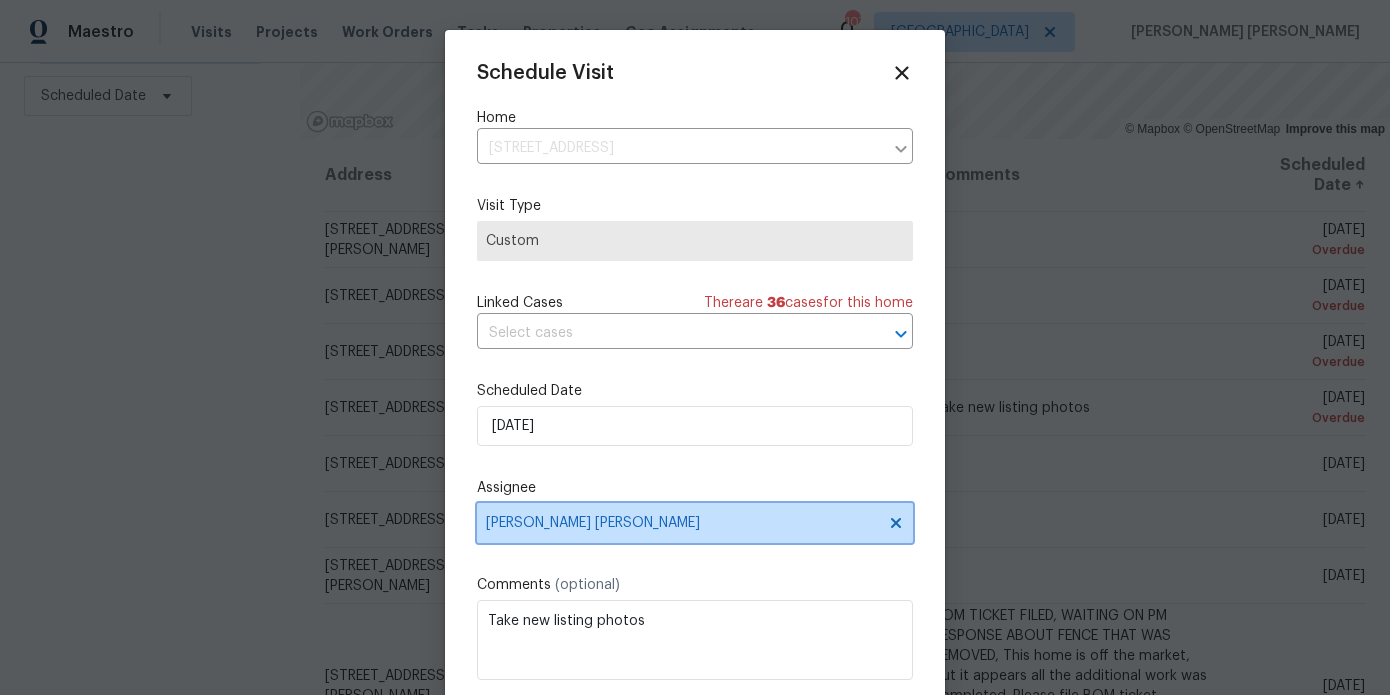 click on "[PERSON_NAME] [PERSON_NAME]" at bounding box center [695, 523] 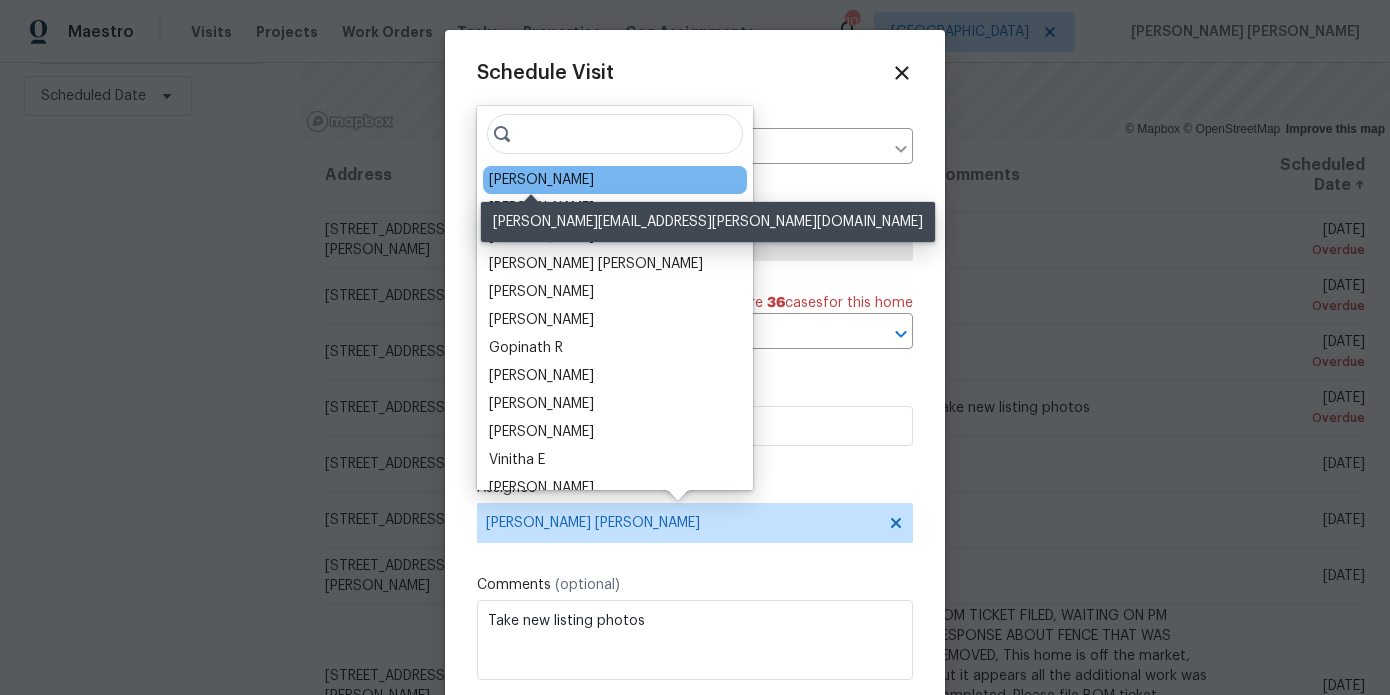 click on "[PERSON_NAME]" at bounding box center (541, 180) 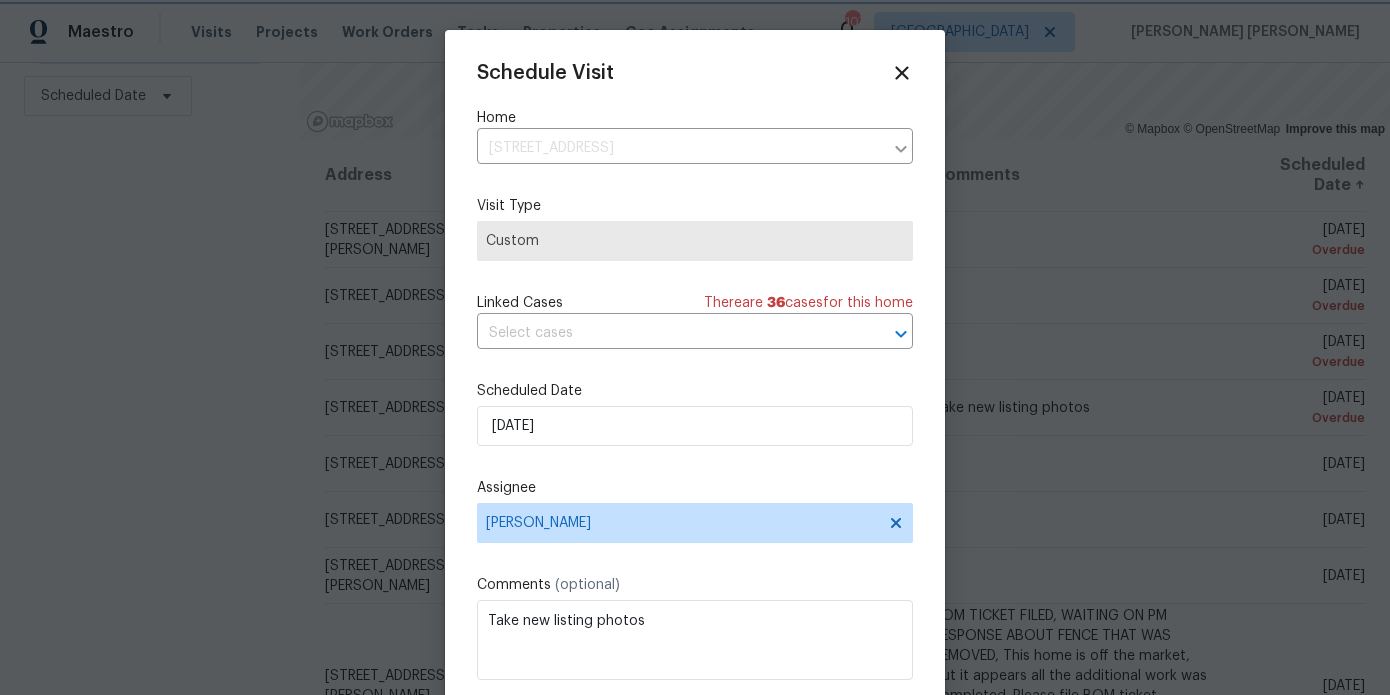 scroll, scrollTop: 36, scrollLeft: 0, axis: vertical 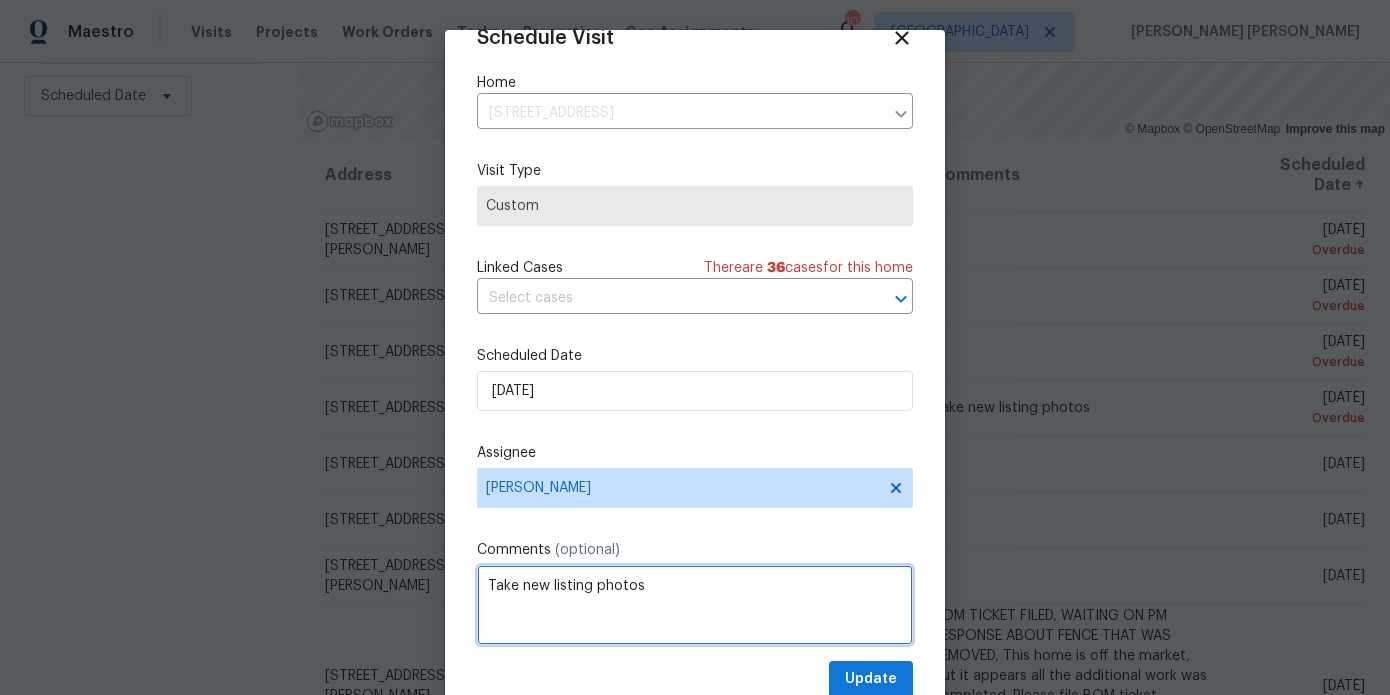click on "Take new listing photos" at bounding box center (695, 605) 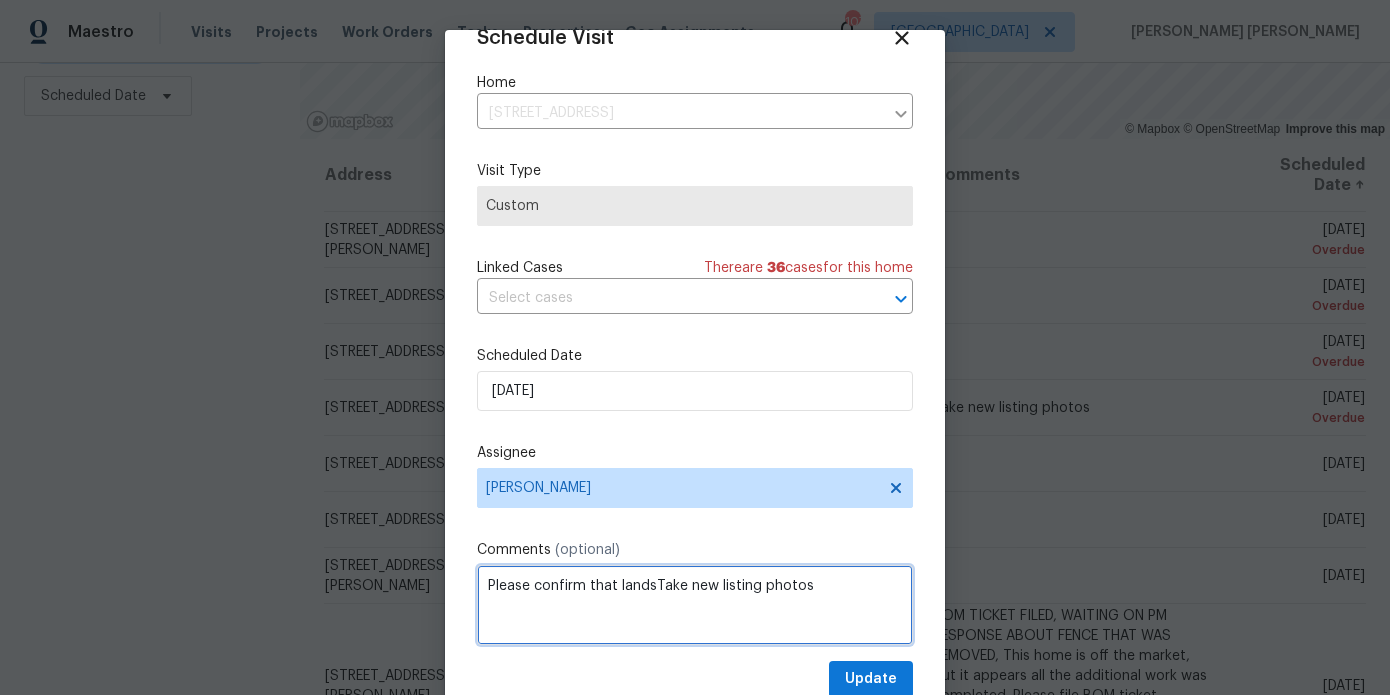 drag, startPoint x: 835, startPoint y: 586, endPoint x: 446, endPoint y: 597, distance: 389.1555 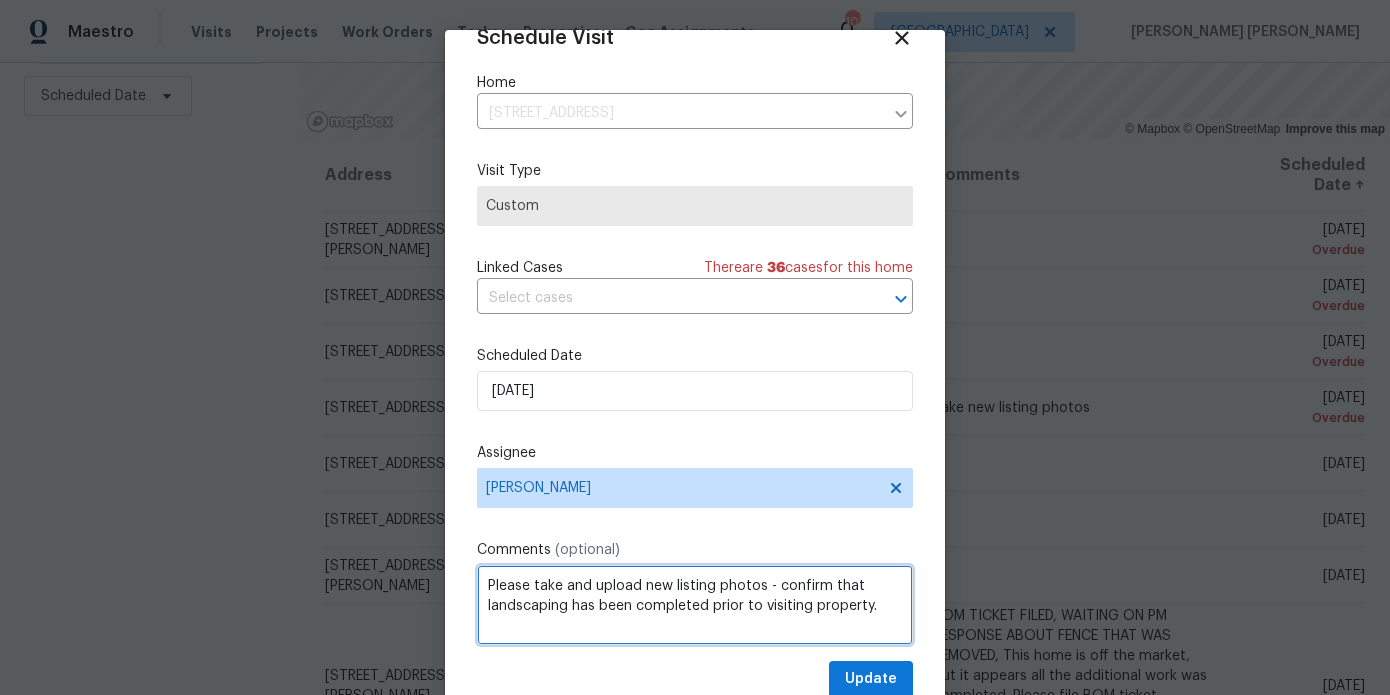 scroll, scrollTop: 65, scrollLeft: 0, axis: vertical 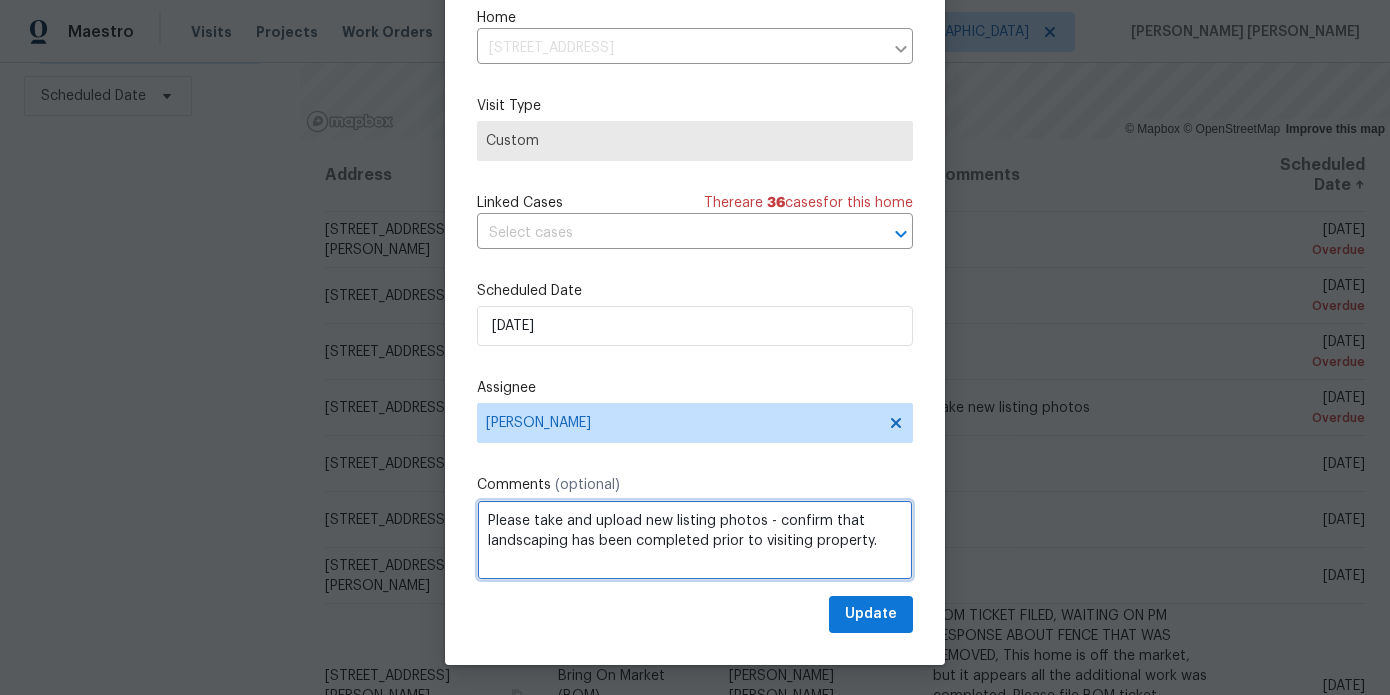 type on "Please take and upload new listing photos - confirm that landscaping has been completed prior to visiting property." 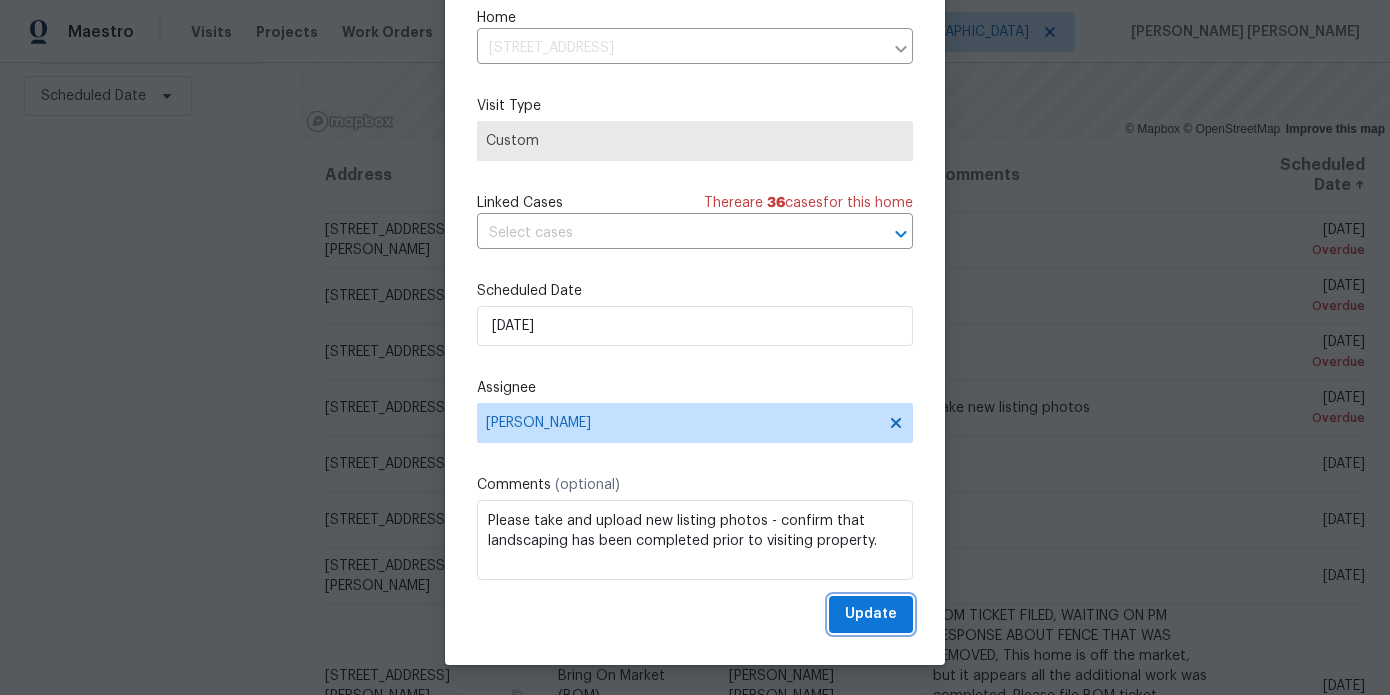 click on "Update" at bounding box center [871, 614] 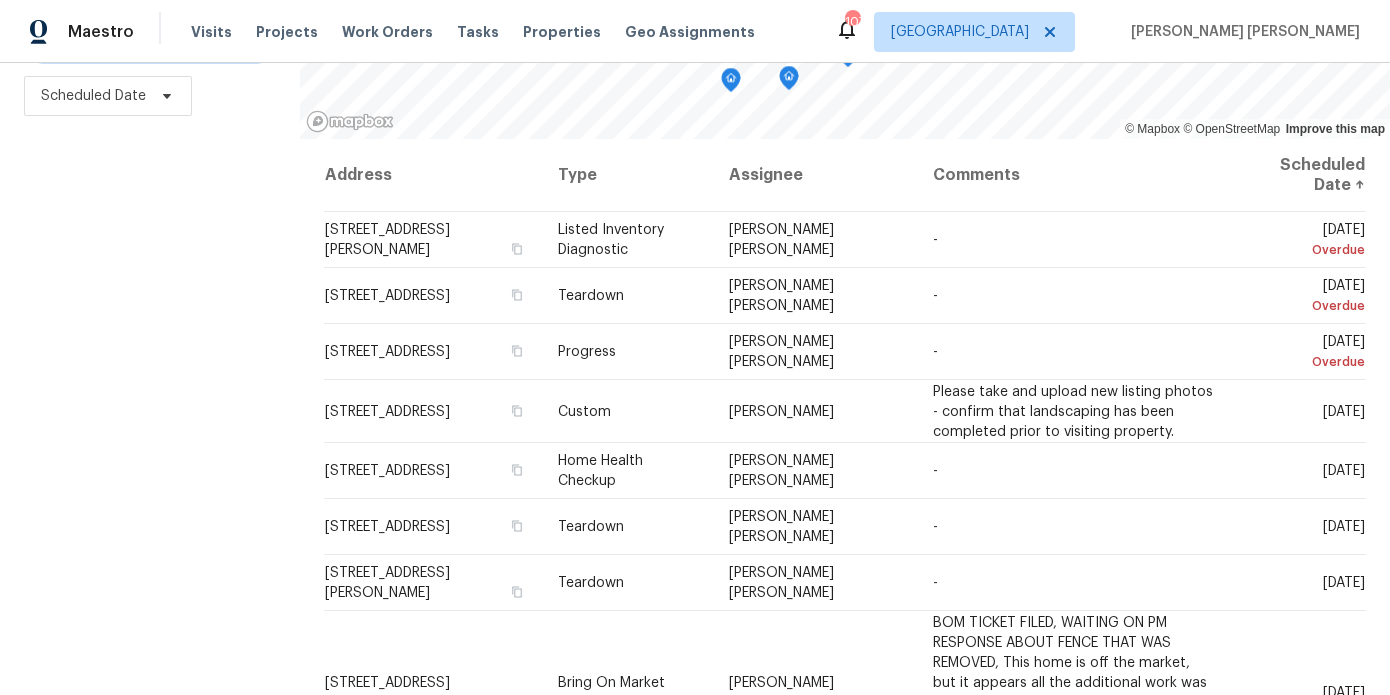 scroll, scrollTop: 0, scrollLeft: 0, axis: both 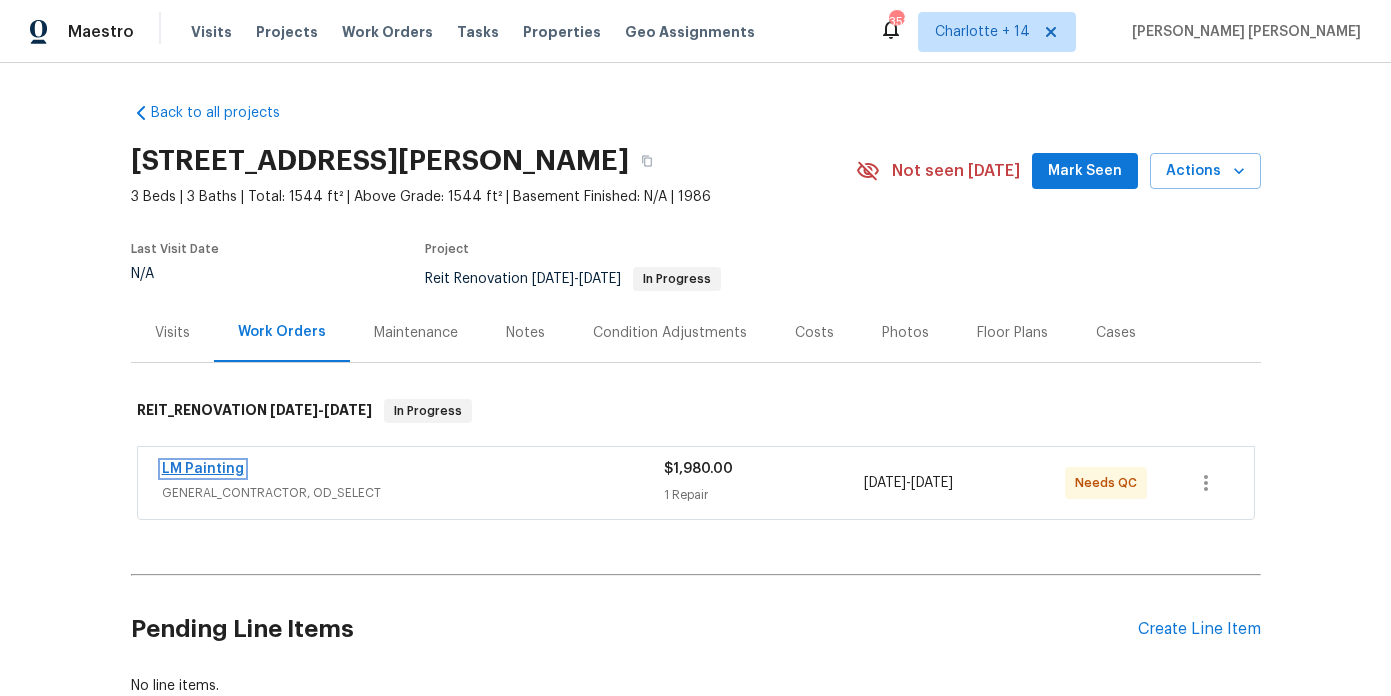 click on "LM Painting" at bounding box center [203, 469] 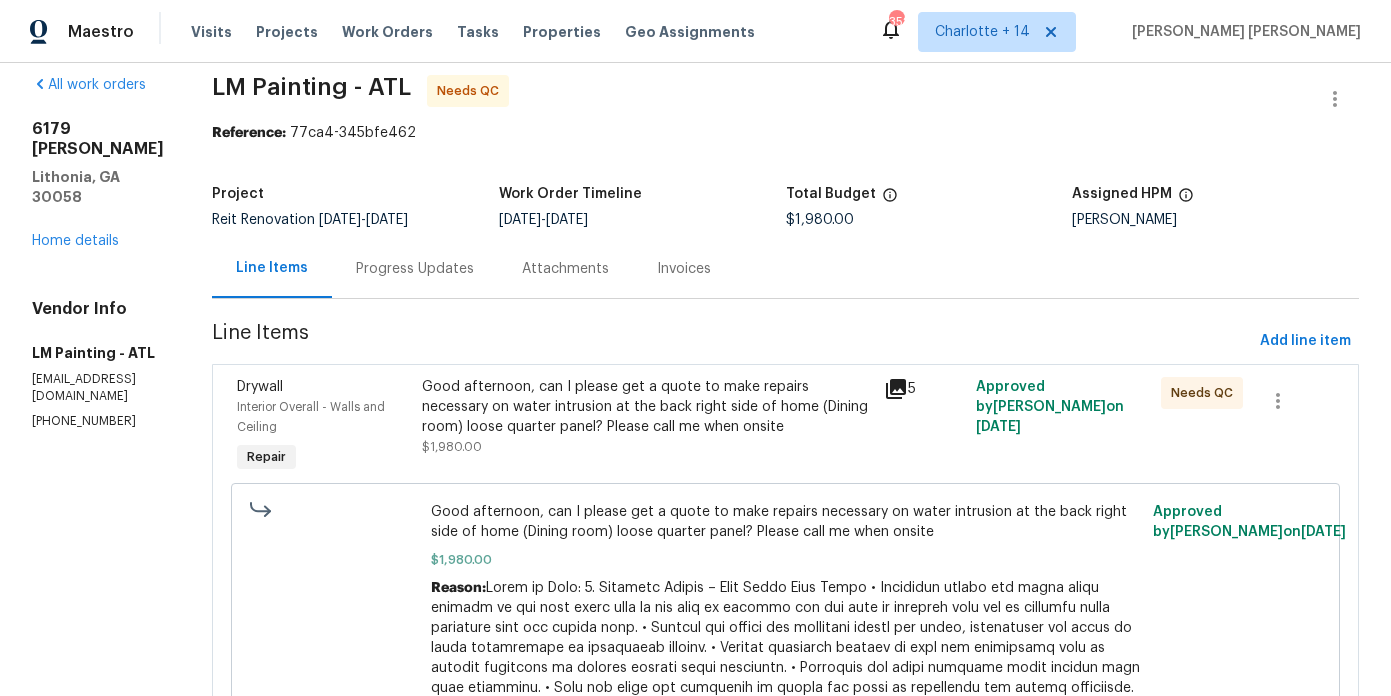 scroll, scrollTop: 0, scrollLeft: 0, axis: both 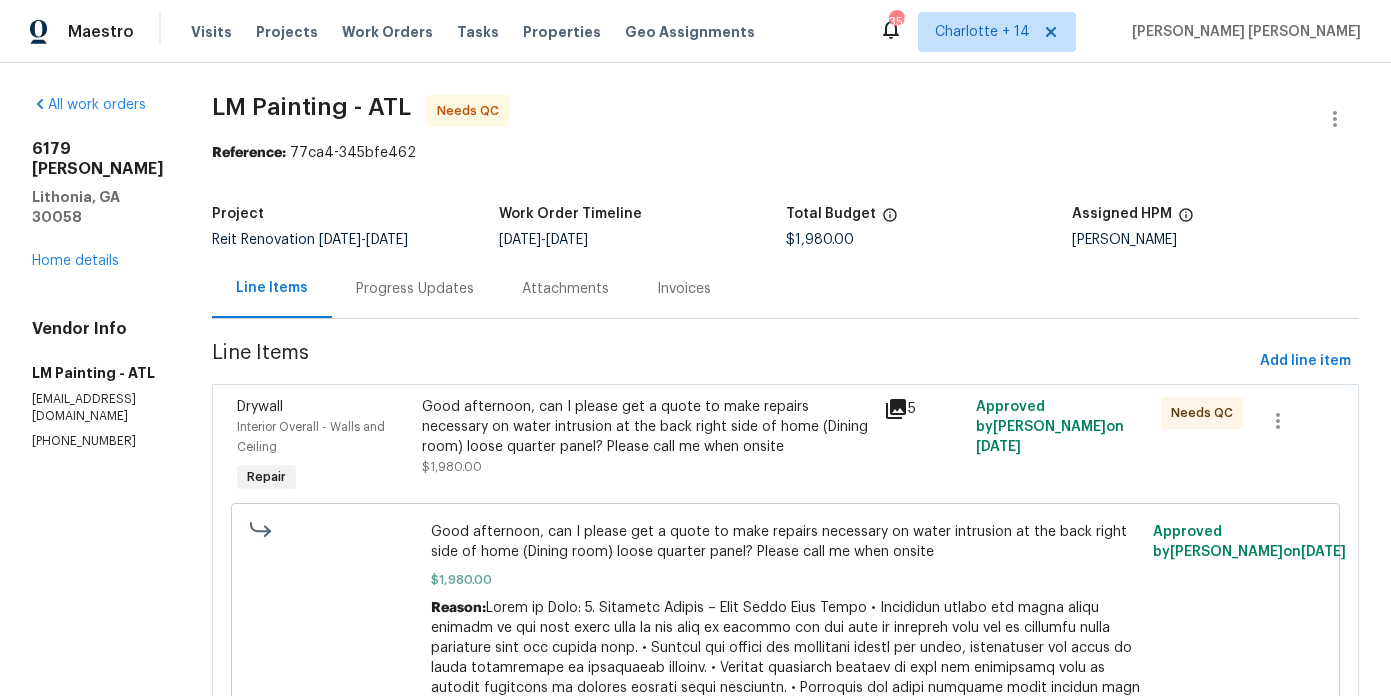 click on "Progress Updates" at bounding box center [415, 289] 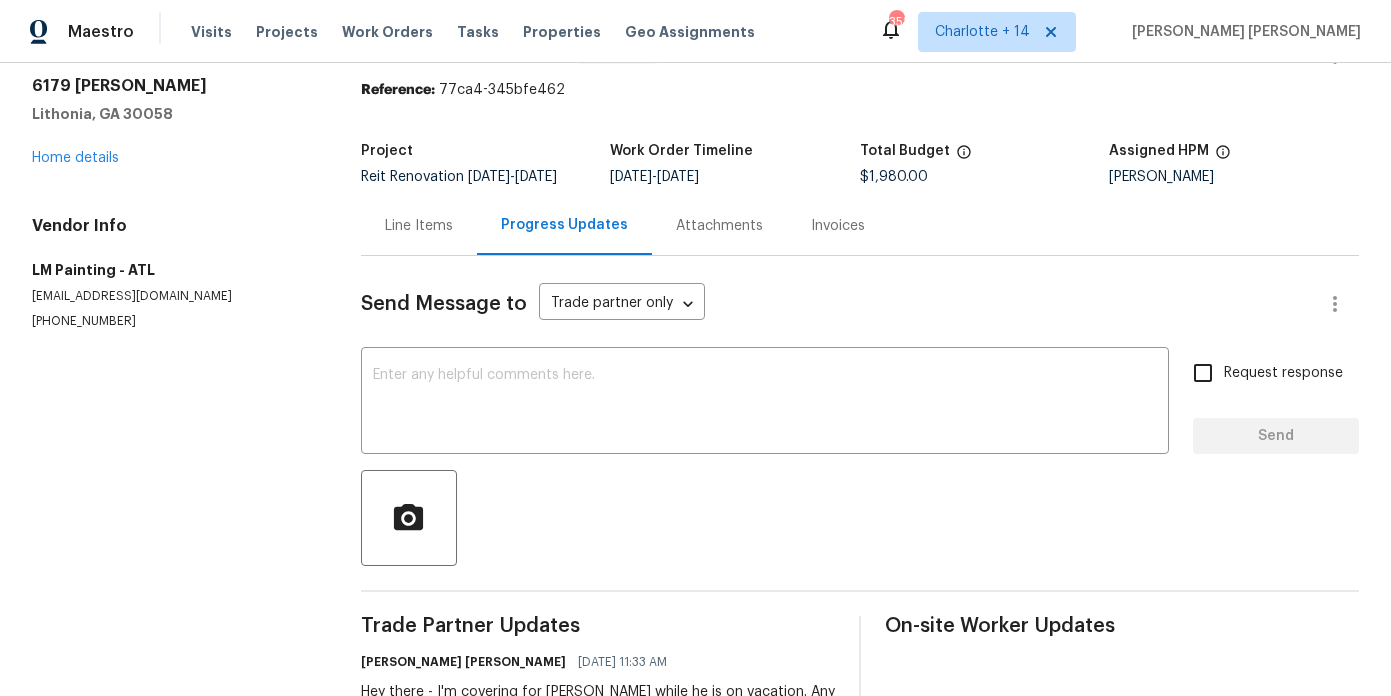 scroll, scrollTop: 145, scrollLeft: 0, axis: vertical 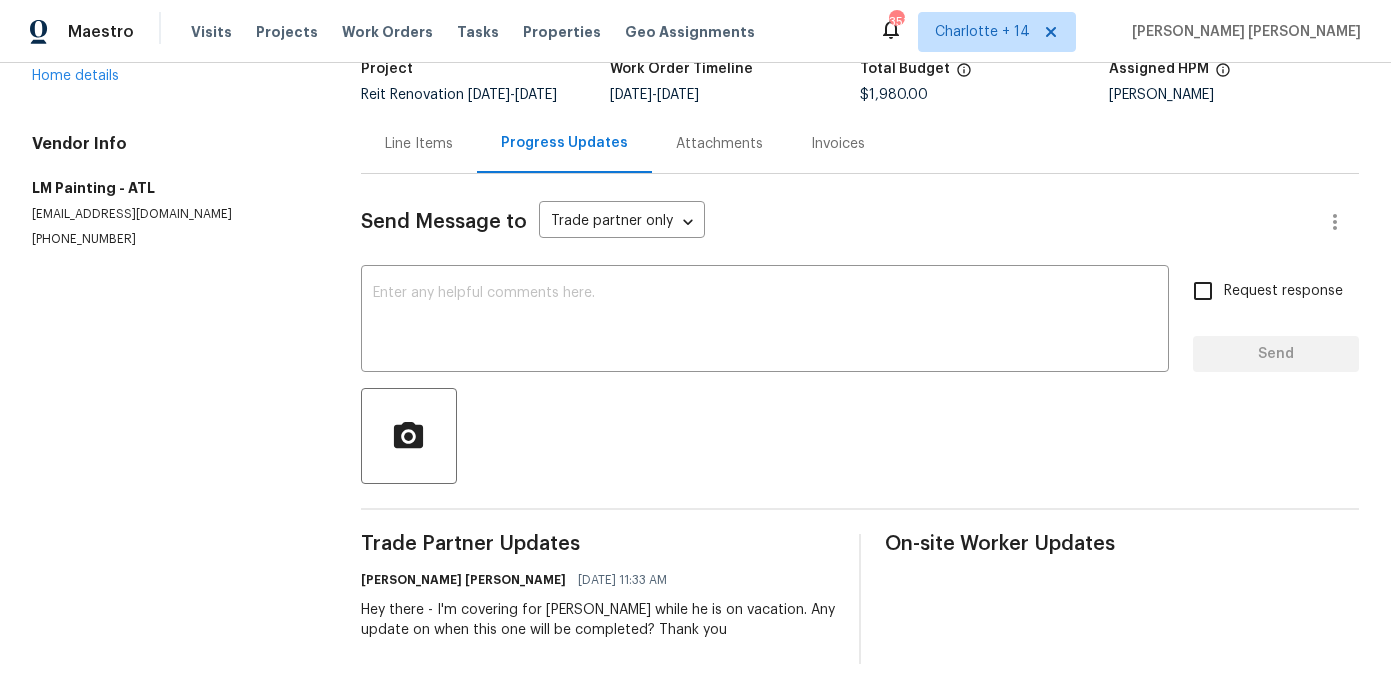 click on "Line Items" at bounding box center (419, 143) 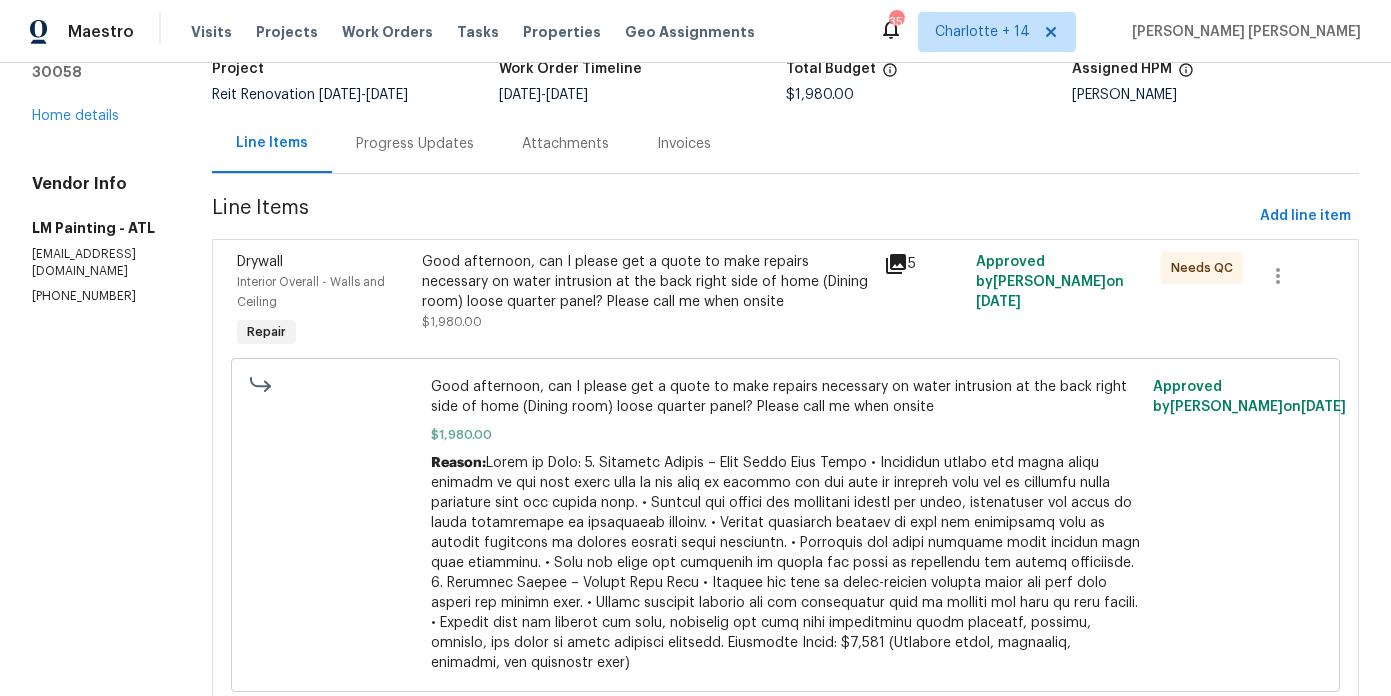 scroll, scrollTop: 217, scrollLeft: 0, axis: vertical 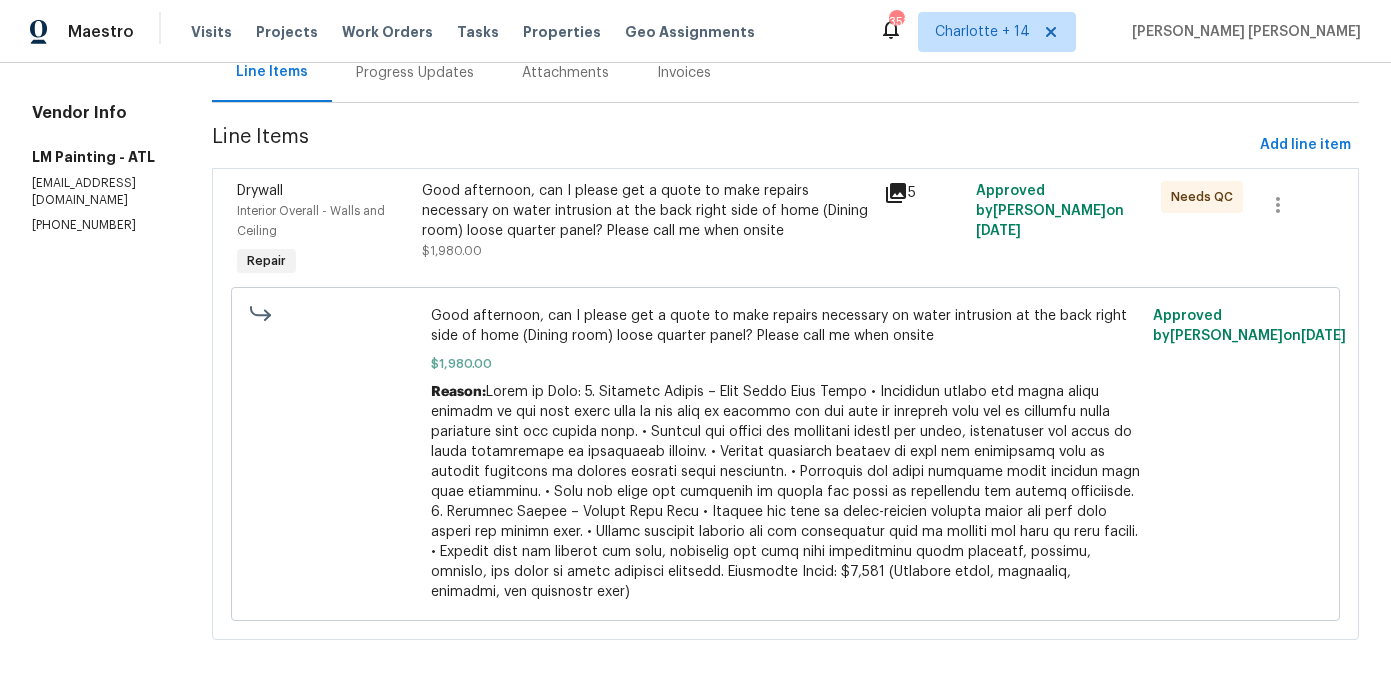 click on "Line Items" at bounding box center (732, 145) 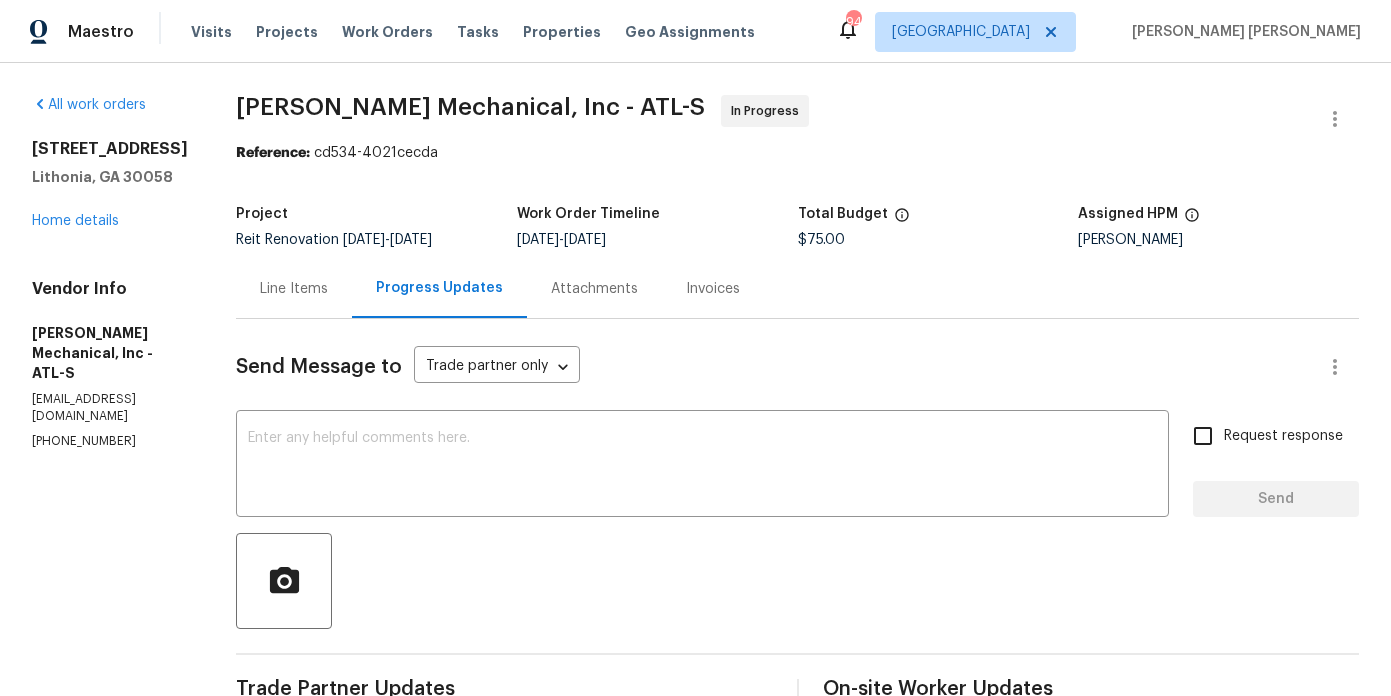 scroll, scrollTop: 0, scrollLeft: 0, axis: both 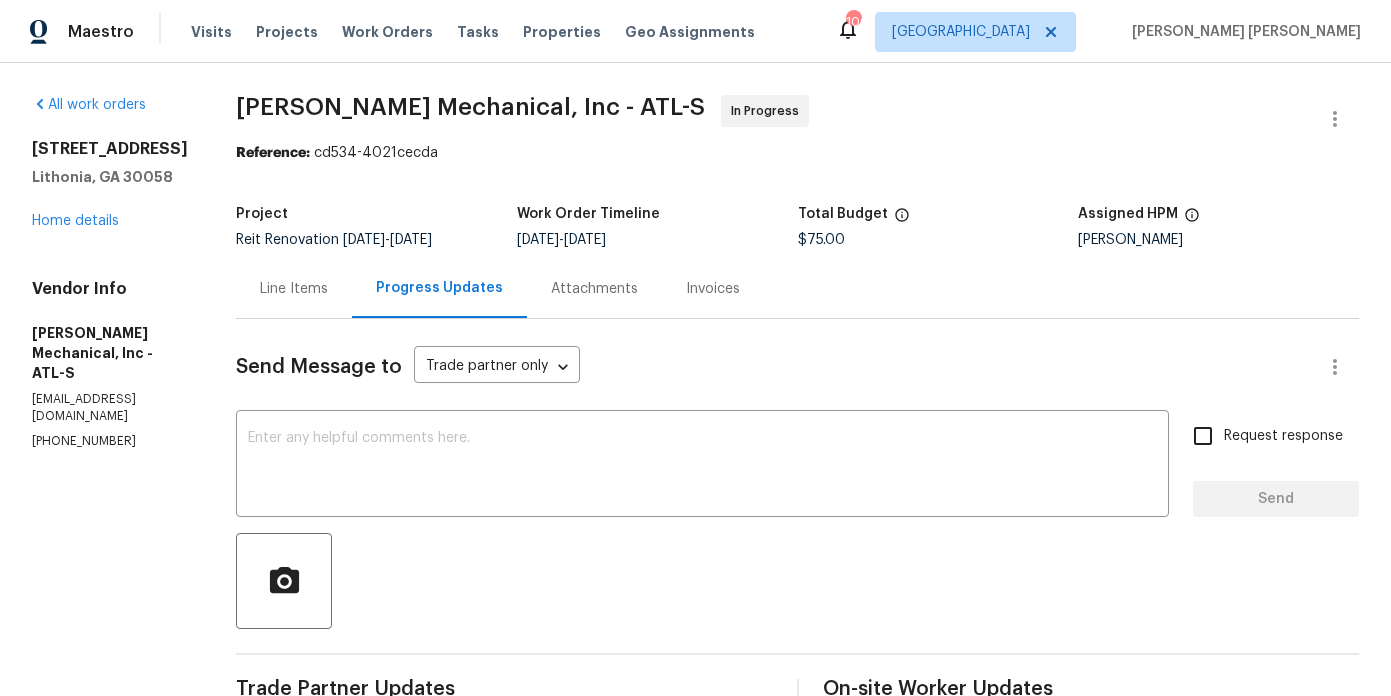 click on "Line Items" at bounding box center (294, 289) 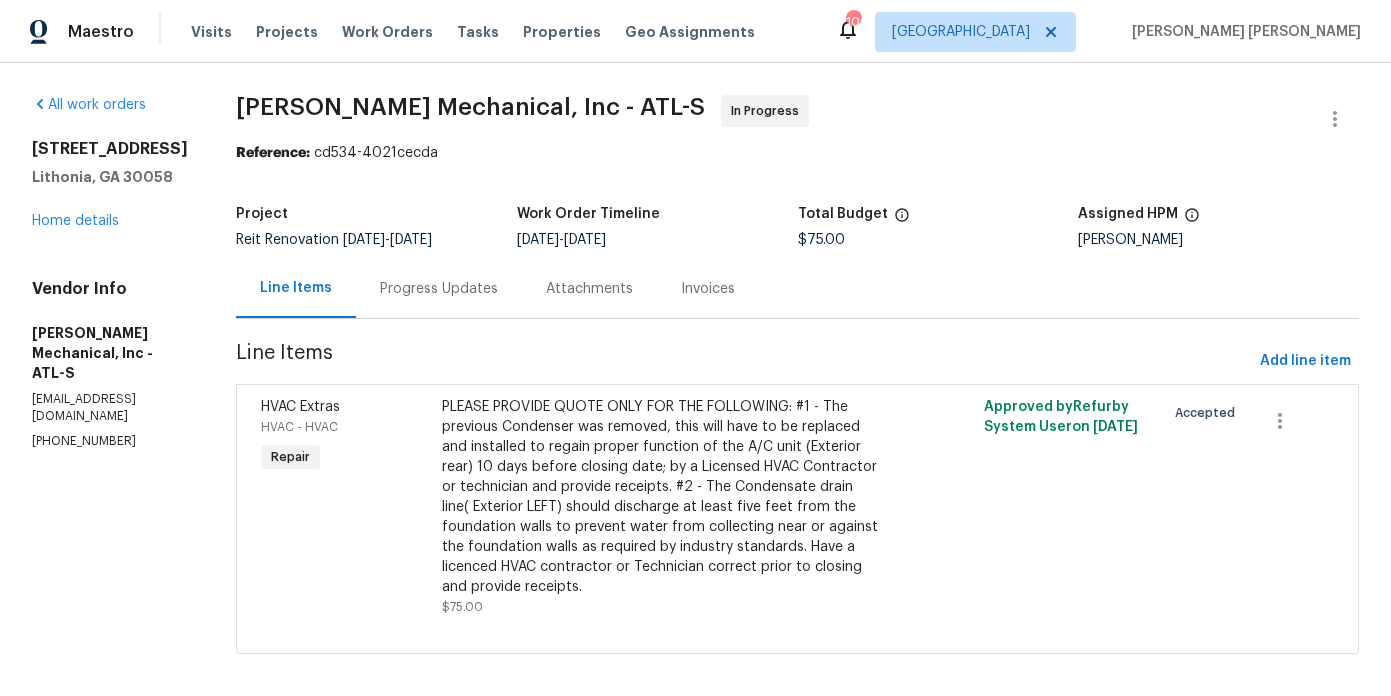 scroll, scrollTop: 14, scrollLeft: 0, axis: vertical 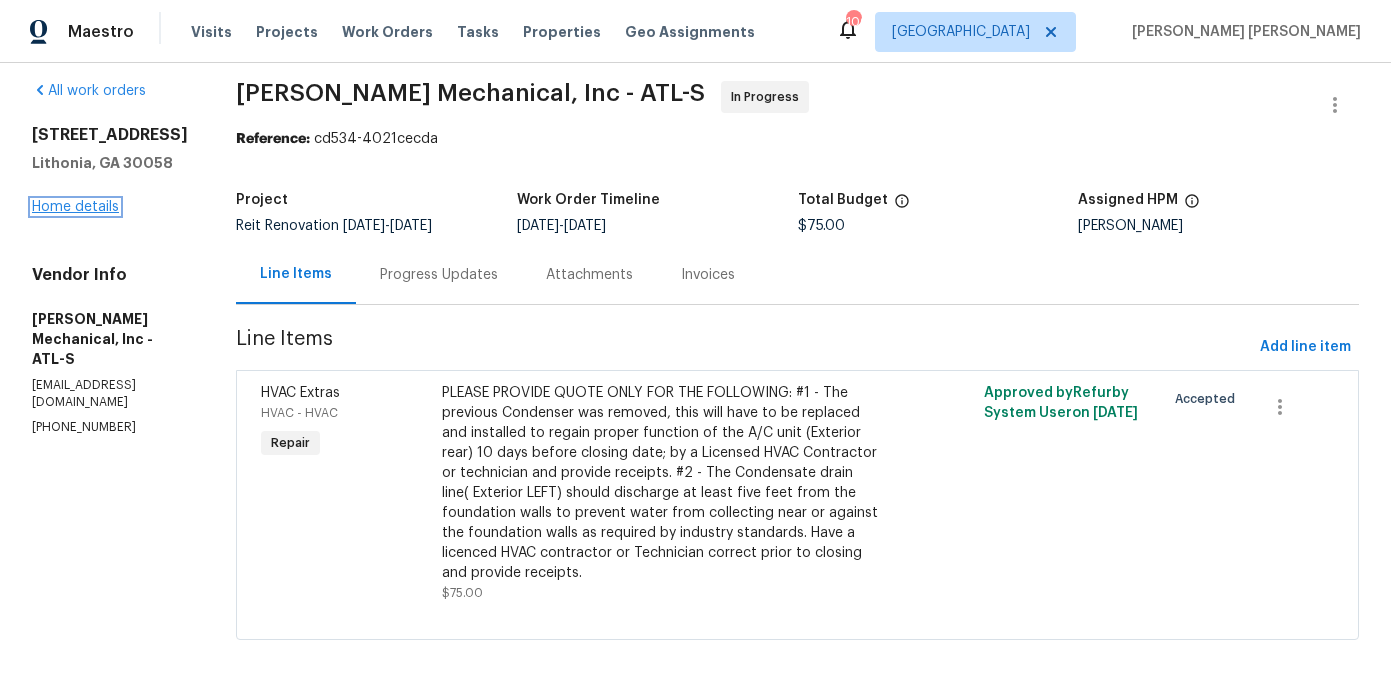 click on "Home details" at bounding box center (75, 207) 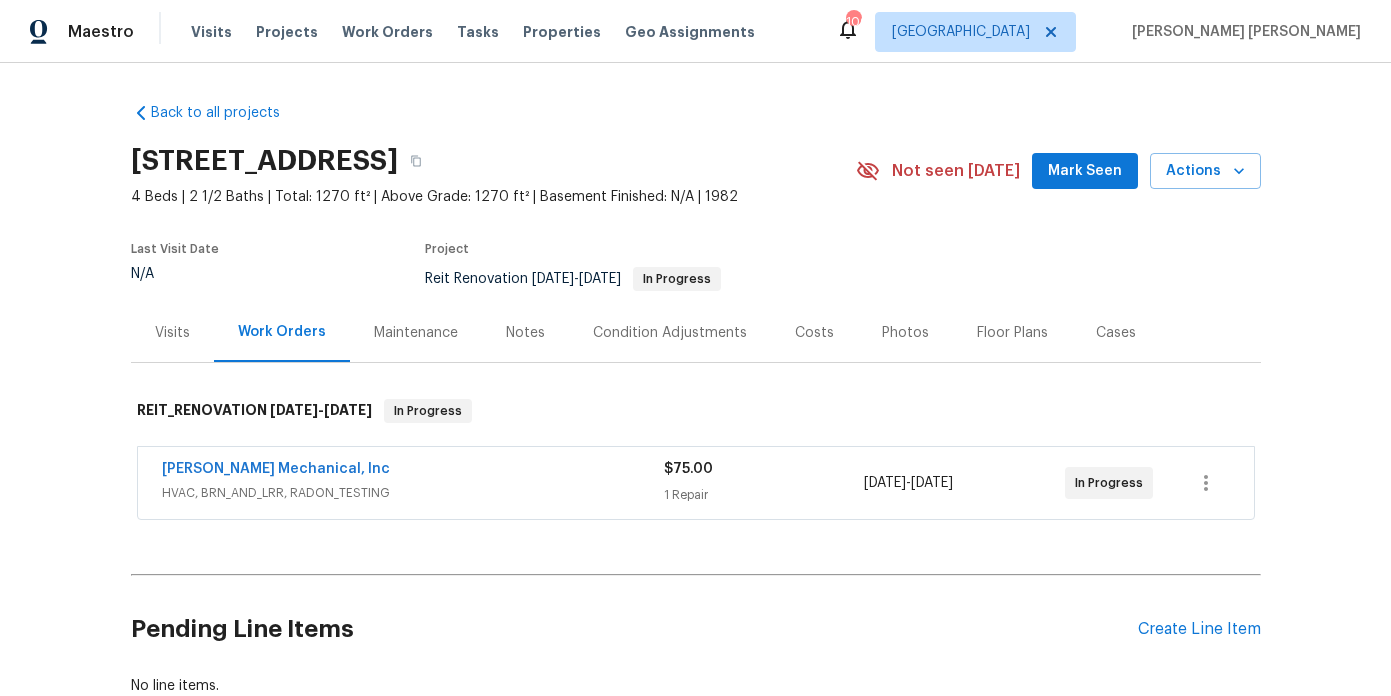 scroll, scrollTop: 44, scrollLeft: 0, axis: vertical 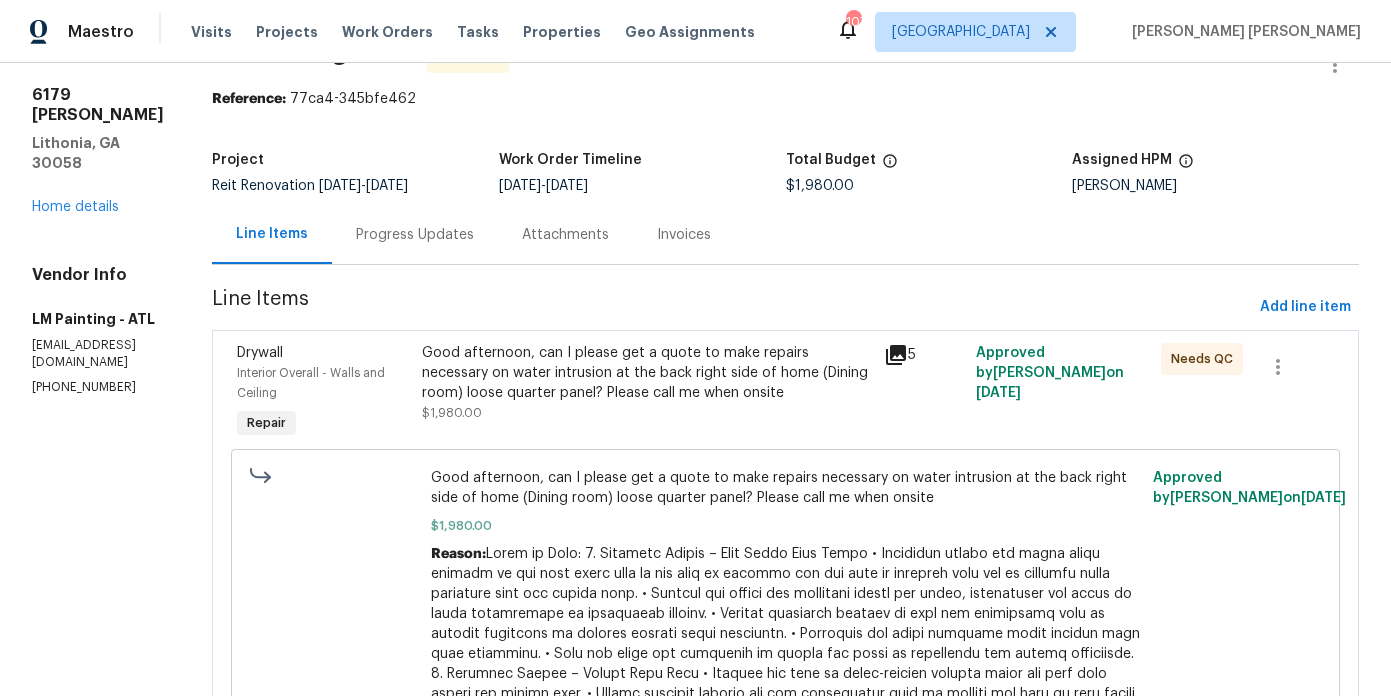 click on "Good afternoon, can I please get a quote to make repairs necessary on water intrusion at the back right side of home (Dining room) loose quarter panel? Please call me when onsite" at bounding box center [647, 373] 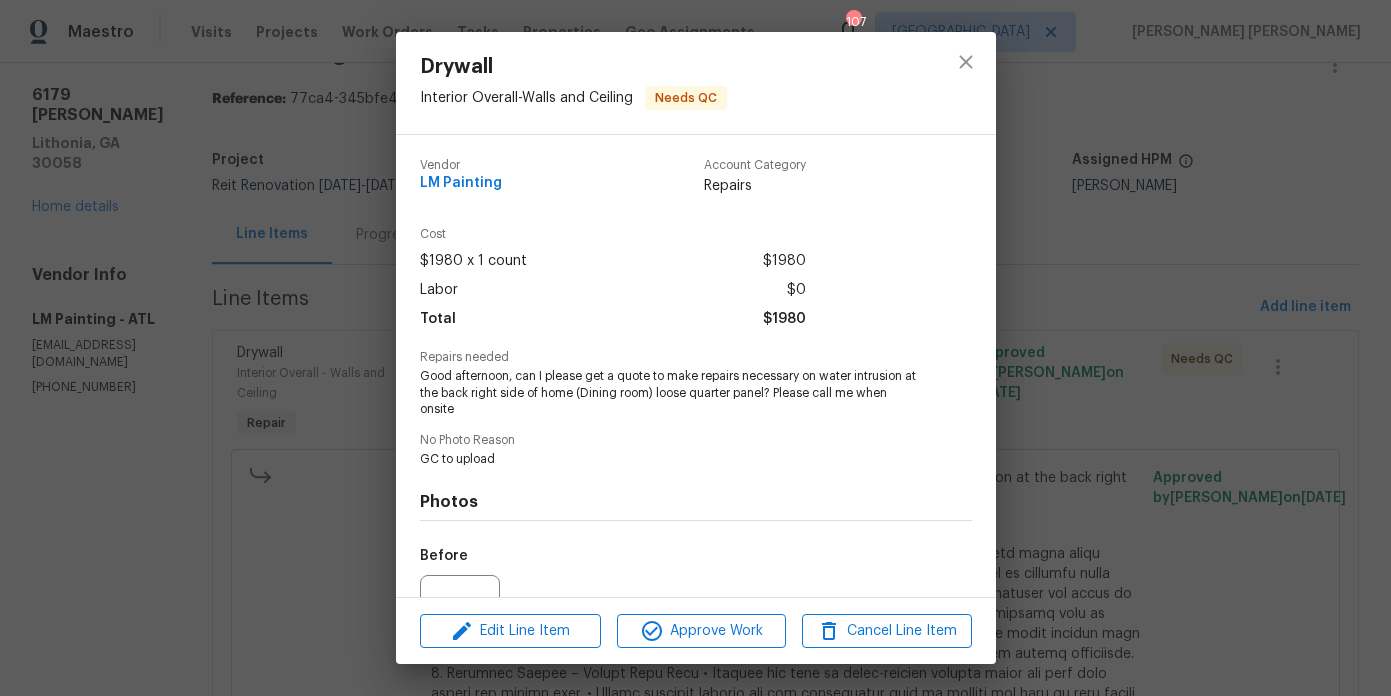 scroll, scrollTop: 208, scrollLeft: 0, axis: vertical 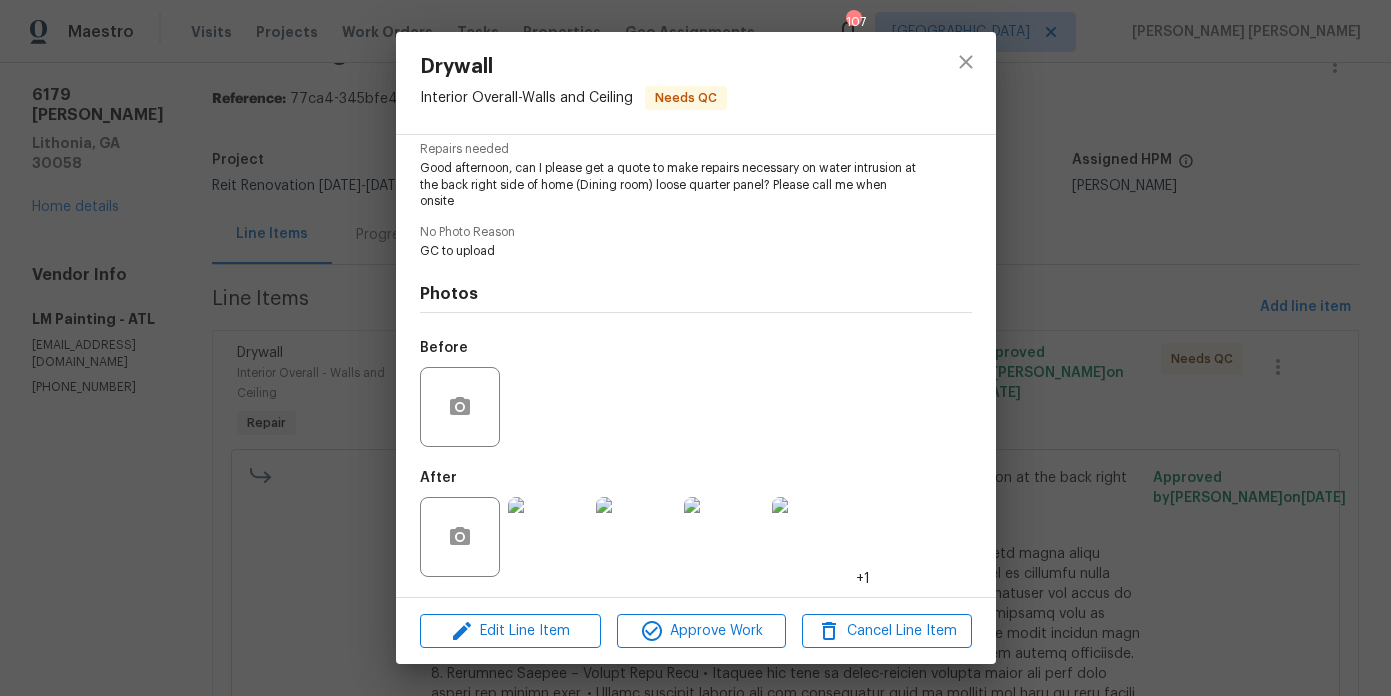 click at bounding box center [548, 537] 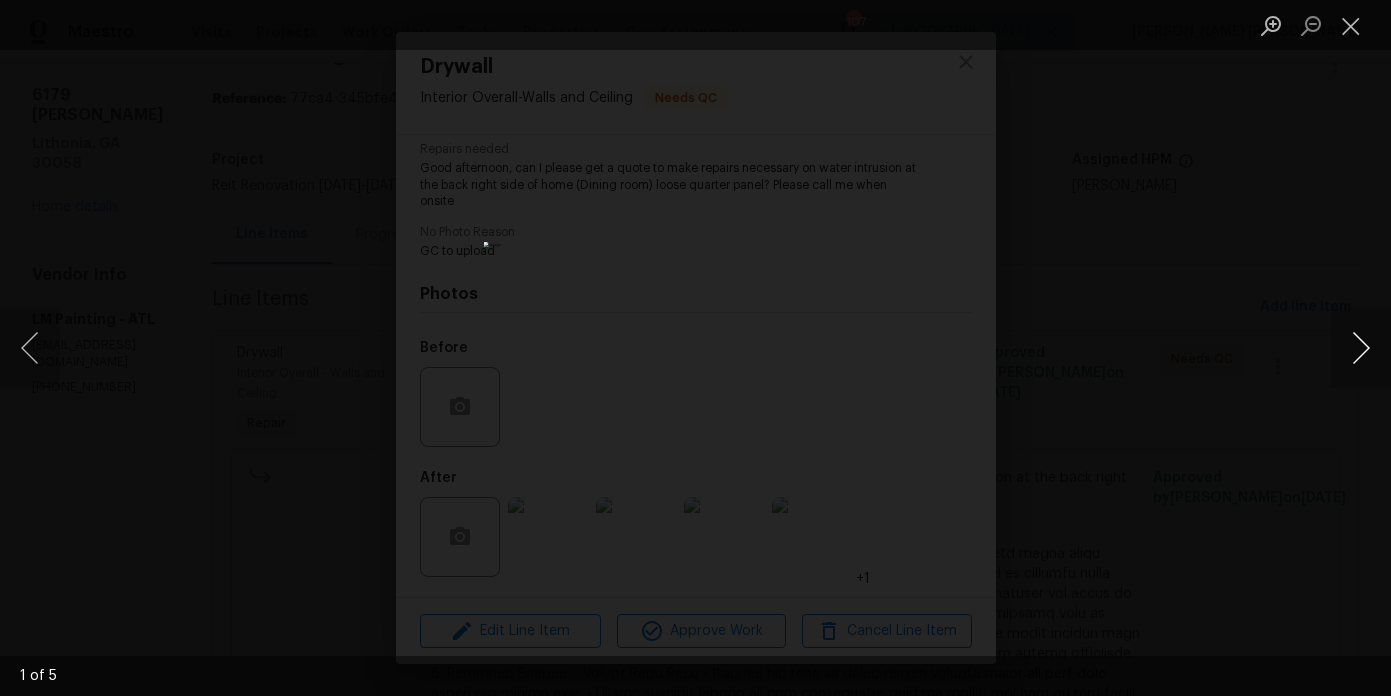 click at bounding box center [1361, 348] 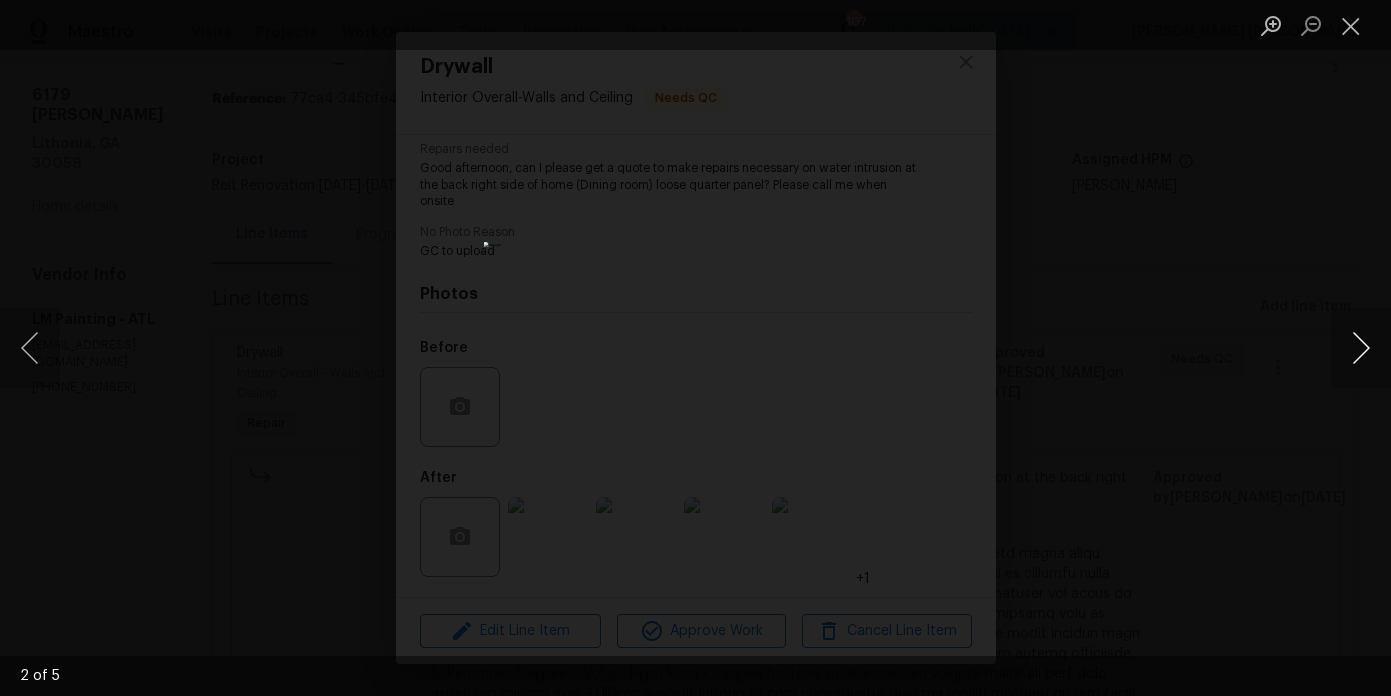 click at bounding box center (1361, 348) 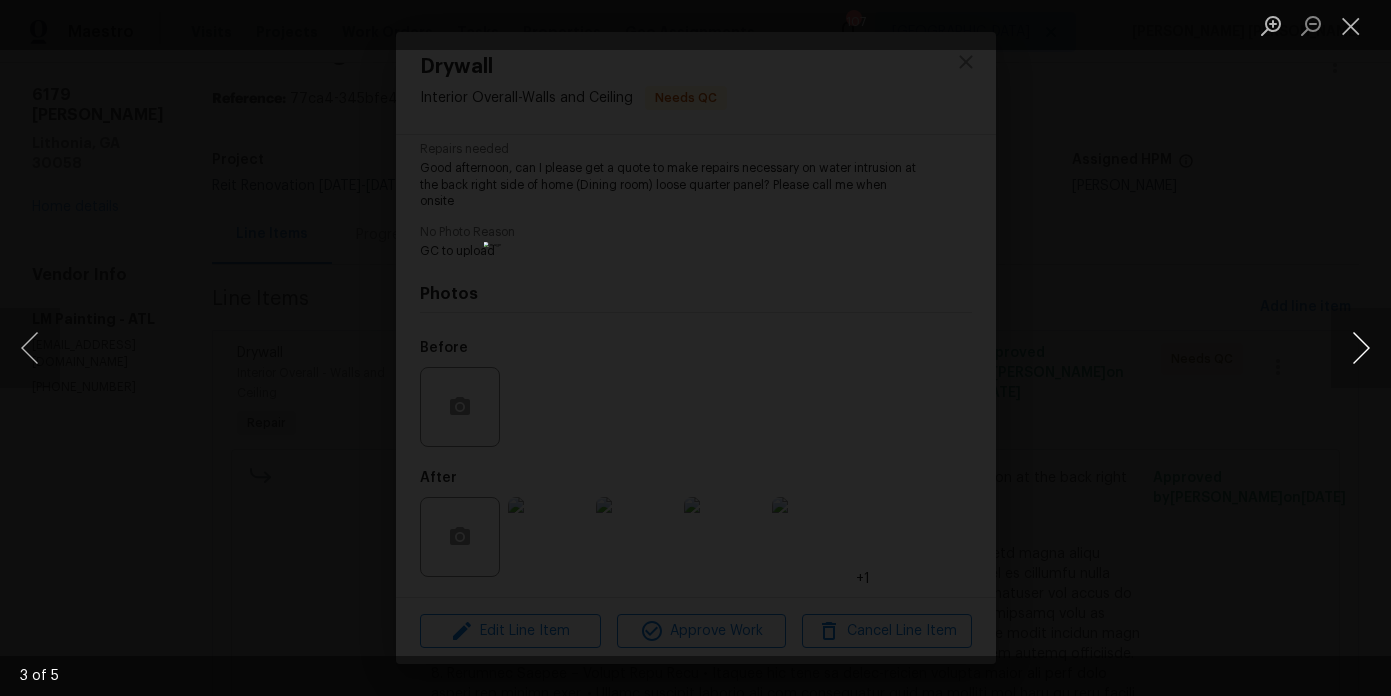 click at bounding box center [1361, 348] 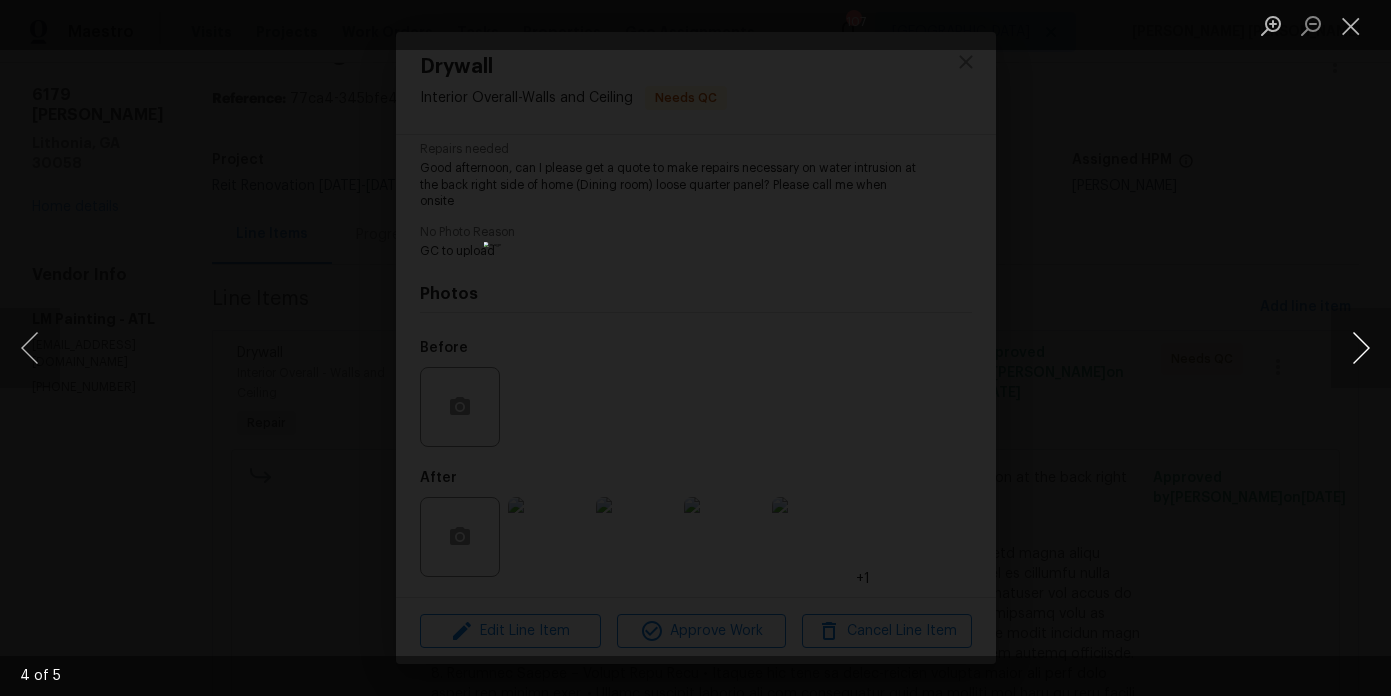 click at bounding box center (1361, 348) 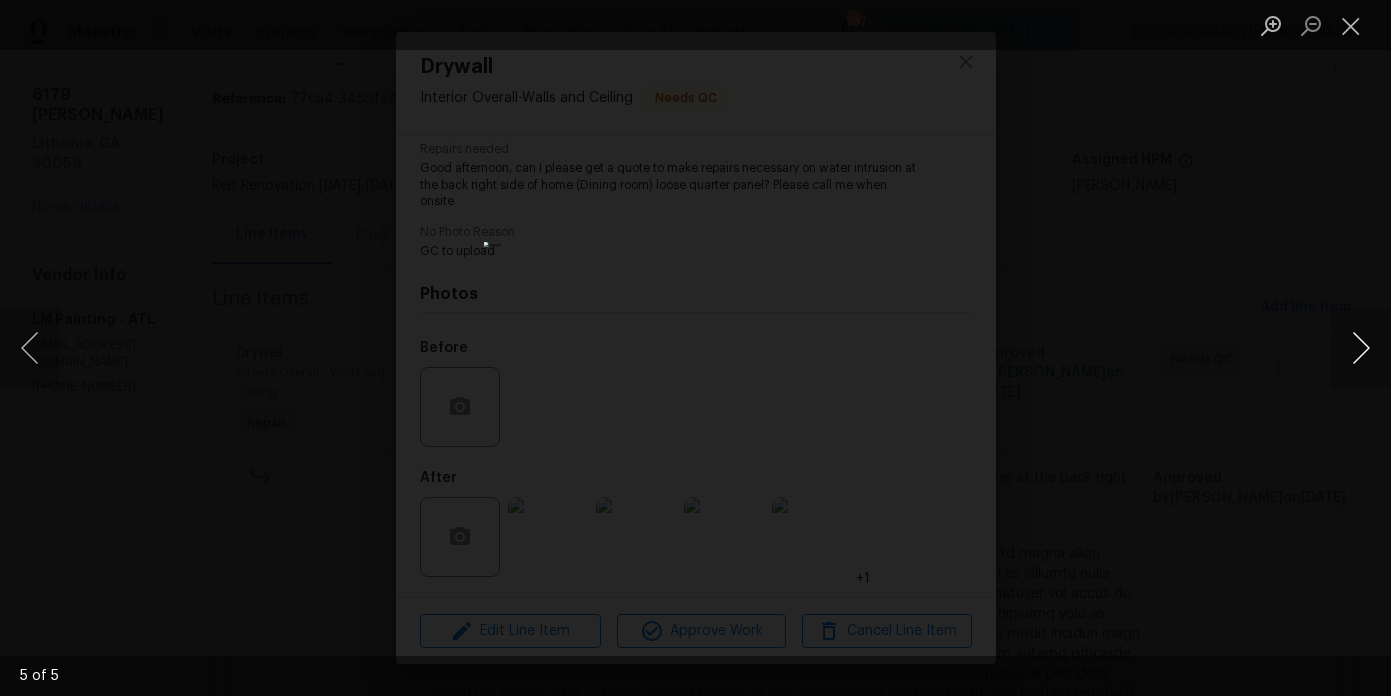 click at bounding box center [1361, 348] 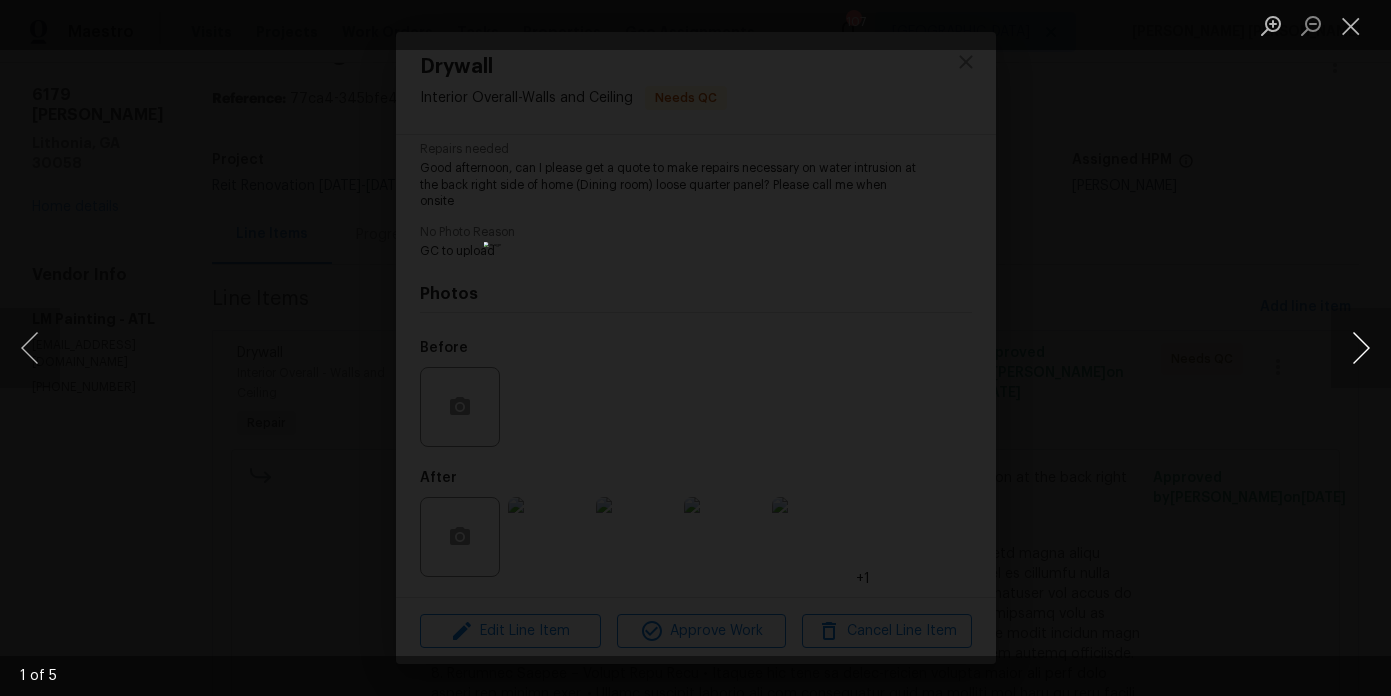click at bounding box center (1361, 348) 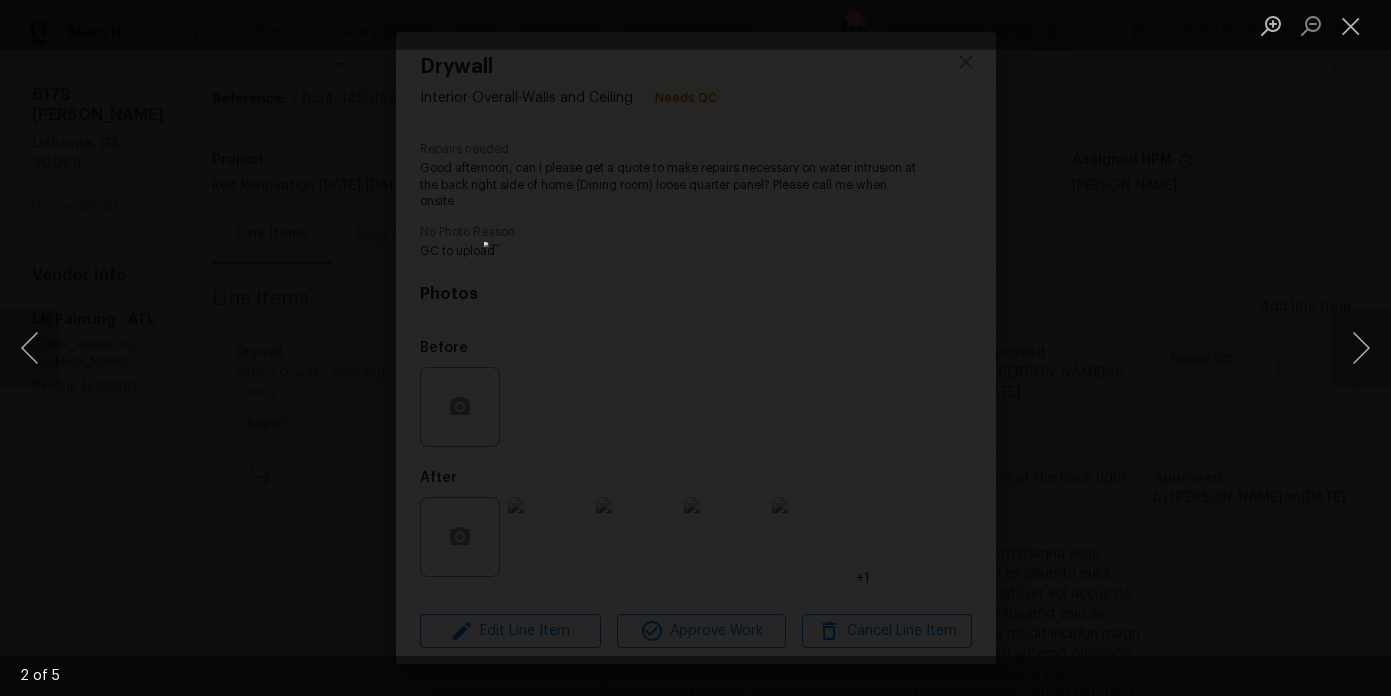 click at bounding box center [695, 348] 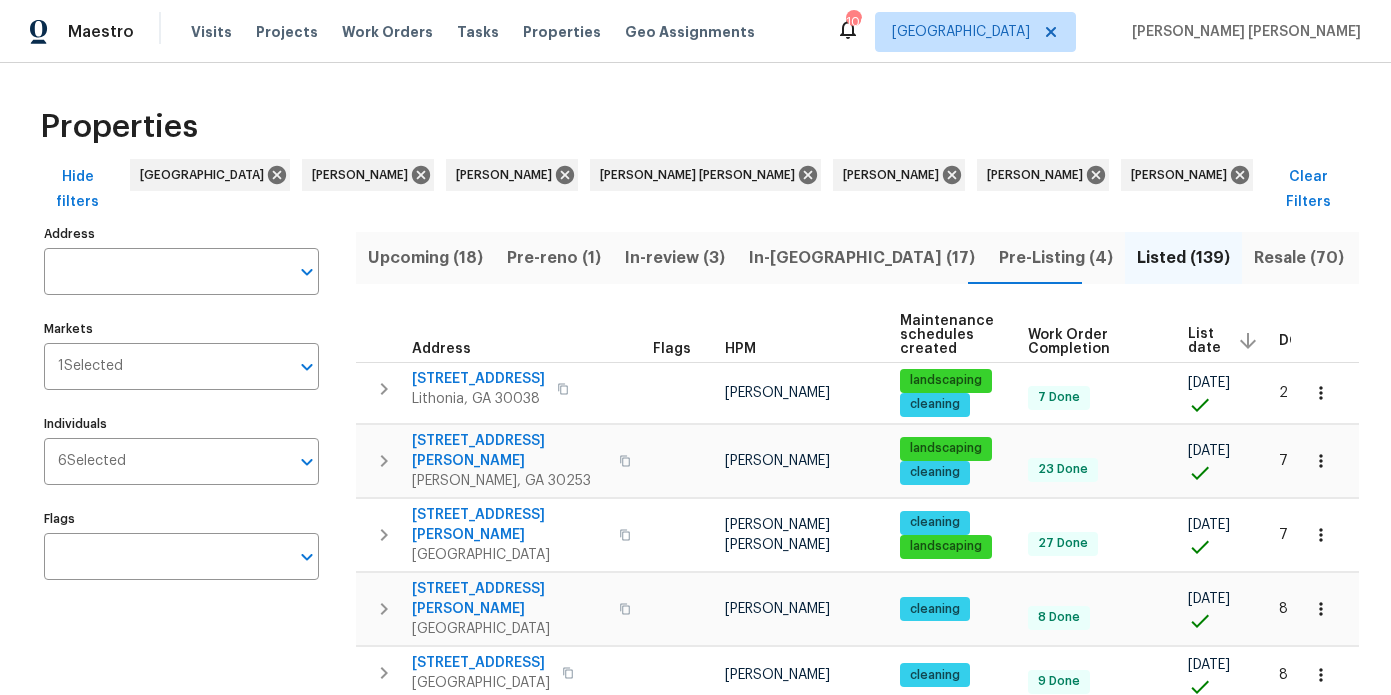 scroll, scrollTop: 0, scrollLeft: 0, axis: both 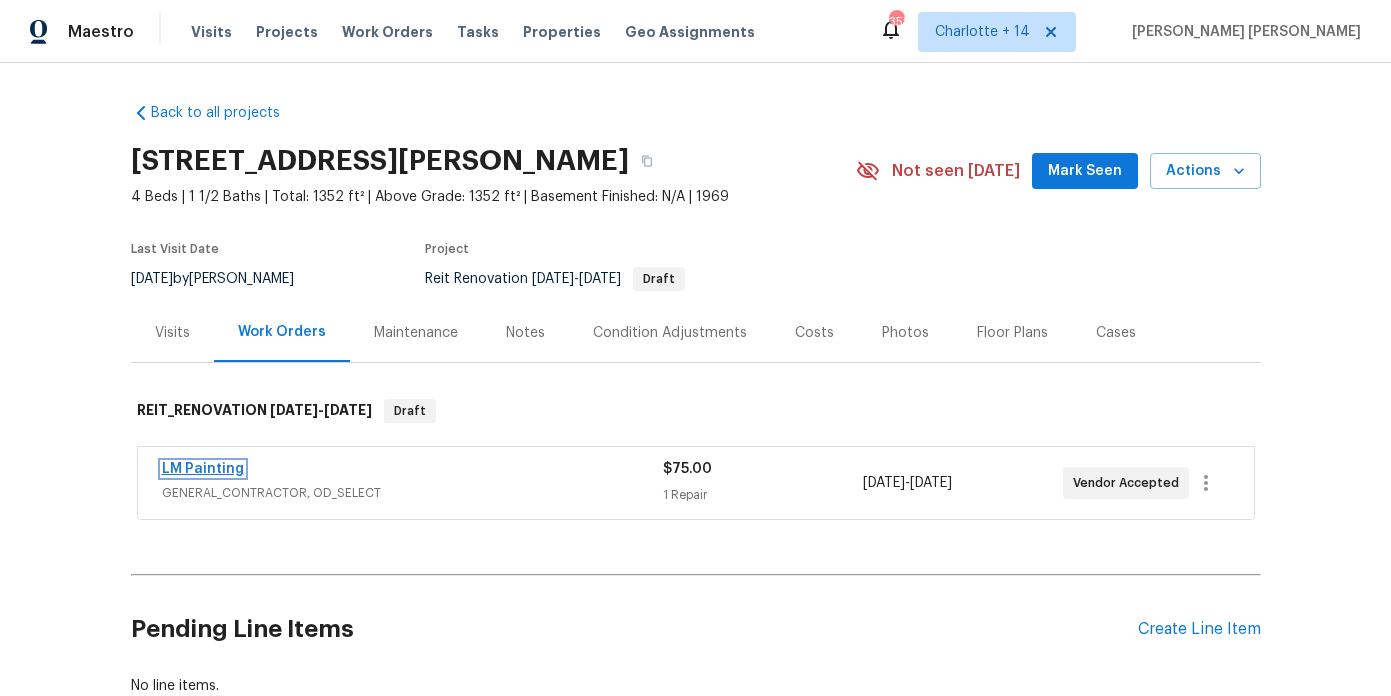 click on "LM Painting" at bounding box center (203, 469) 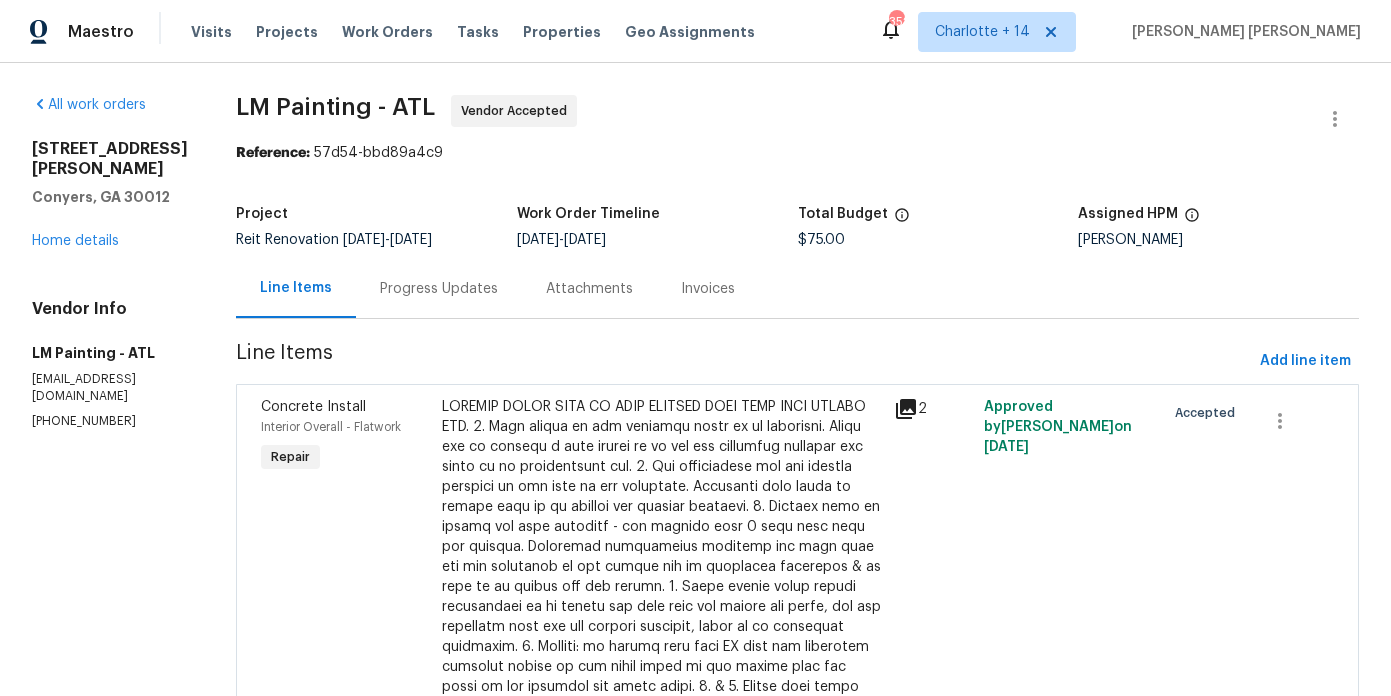 click on "Progress Updates" at bounding box center (439, 288) 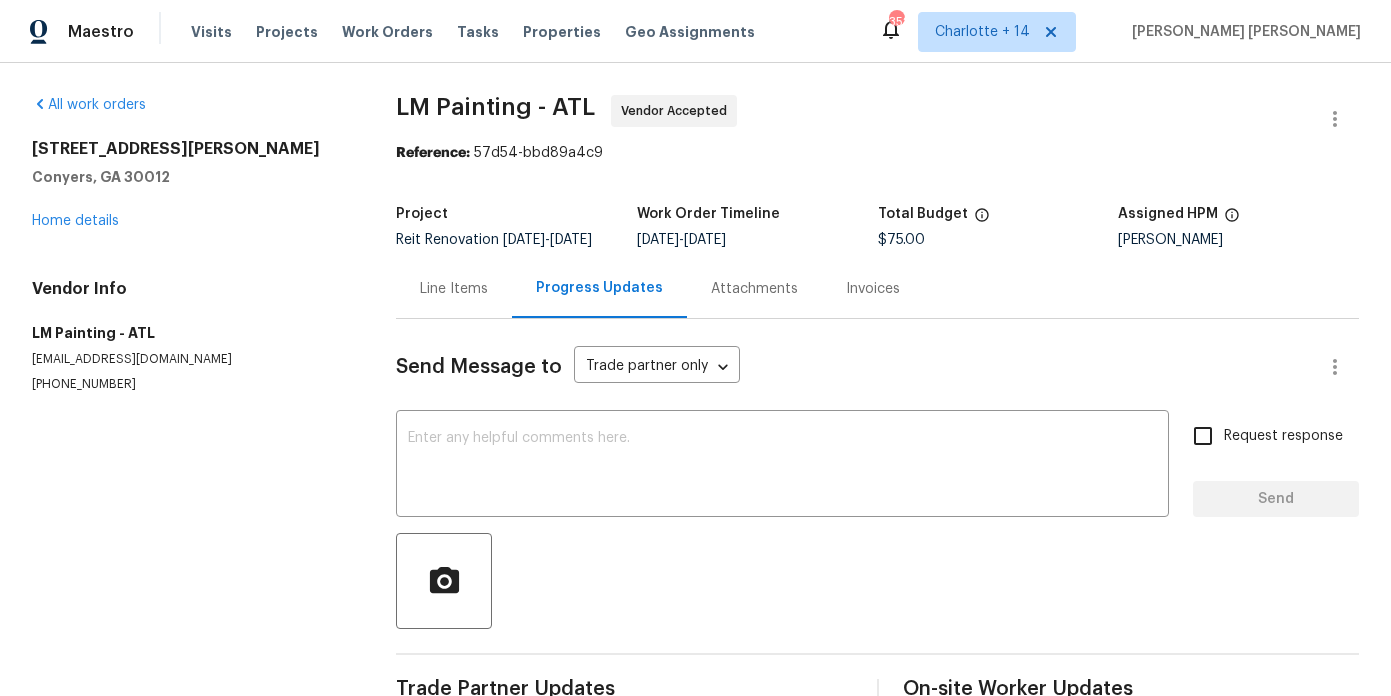 scroll, scrollTop: 47, scrollLeft: 0, axis: vertical 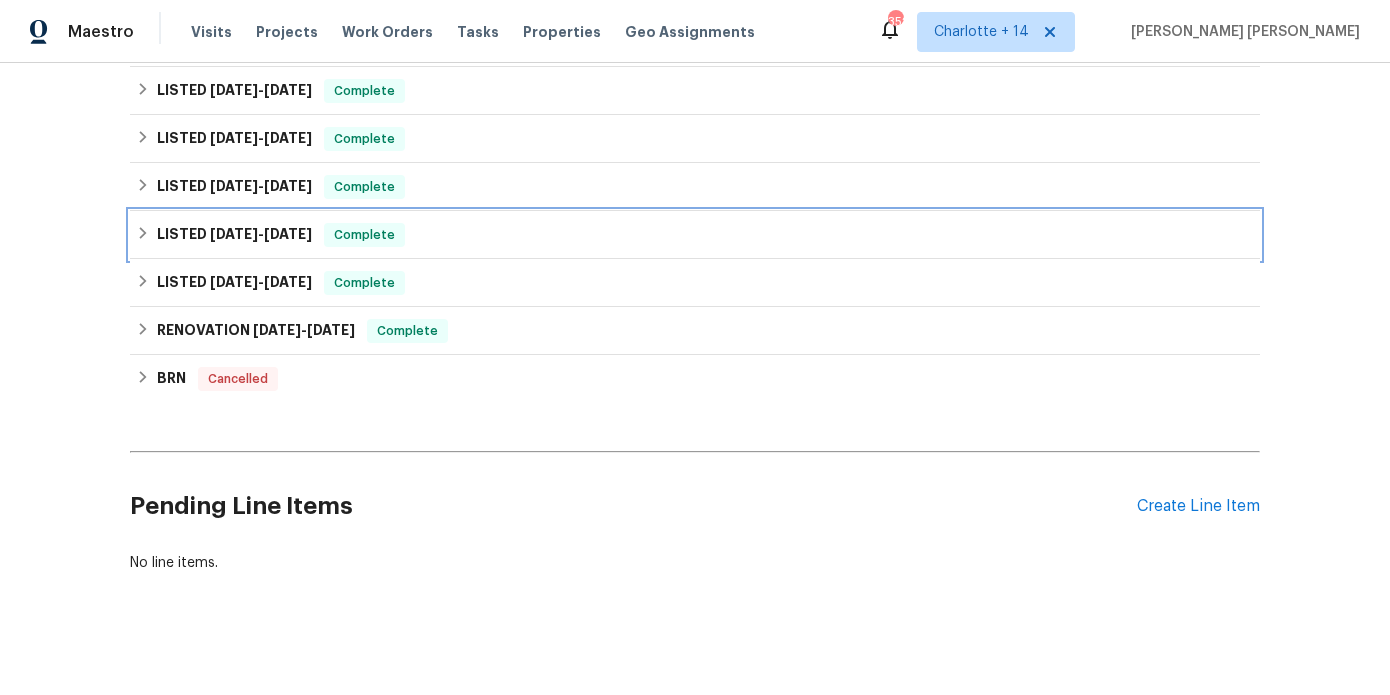 click on "[DATE]" at bounding box center [234, 234] 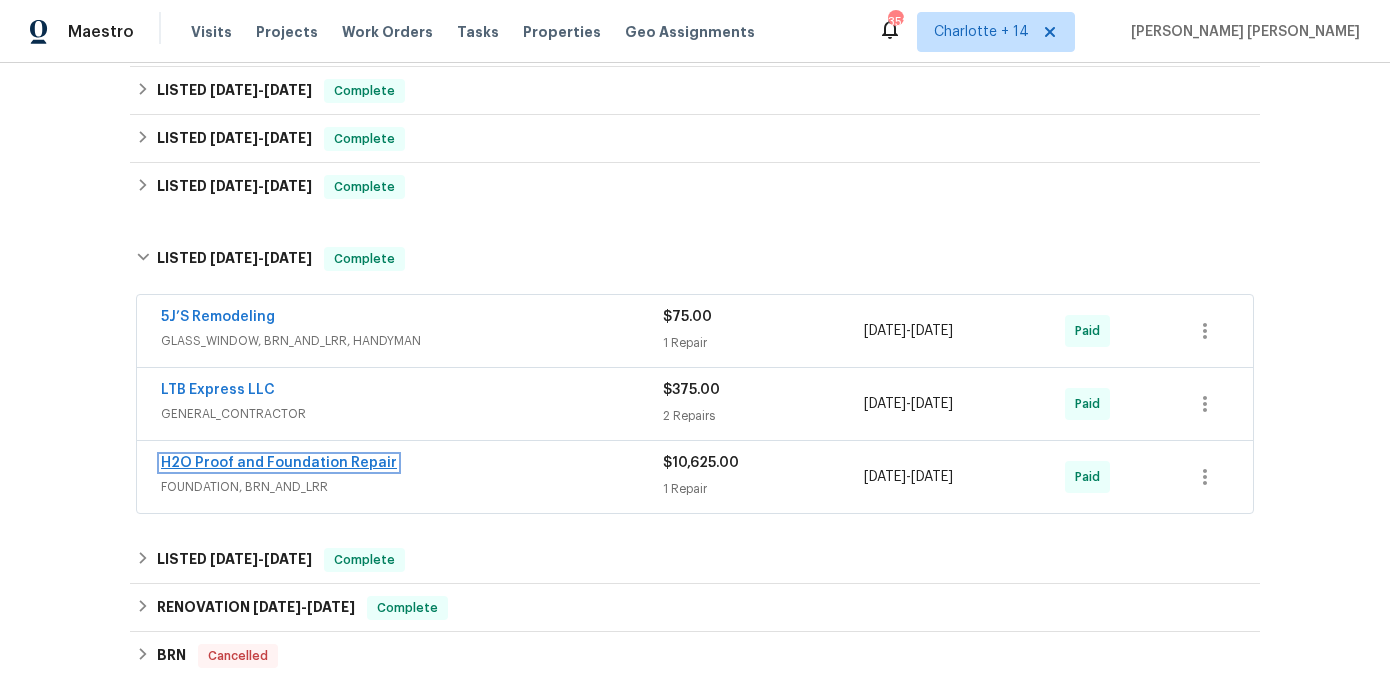 click on "H2O Proof and Foundation Repair" at bounding box center (279, 463) 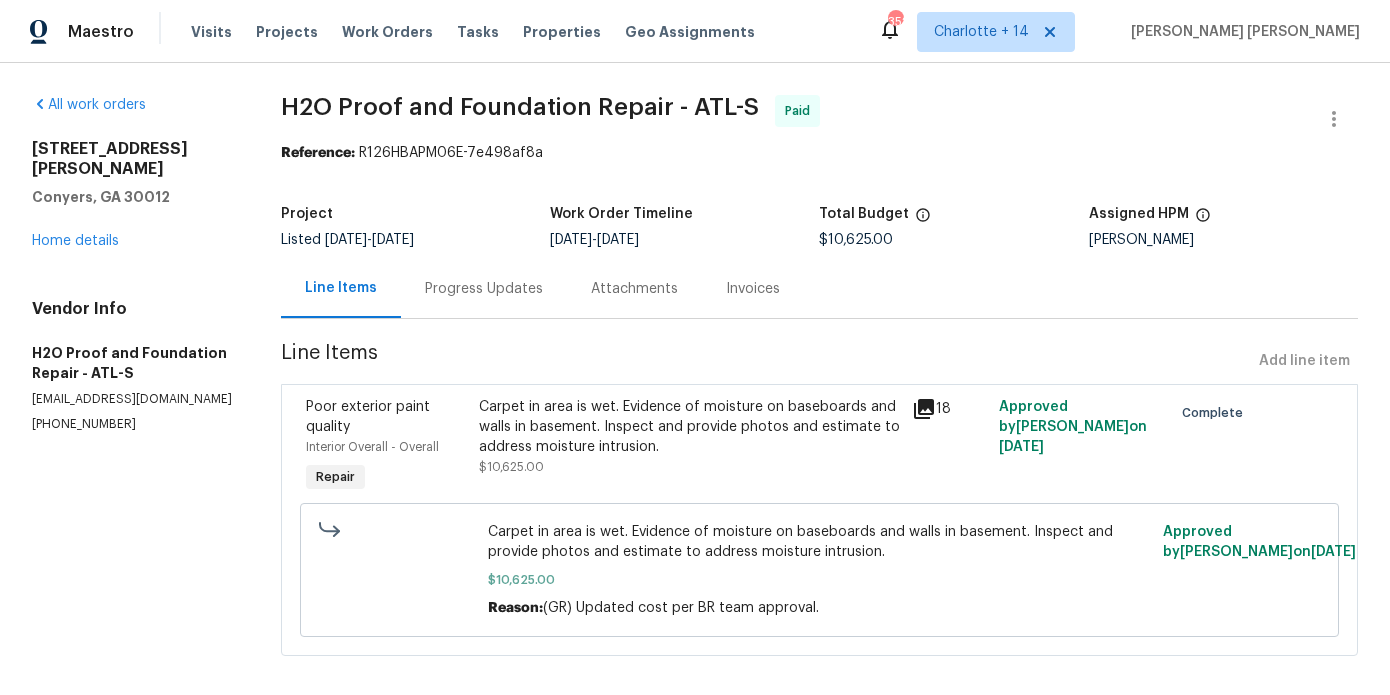 click on "Carpet in area is wet. Evidence of moisture on baseboards and walls in basement. Inspect and provide photos and estimate to address moisture intrusion." at bounding box center [689, 427] 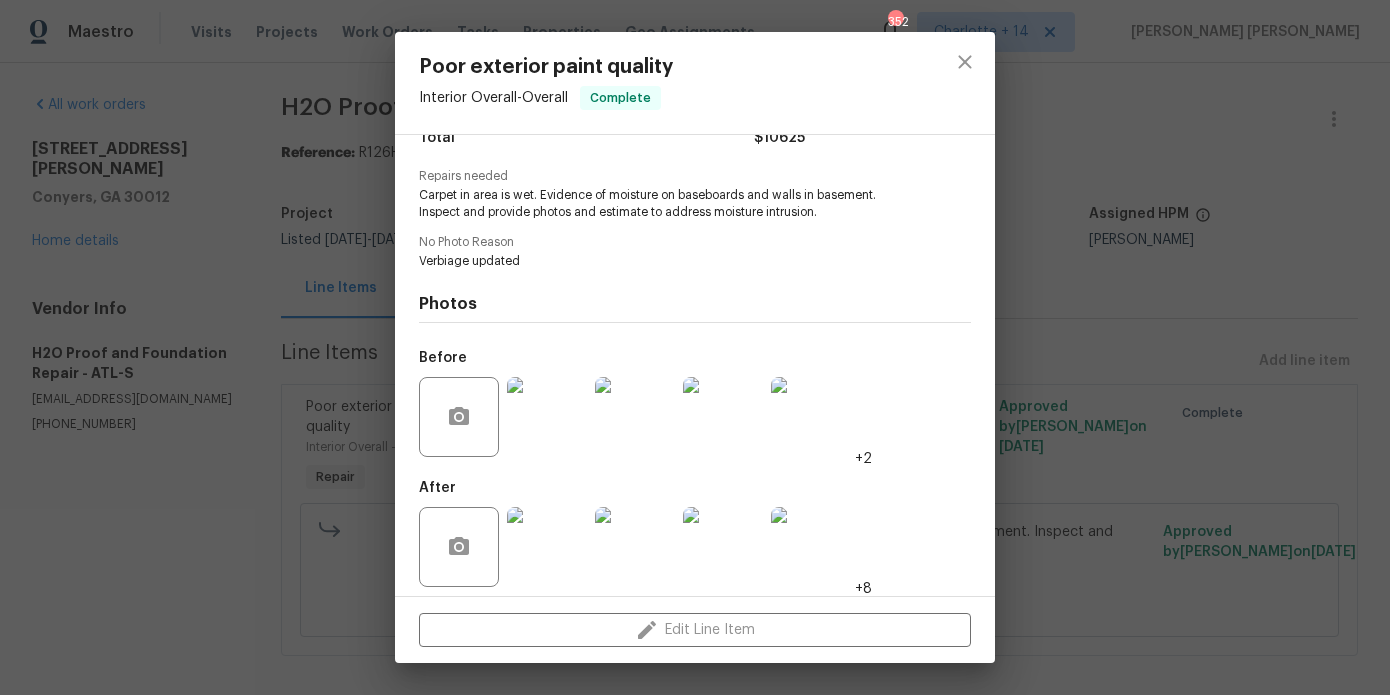 scroll, scrollTop: 192, scrollLeft: 0, axis: vertical 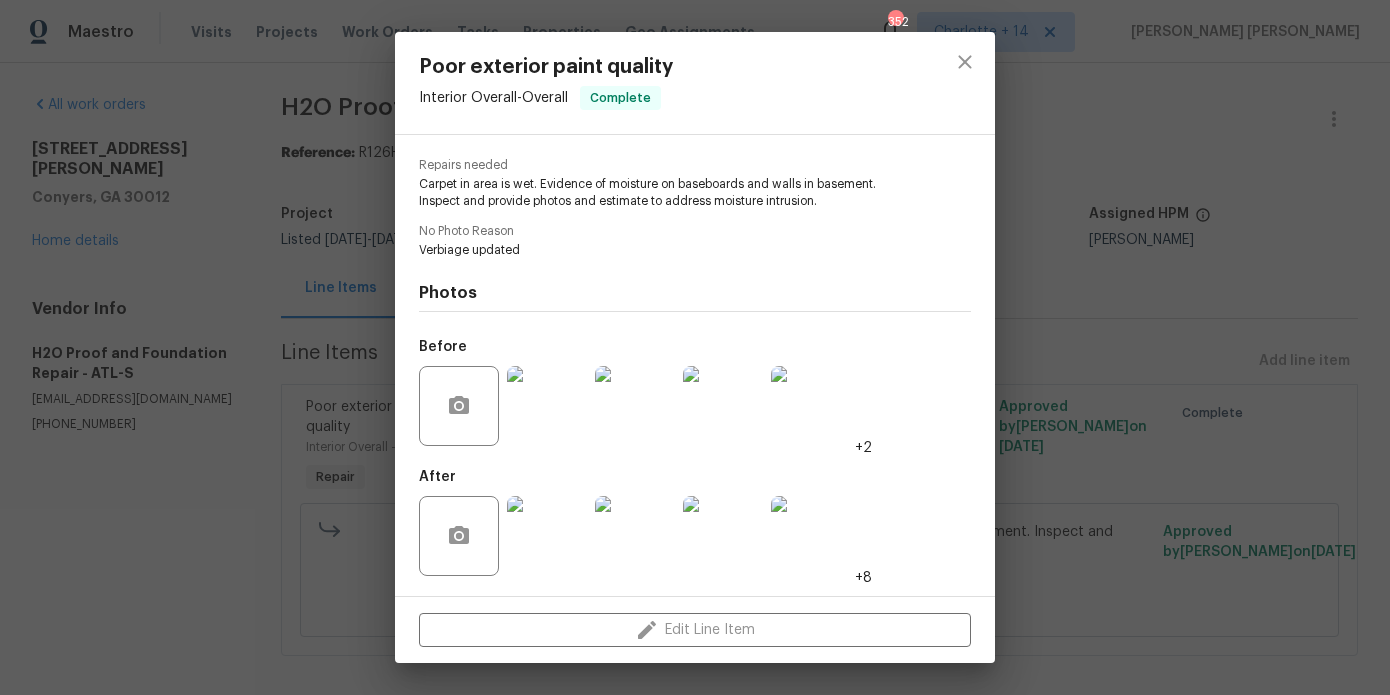 click at bounding box center [547, 536] 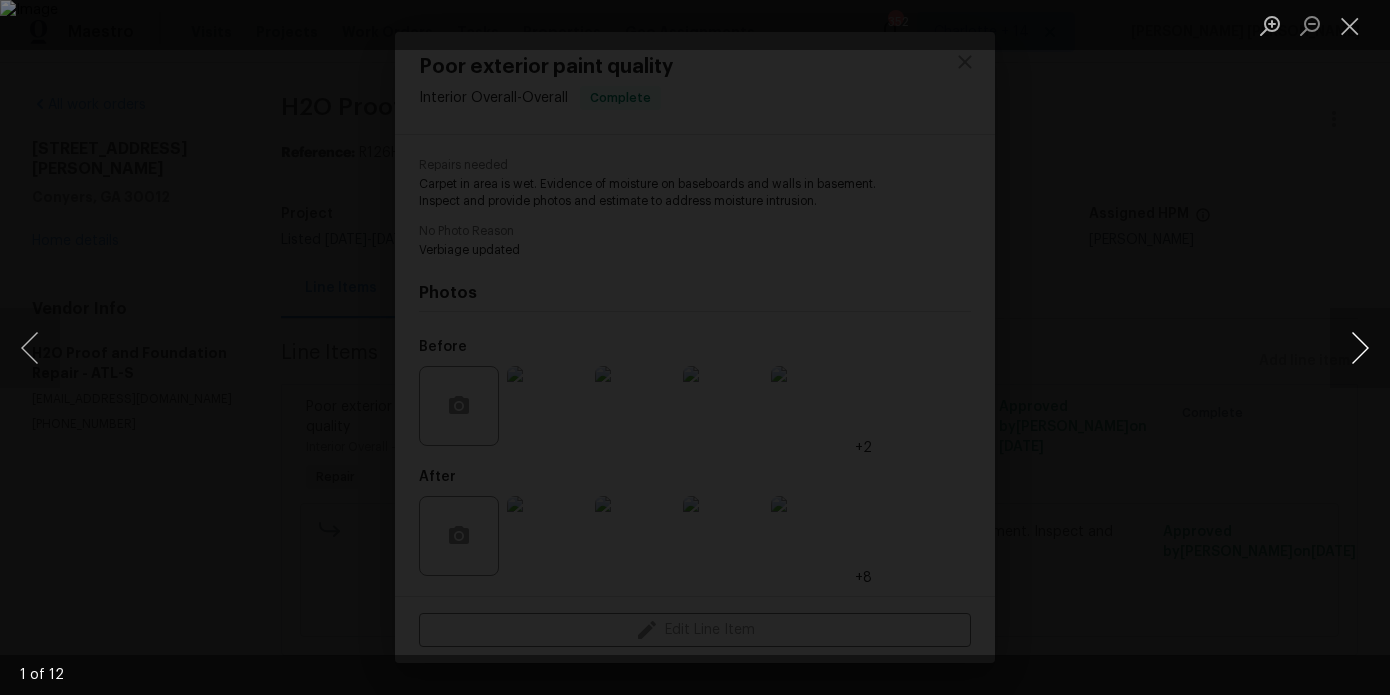 click at bounding box center [1360, 348] 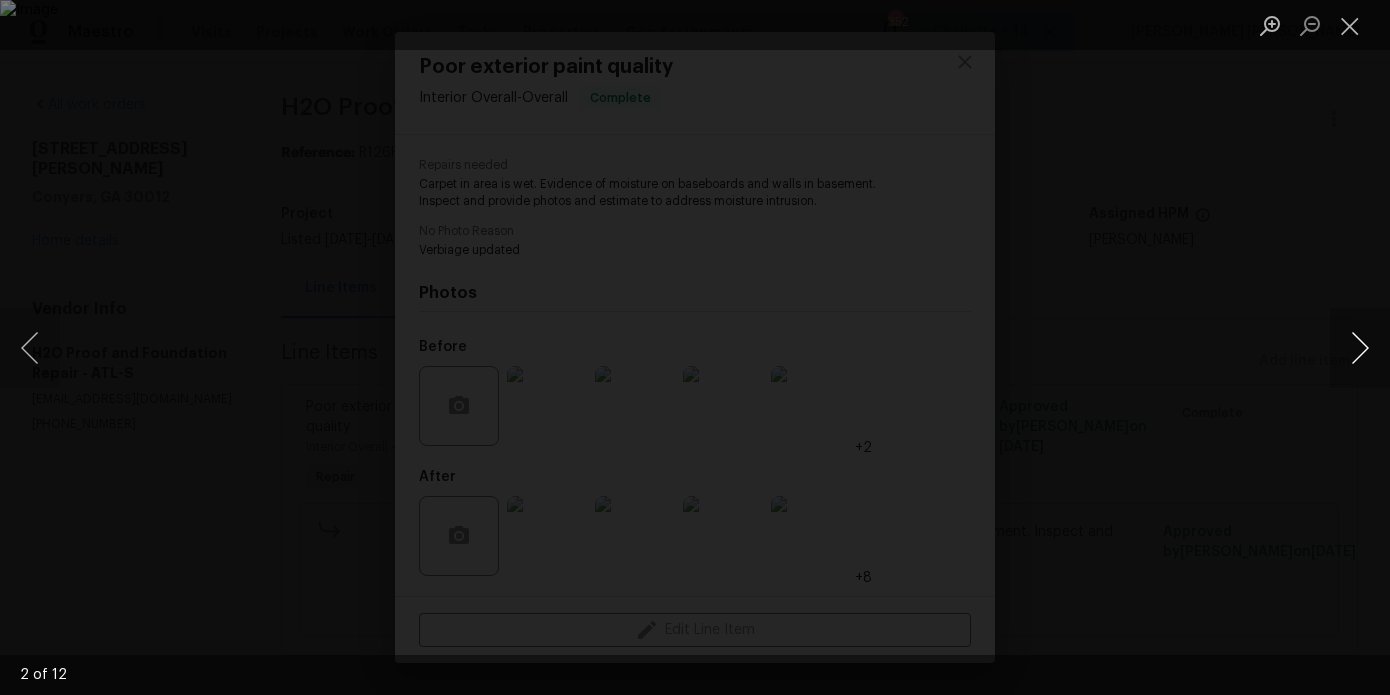click at bounding box center (1360, 348) 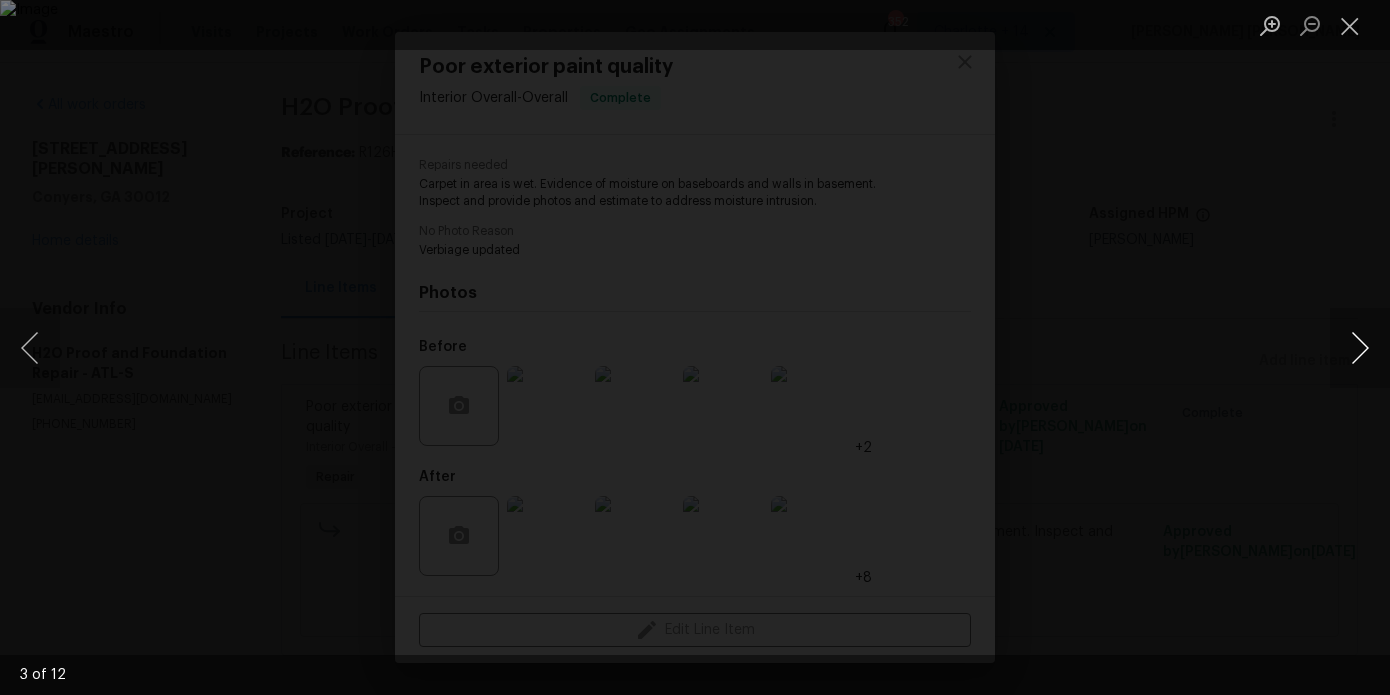 click at bounding box center [1360, 348] 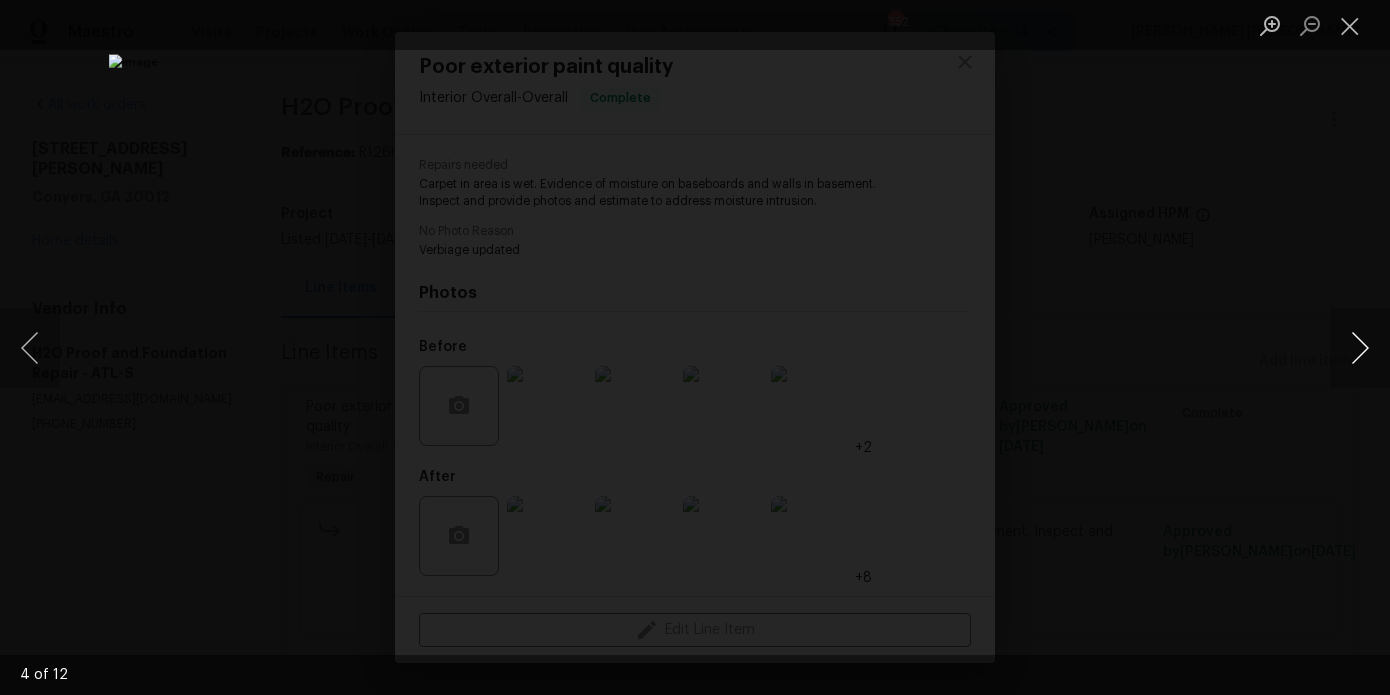 click at bounding box center (1360, 348) 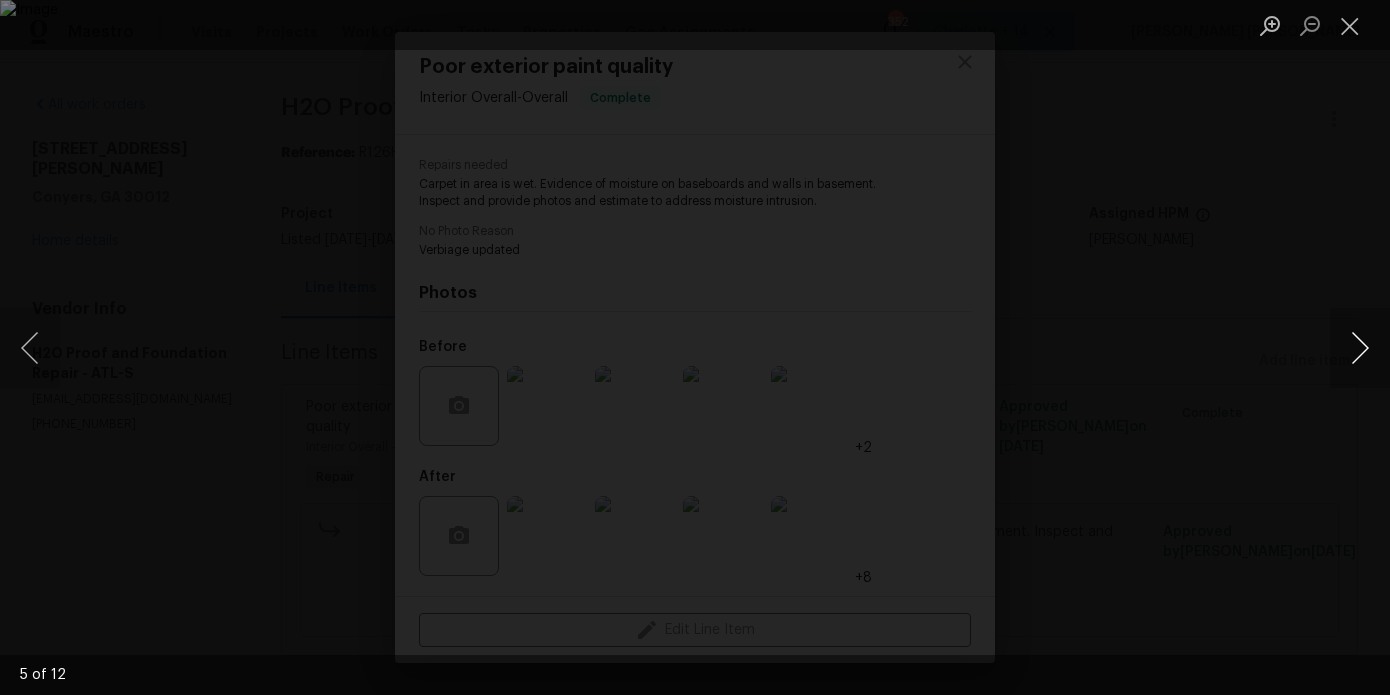 click at bounding box center [1360, 348] 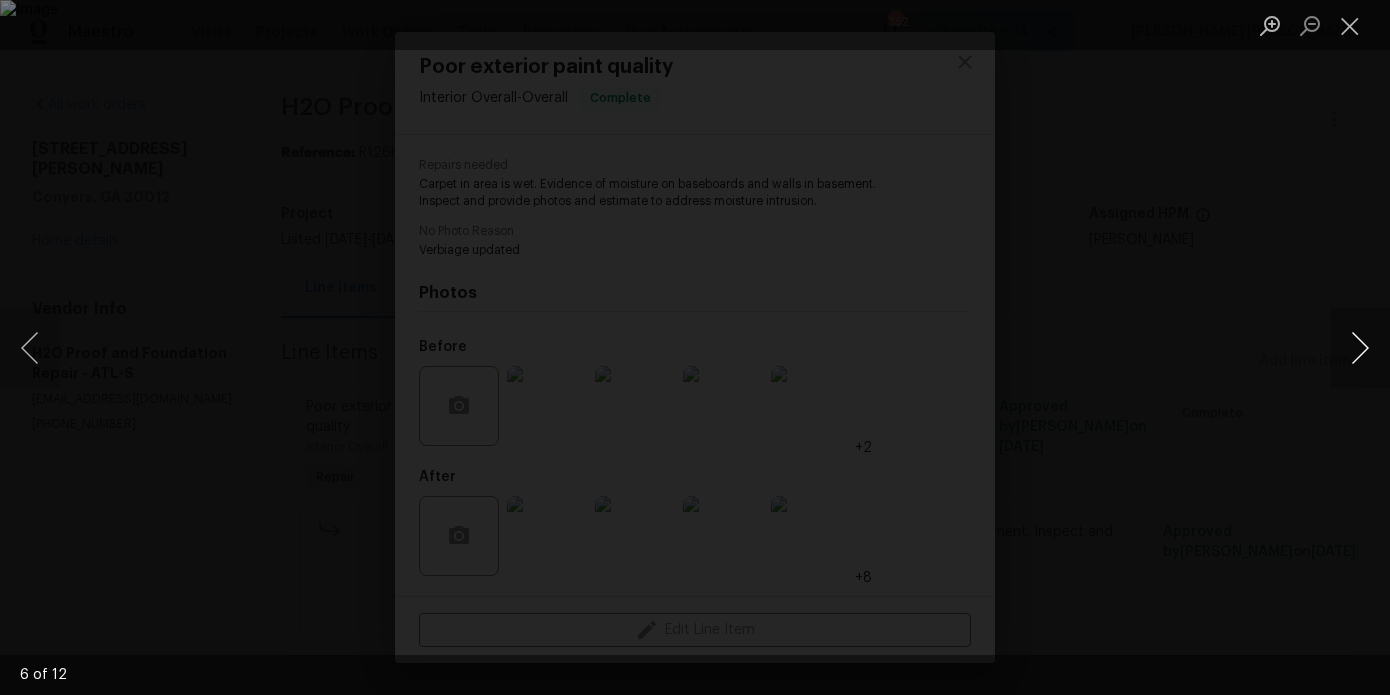 click at bounding box center [1360, 348] 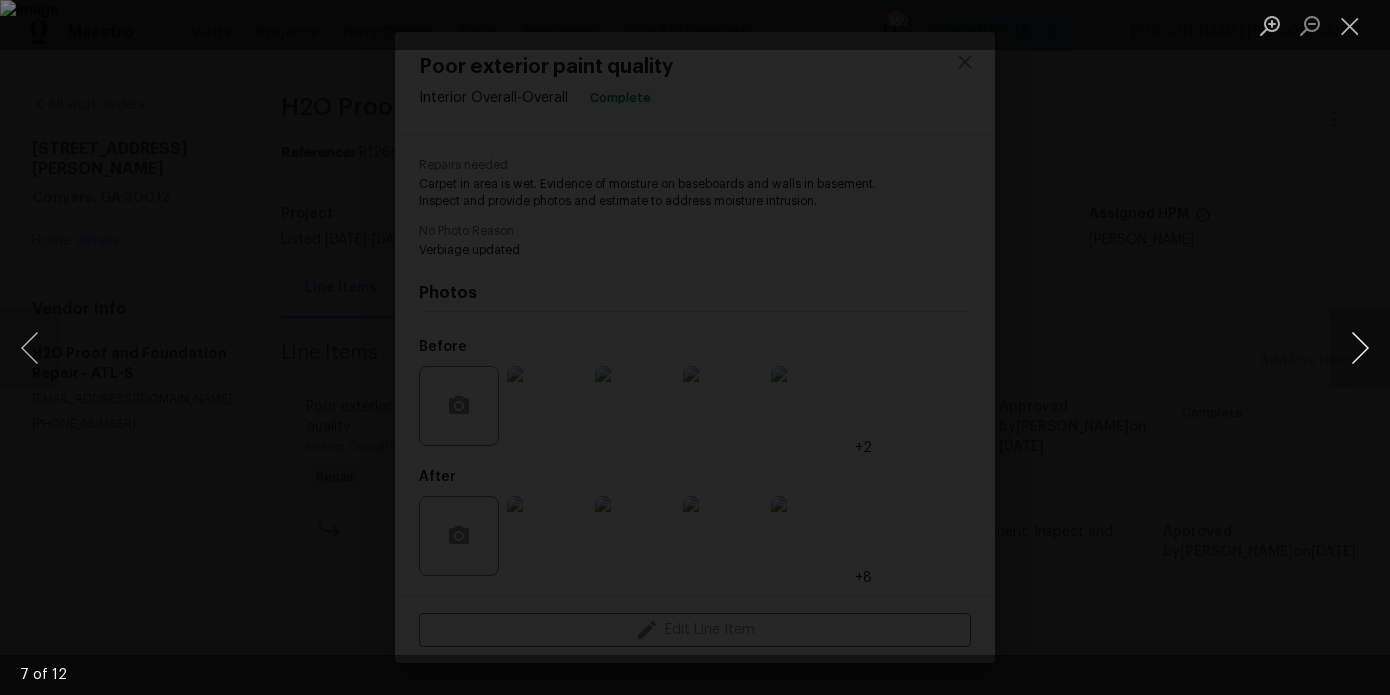 click at bounding box center [1360, 348] 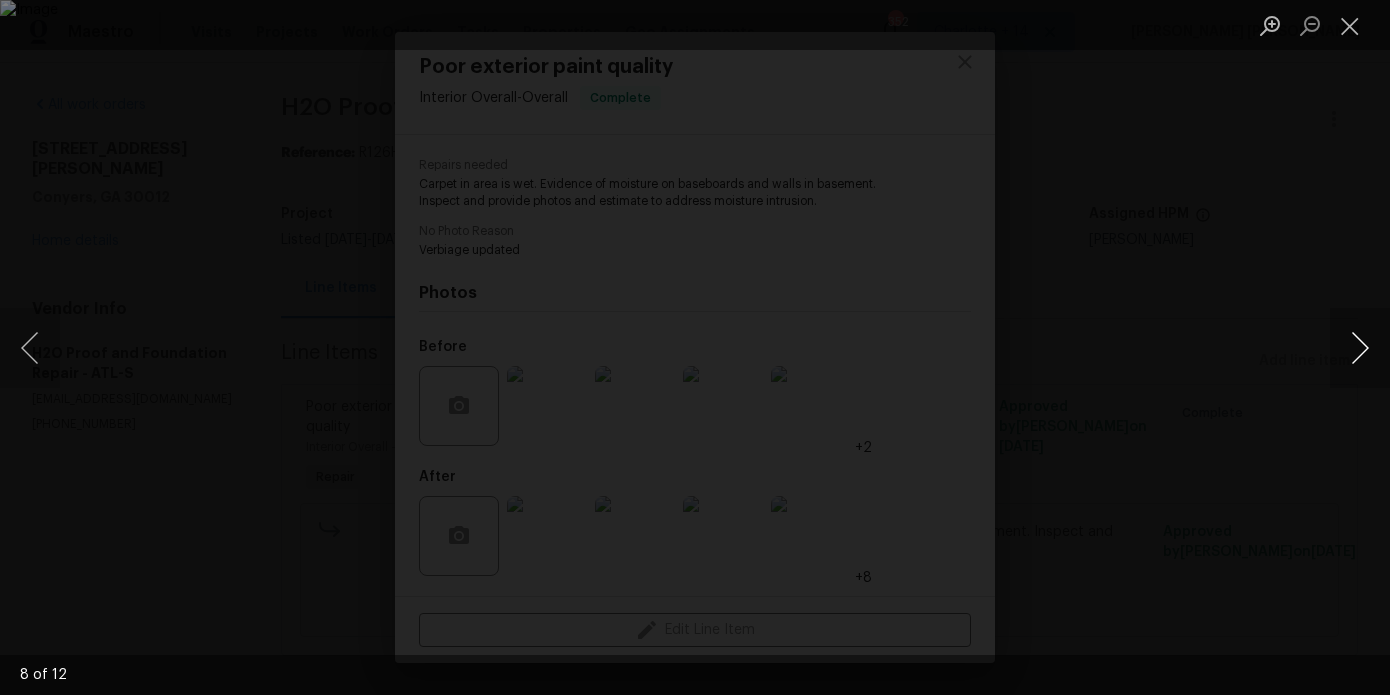 click at bounding box center [1360, 348] 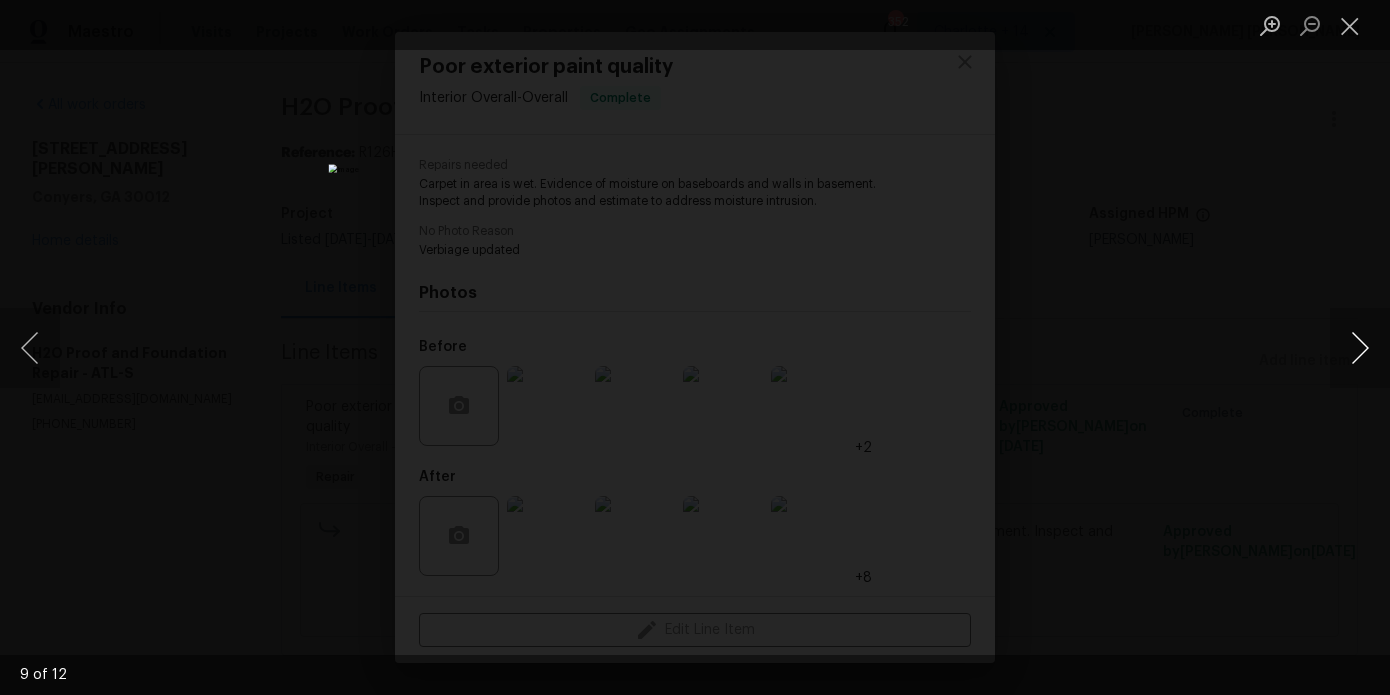 click at bounding box center (1360, 348) 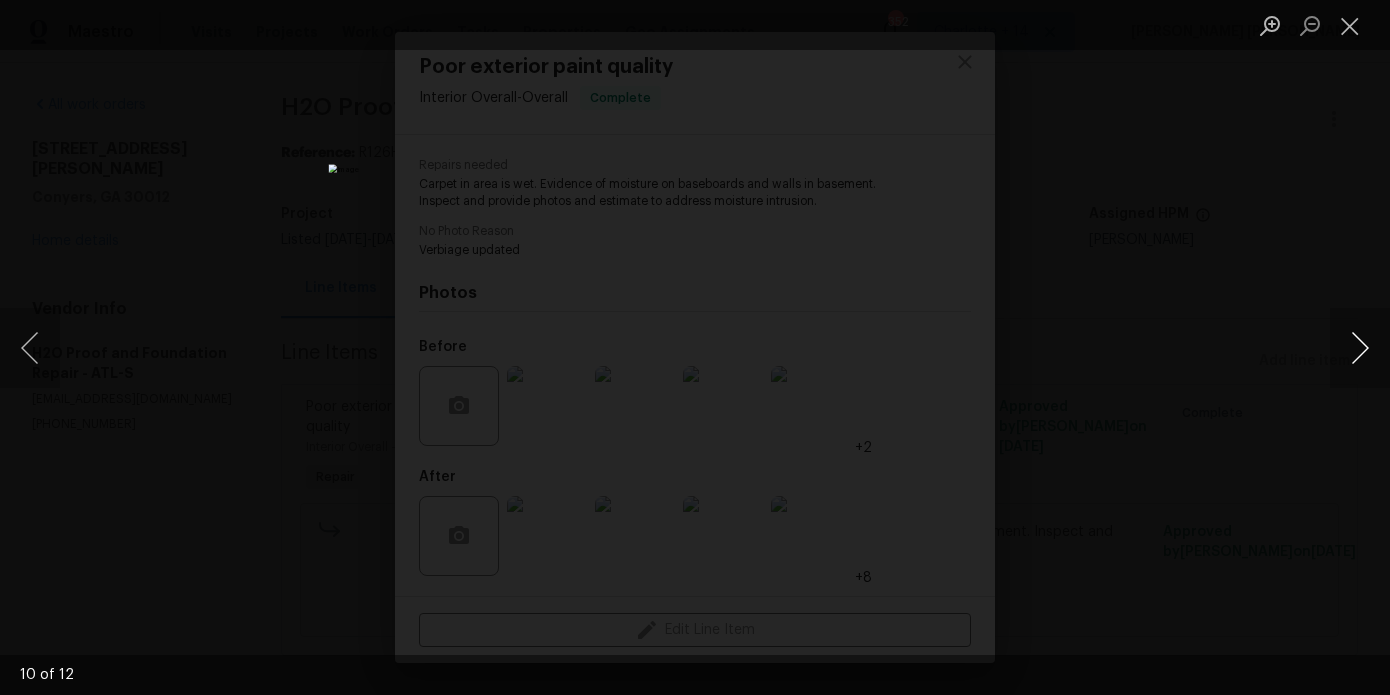 click at bounding box center [1360, 348] 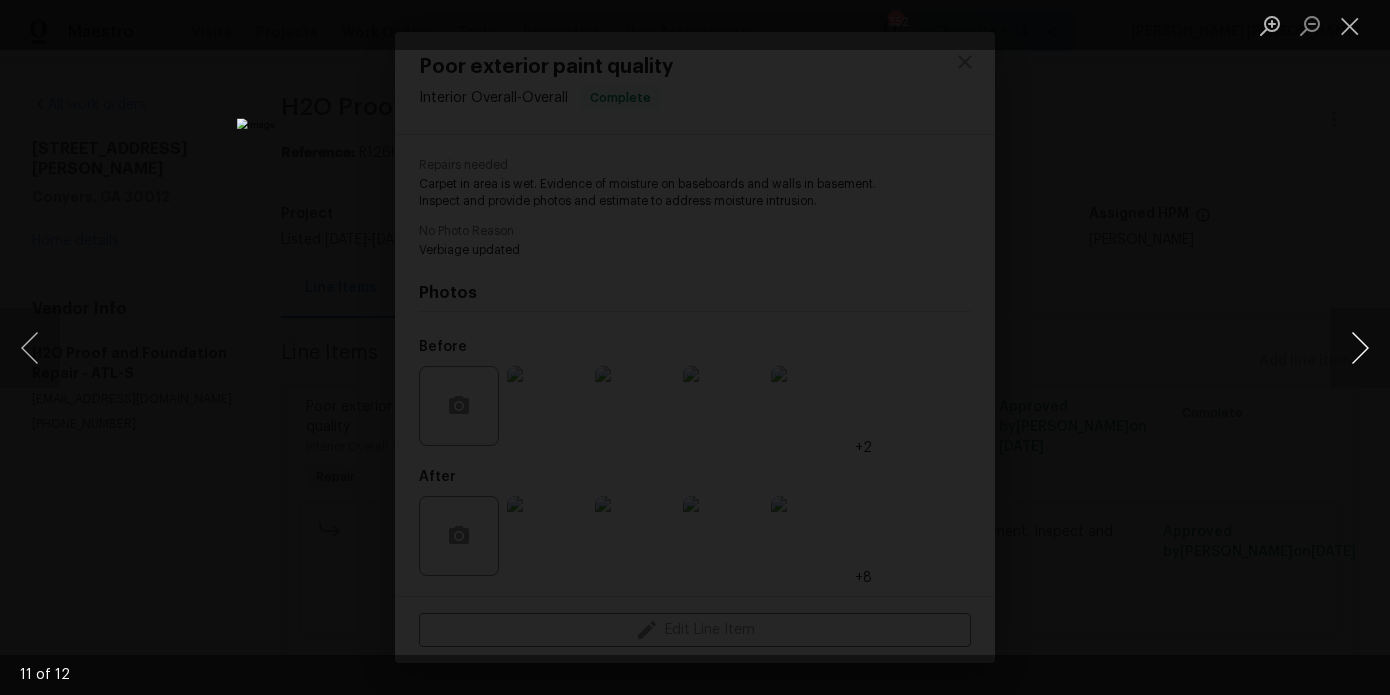 click at bounding box center [1360, 348] 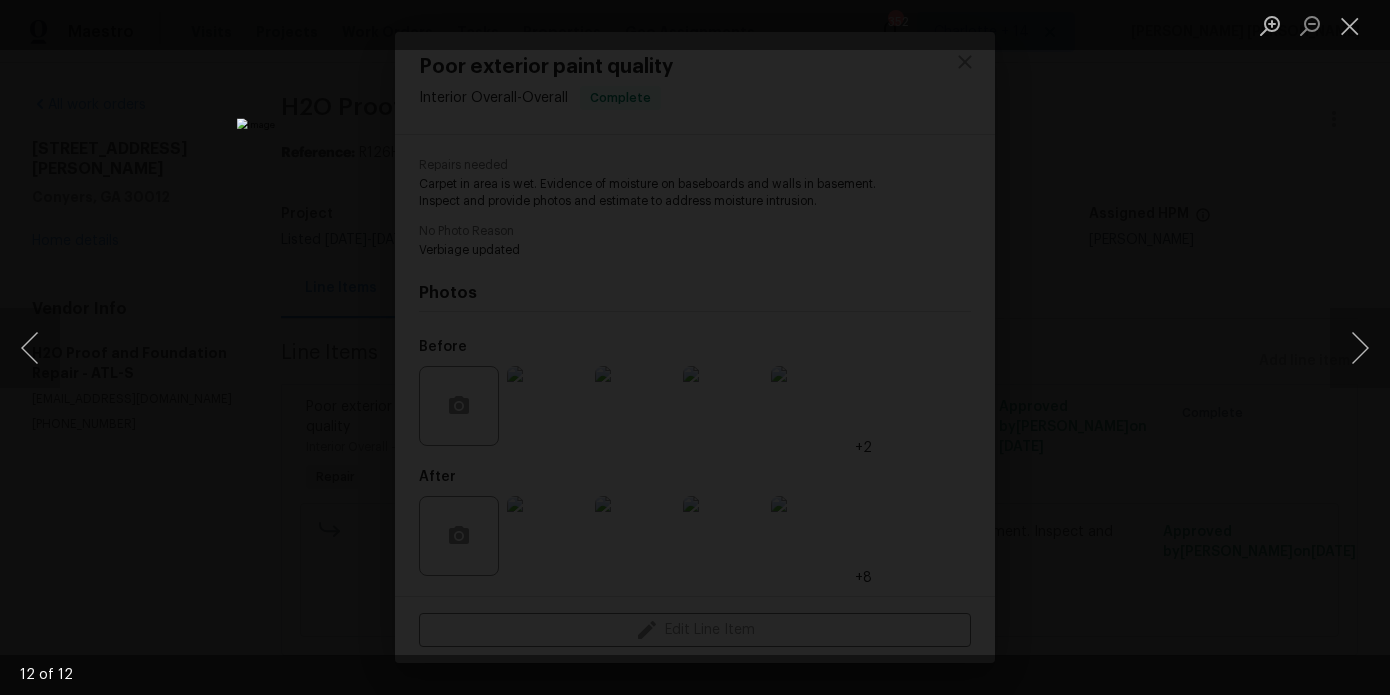 click at bounding box center [695, 347] 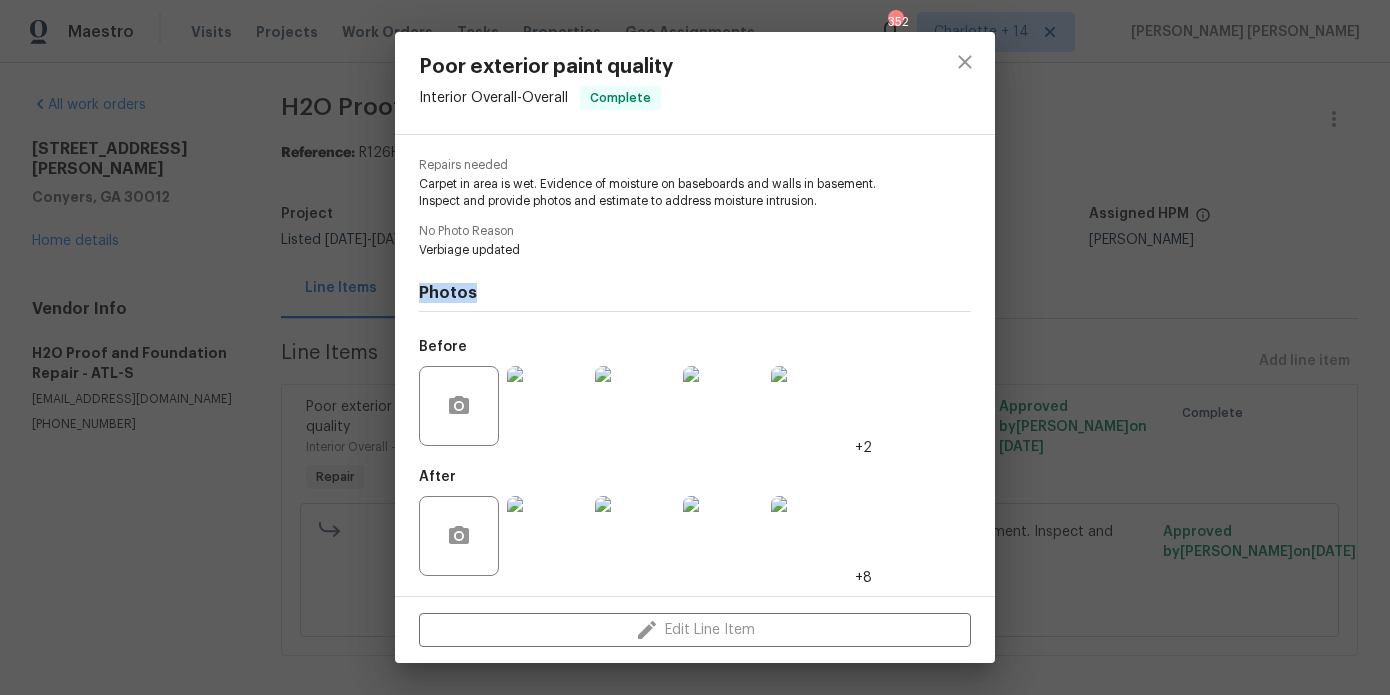 click on "Poor exterior paint quality Interior Overall  -  Overall Complete Vendor H2O Proof and Foundation Repair Account Category Repairs Cost $10625 x 1 count $10625 Labor $0 Total $10625 Repairs needed Carpet in area is wet. Evidence of moisture on baseboards and walls in basement. Inspect and provide photos and estimate to address moisture intrusion. No Photo Reason Verbiage updated  Photos Before  +2 After  +8  Edit Line Item" at bounding box center (695, 347) 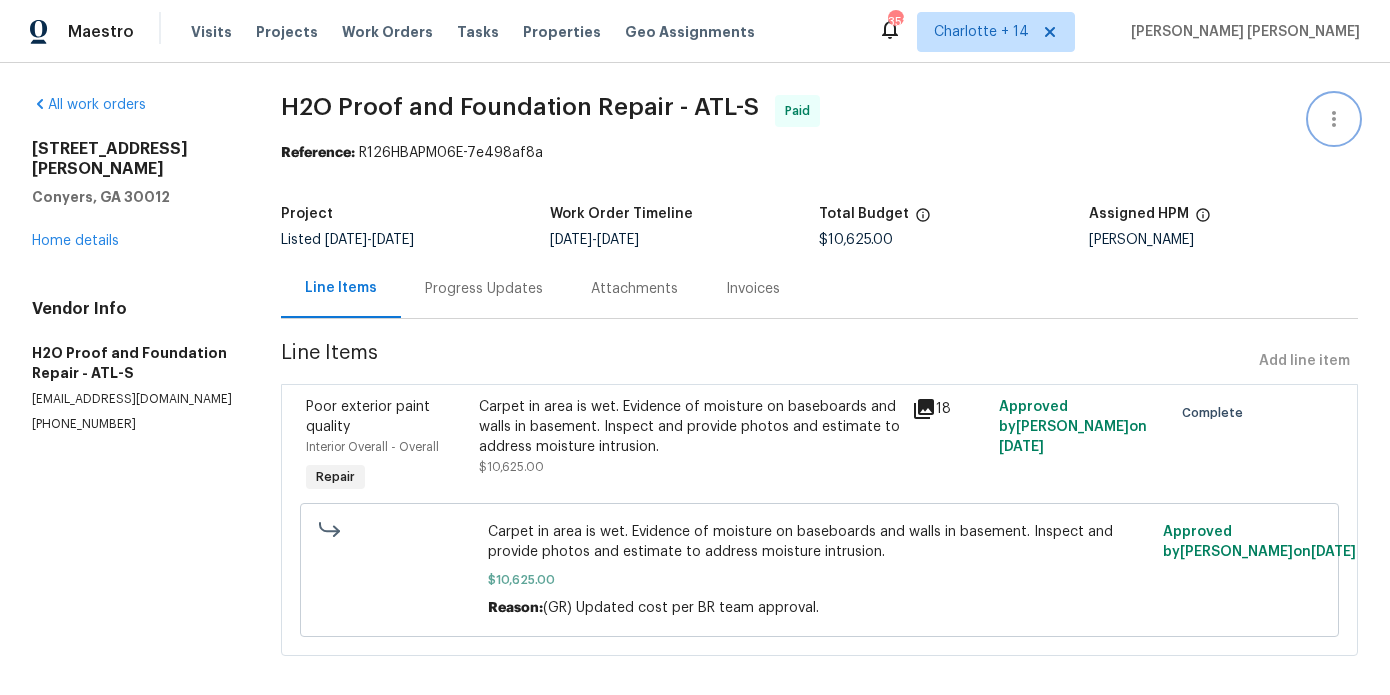 click 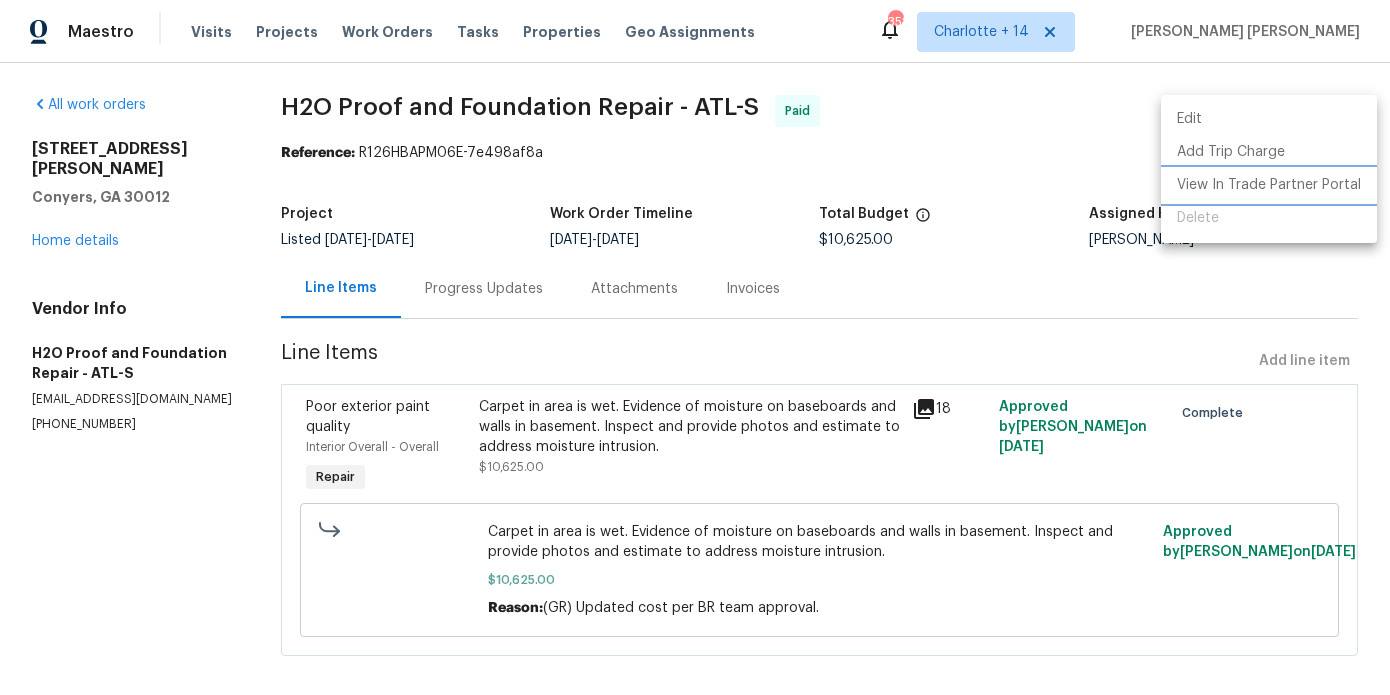click on "View In Trade Partner Portal" at bounding box center [1269, 185] 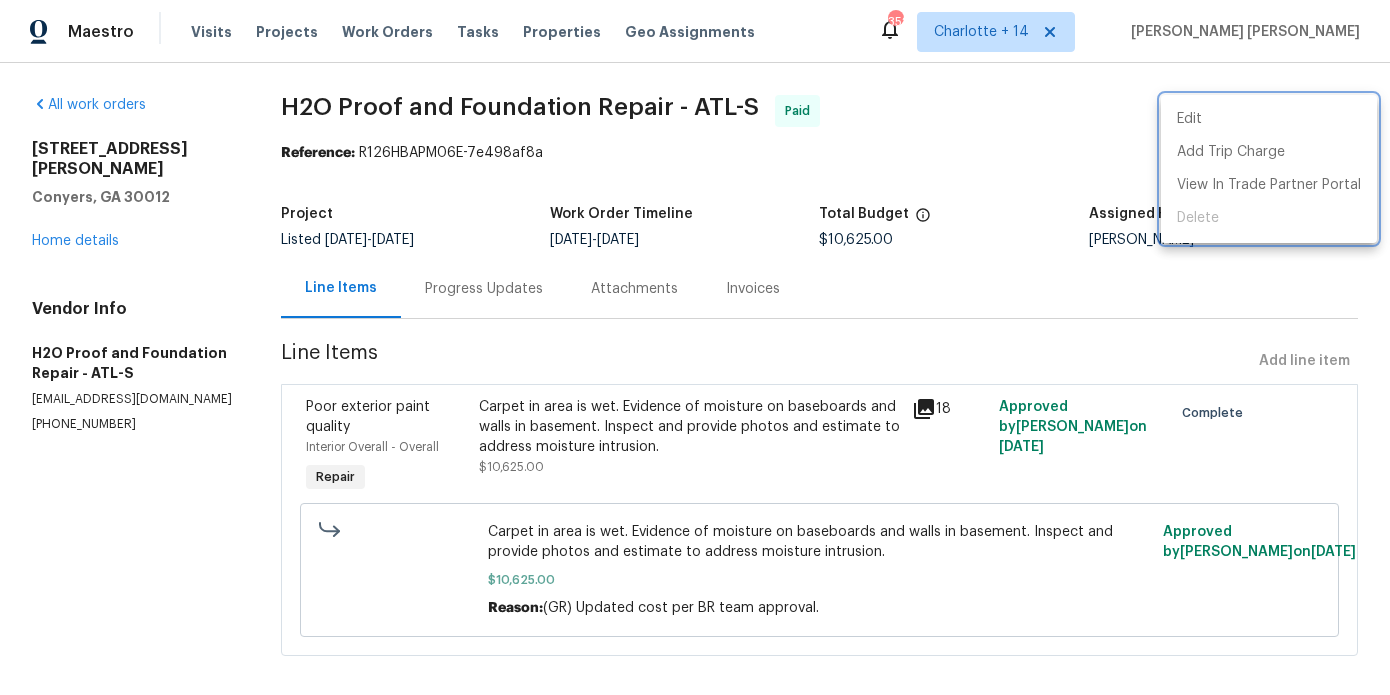 click at bounding box center (695, 347) 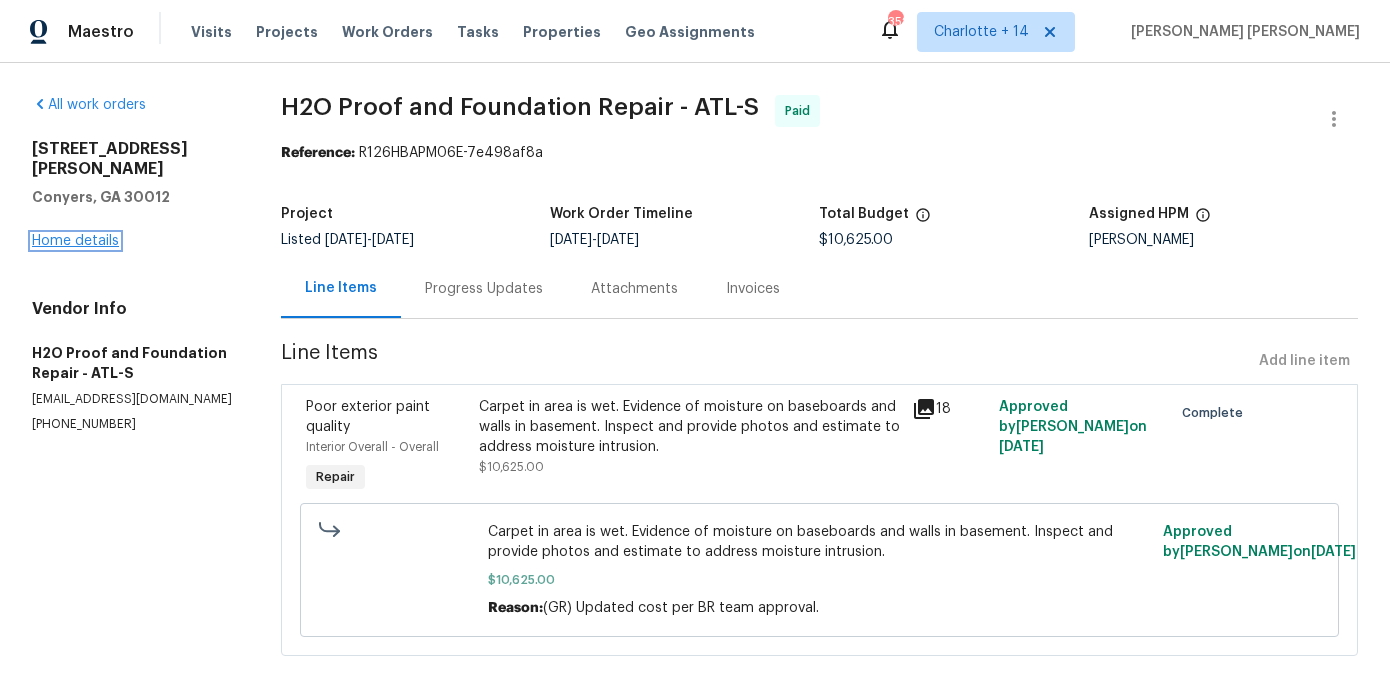 click on "Home details" at bounding box center [75, 241] 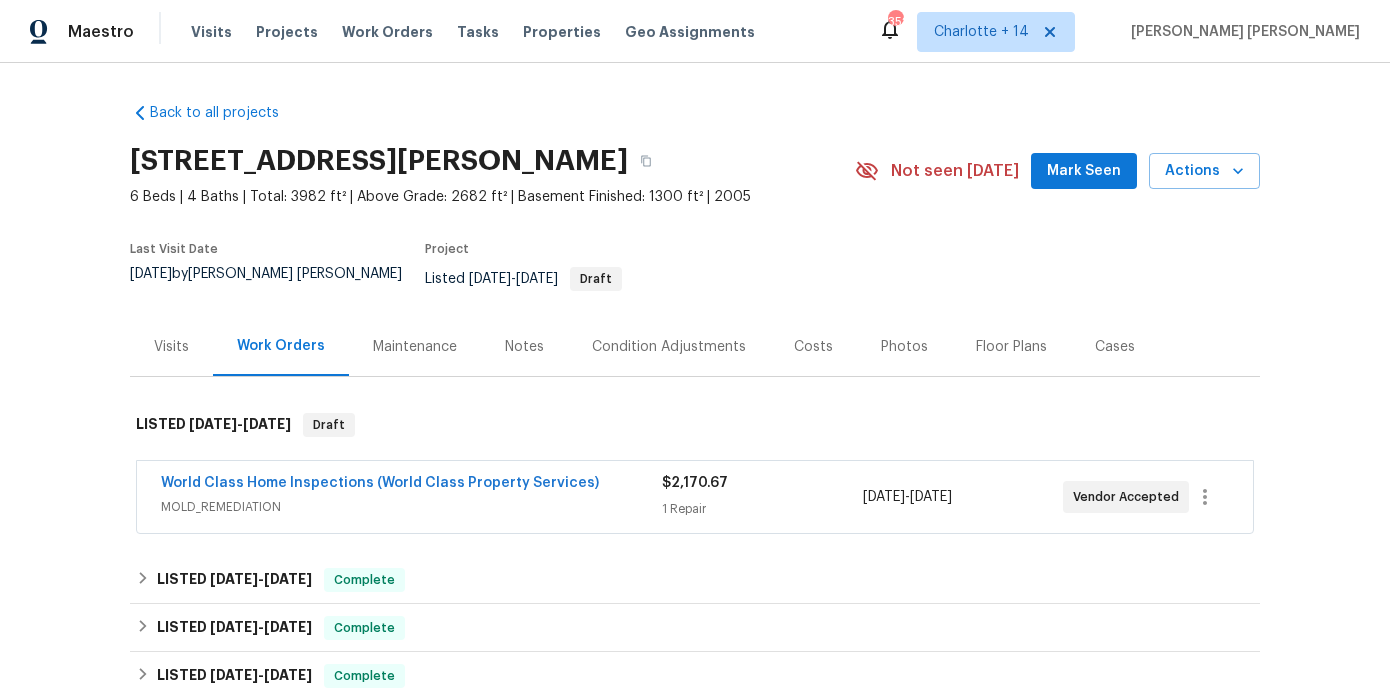 scroll, scrollTop: 279, scrollLeft: 0, axis: vertical 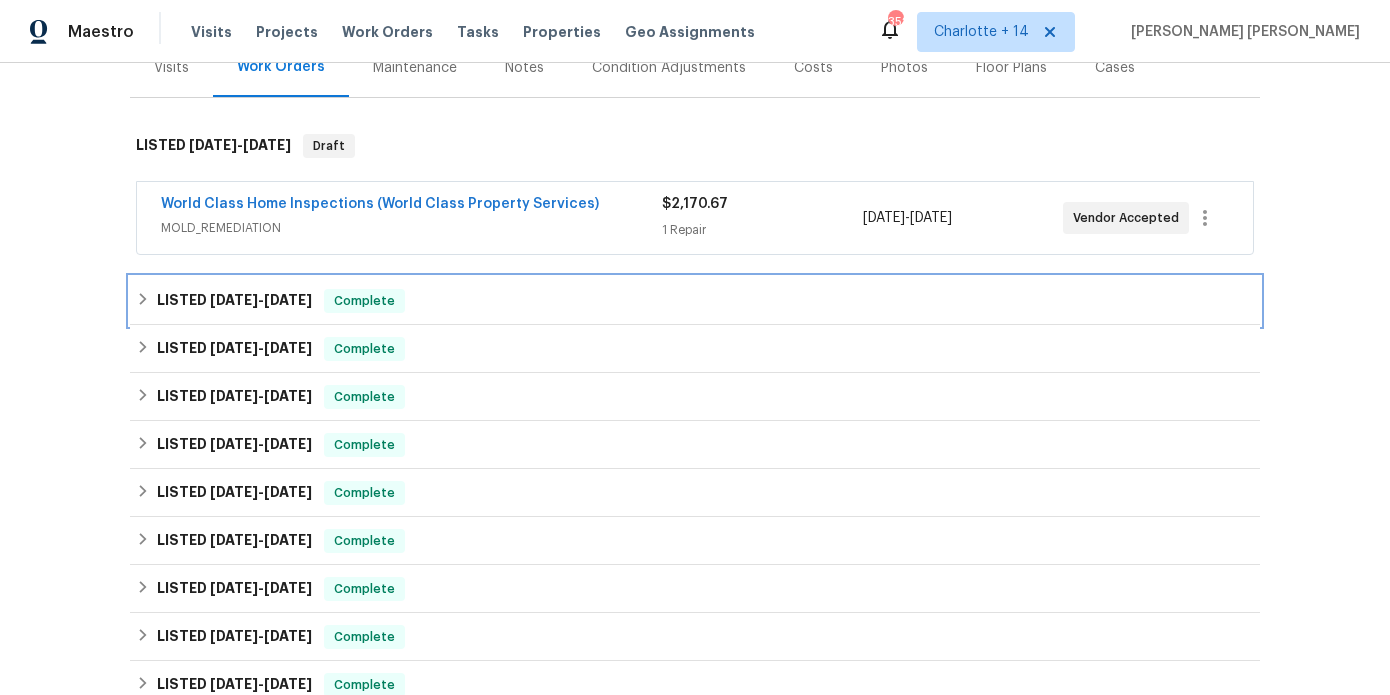 click on "LISTED   2/6/25  -  5/8/25" at bounding box center [234, 301] 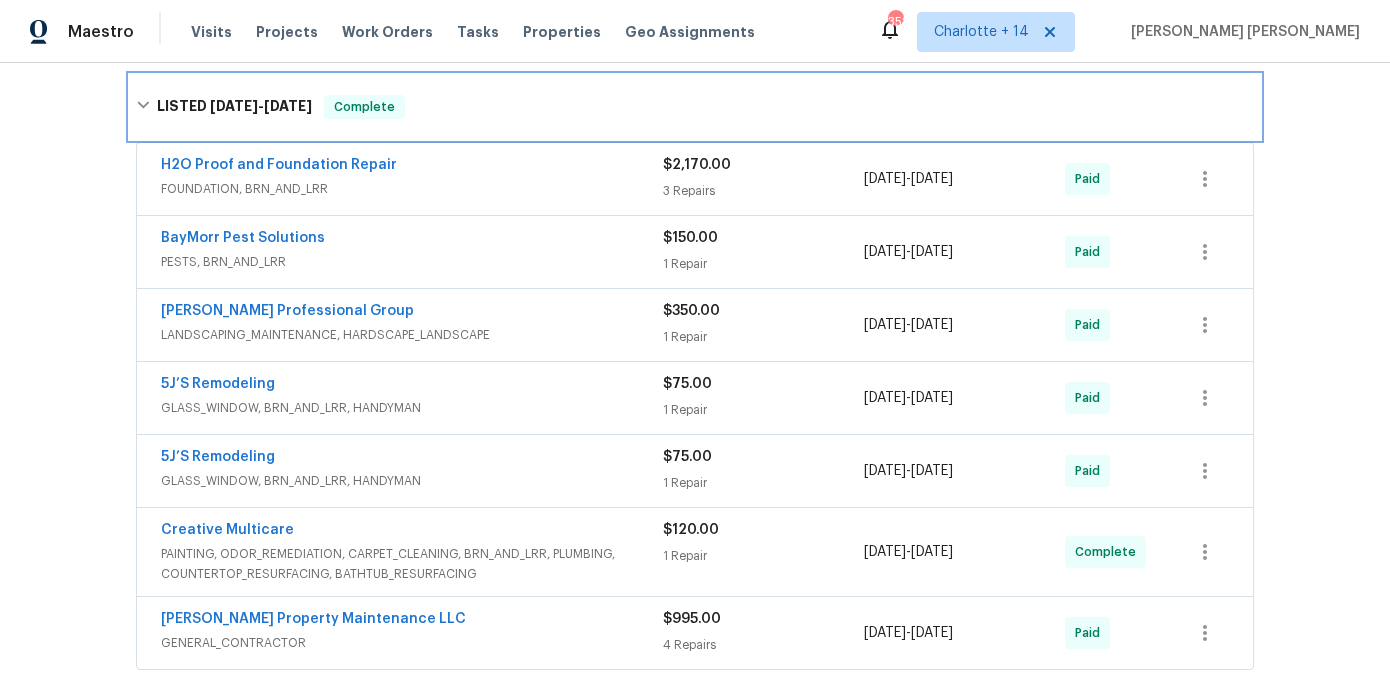 scroll, scrollTop: 482, scrollLeft: 0, axis: vertical 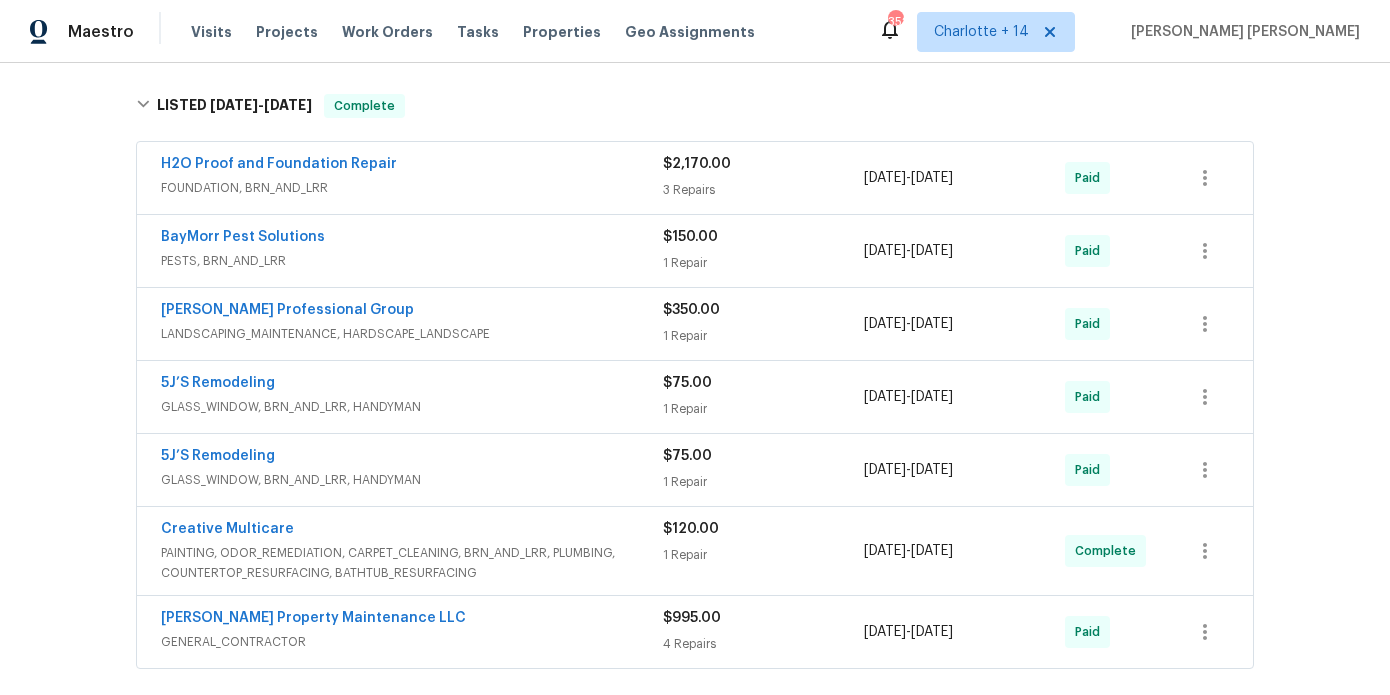 click on "H2O Proof and Foundation Repair" at bounding box center [279, 164] 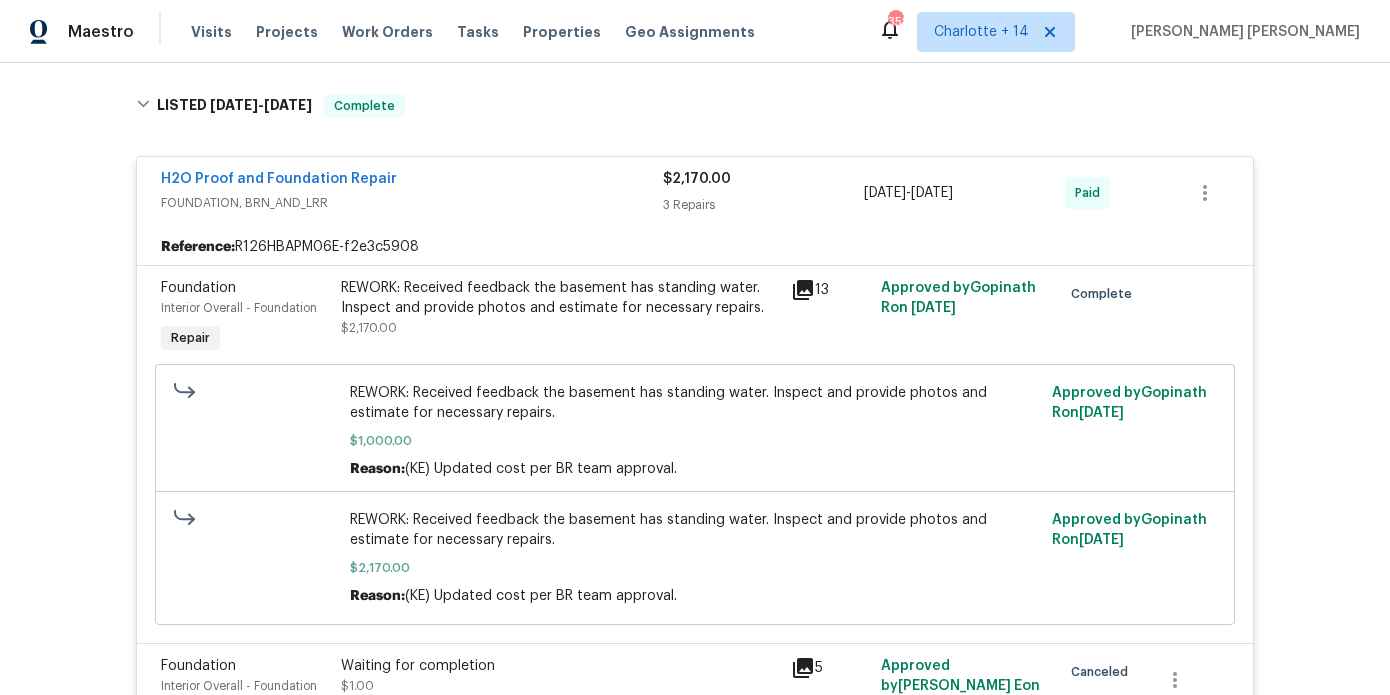 click 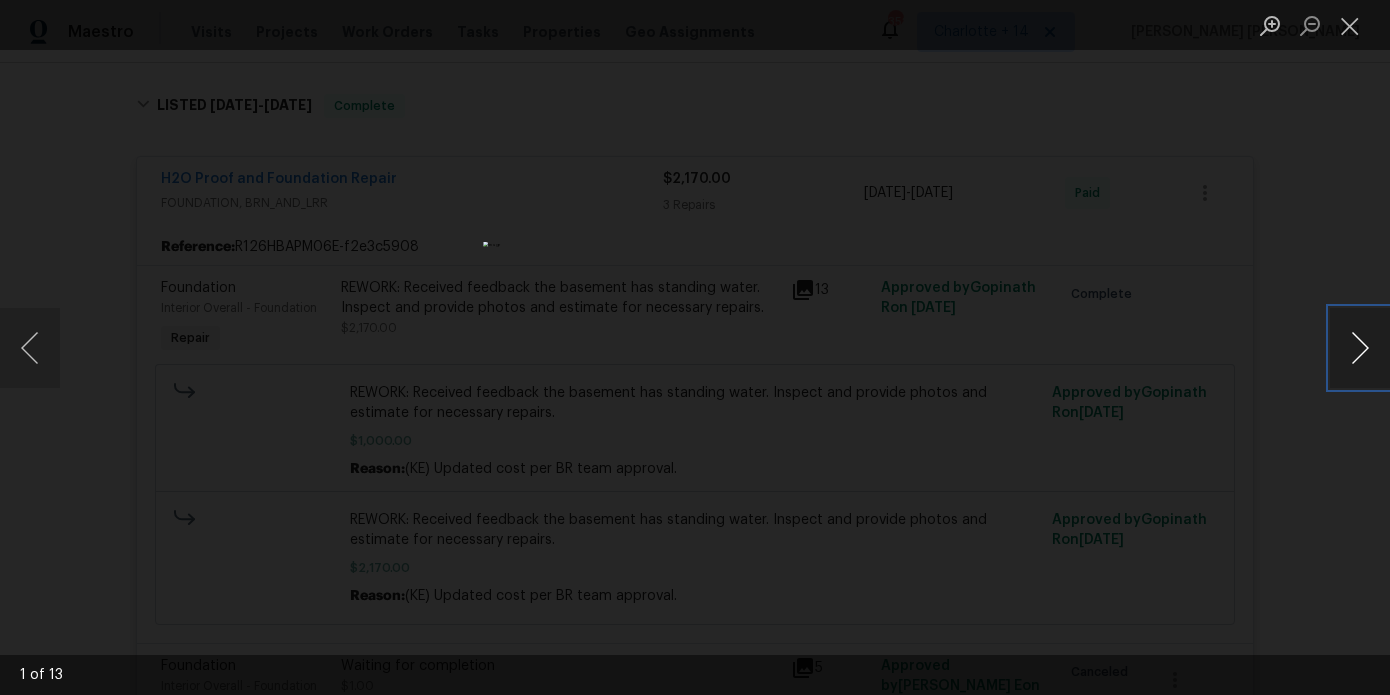 click at bounding box center (1360, 348) 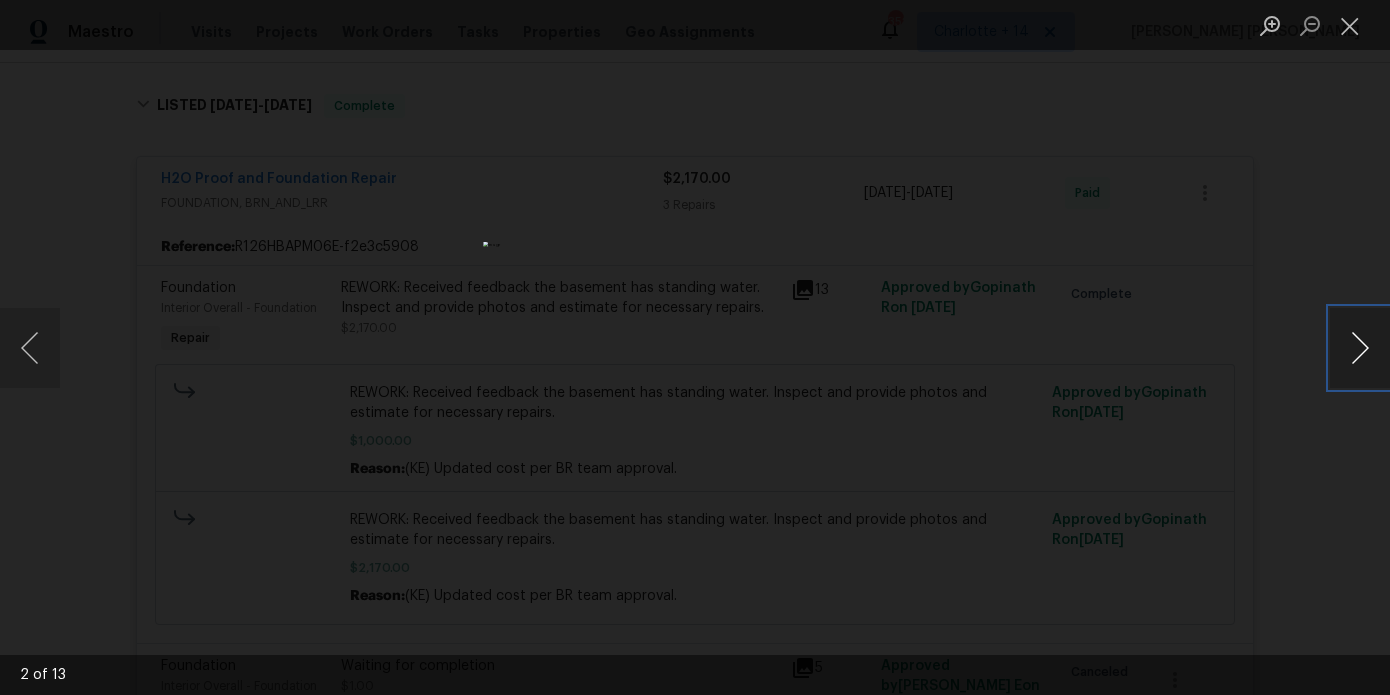 click at bounding box center [1360, 348] 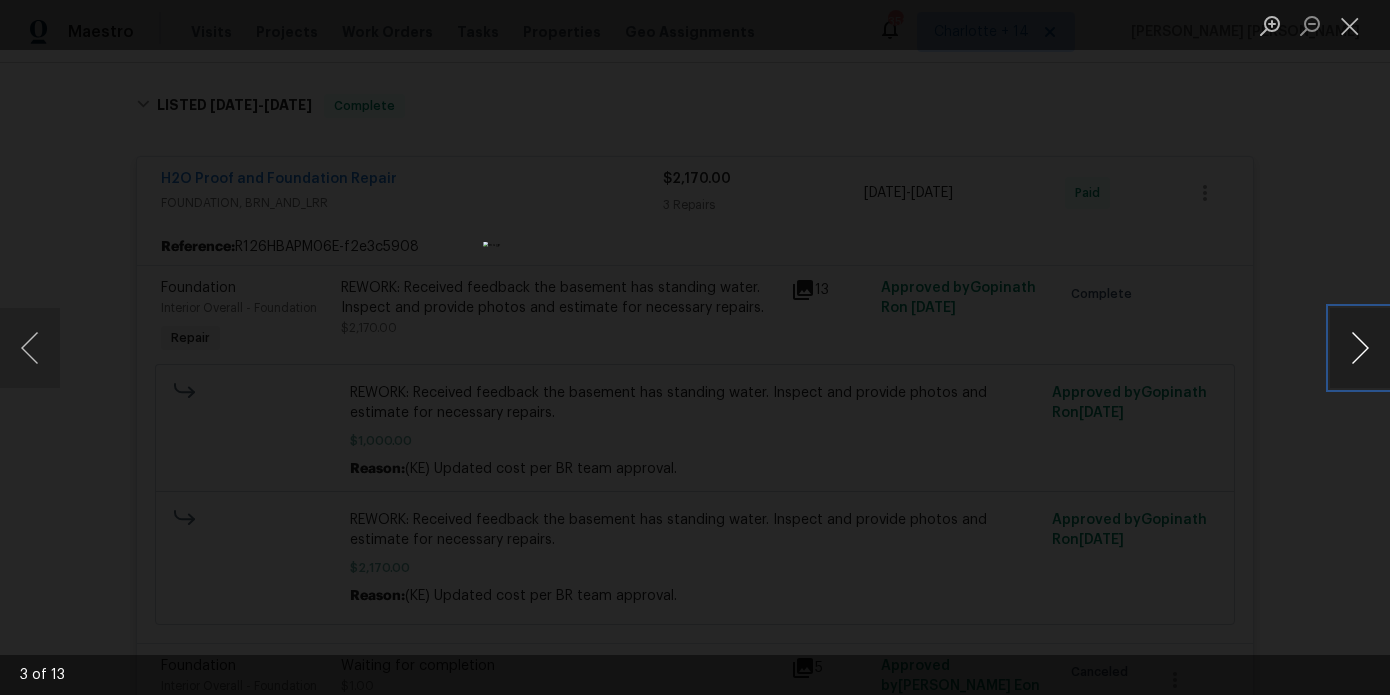 click at bounding box center (1360, 348) 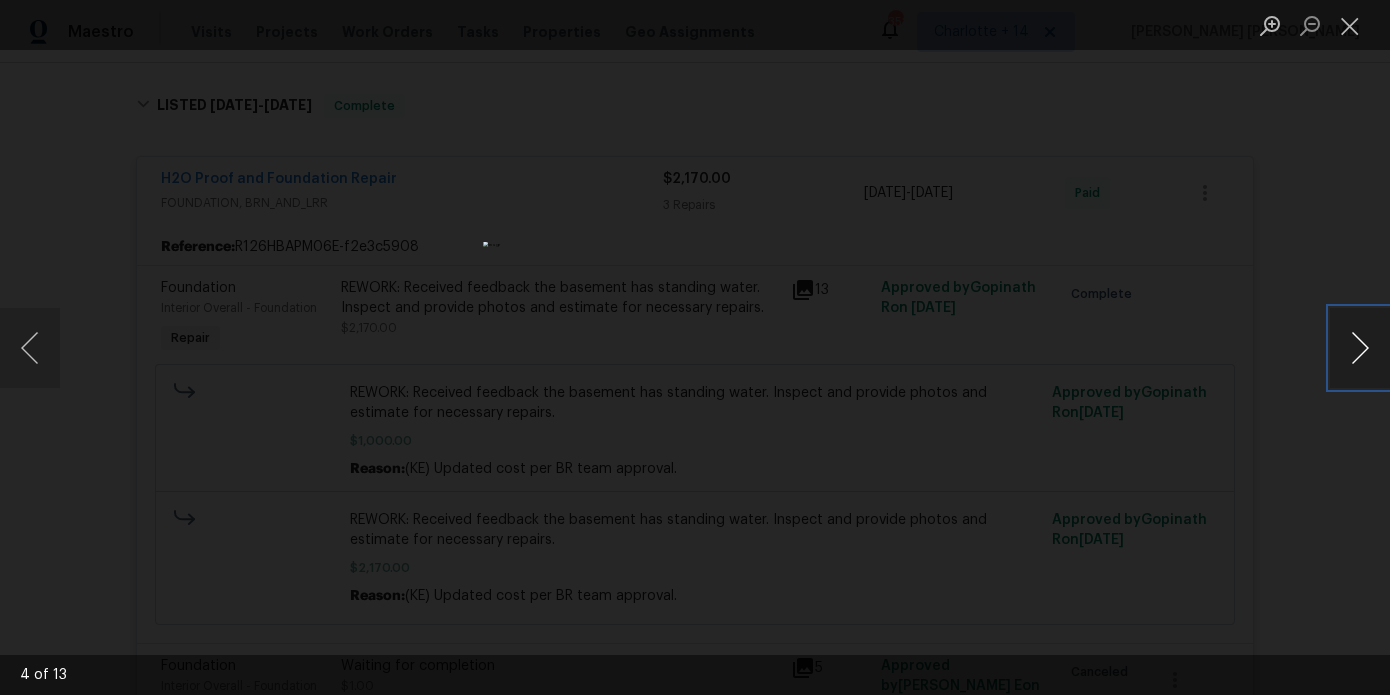 click at bounding box center [1360, 348] 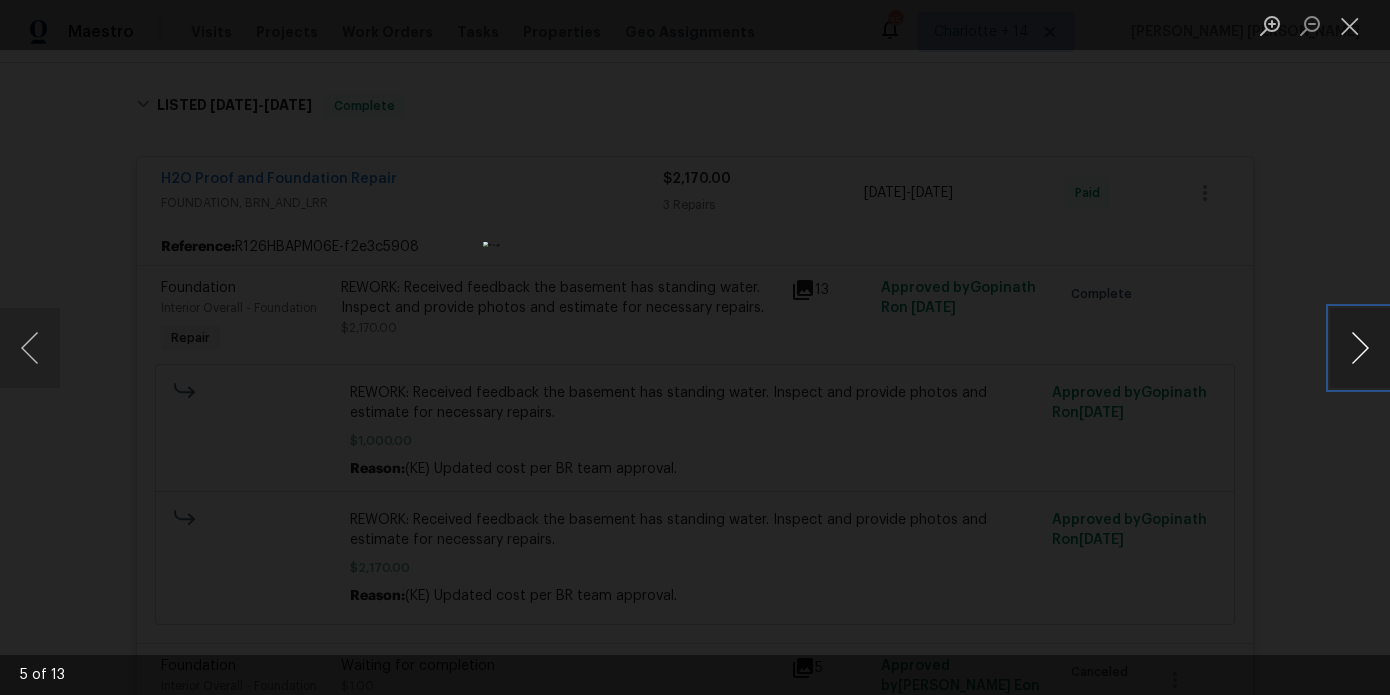 click at bounding box center (1360, 348) 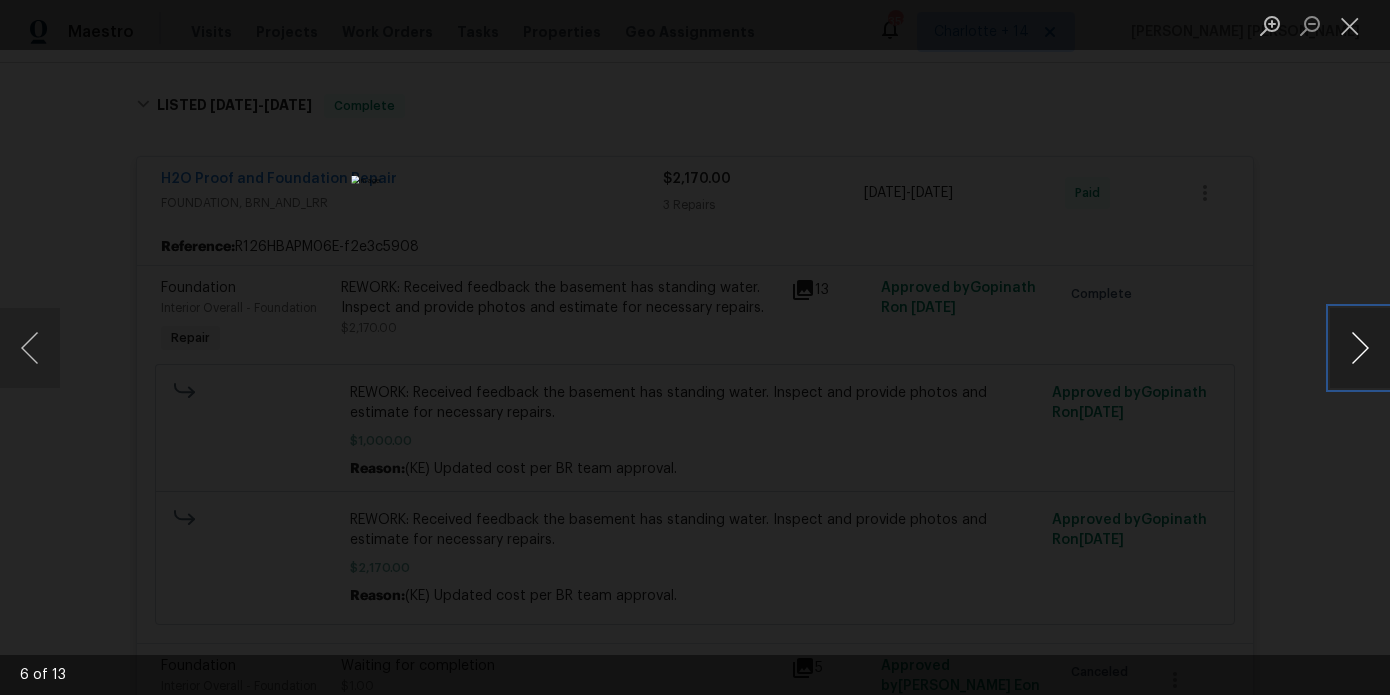 click at bounding box center [1360, 348] 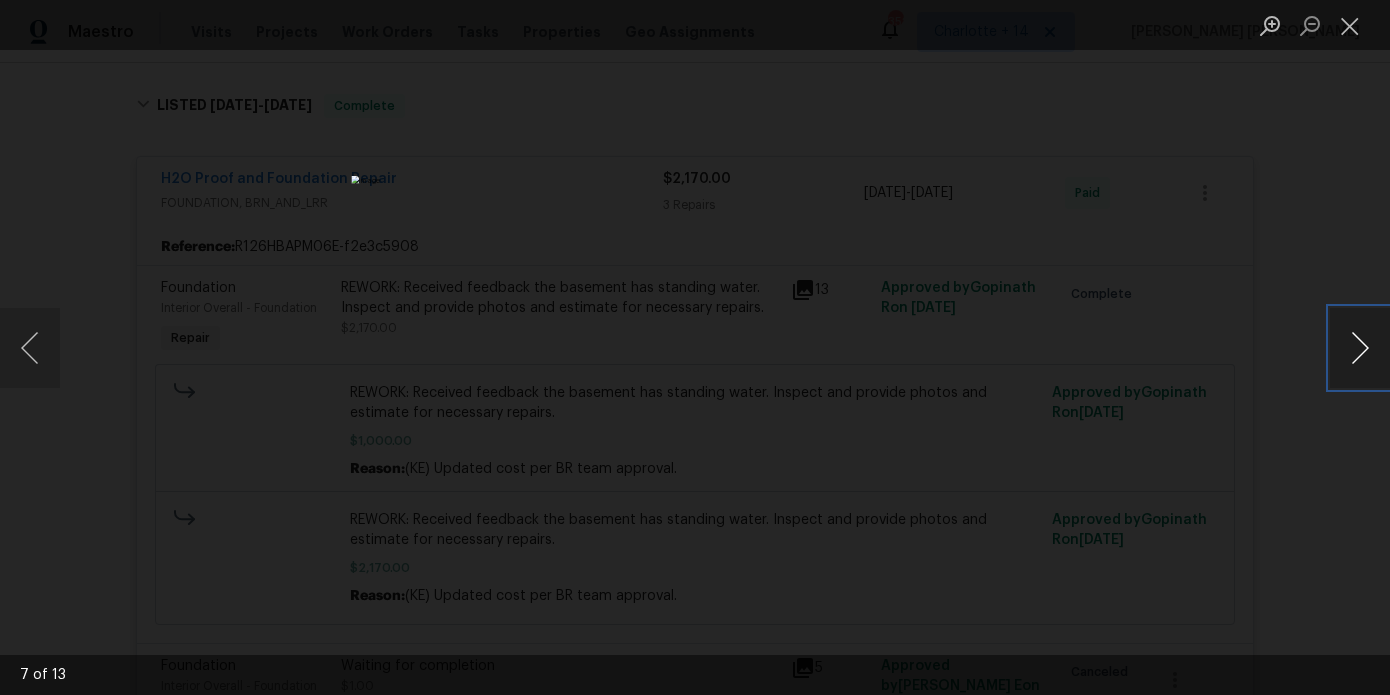 click at bounding box center [1360, 348] 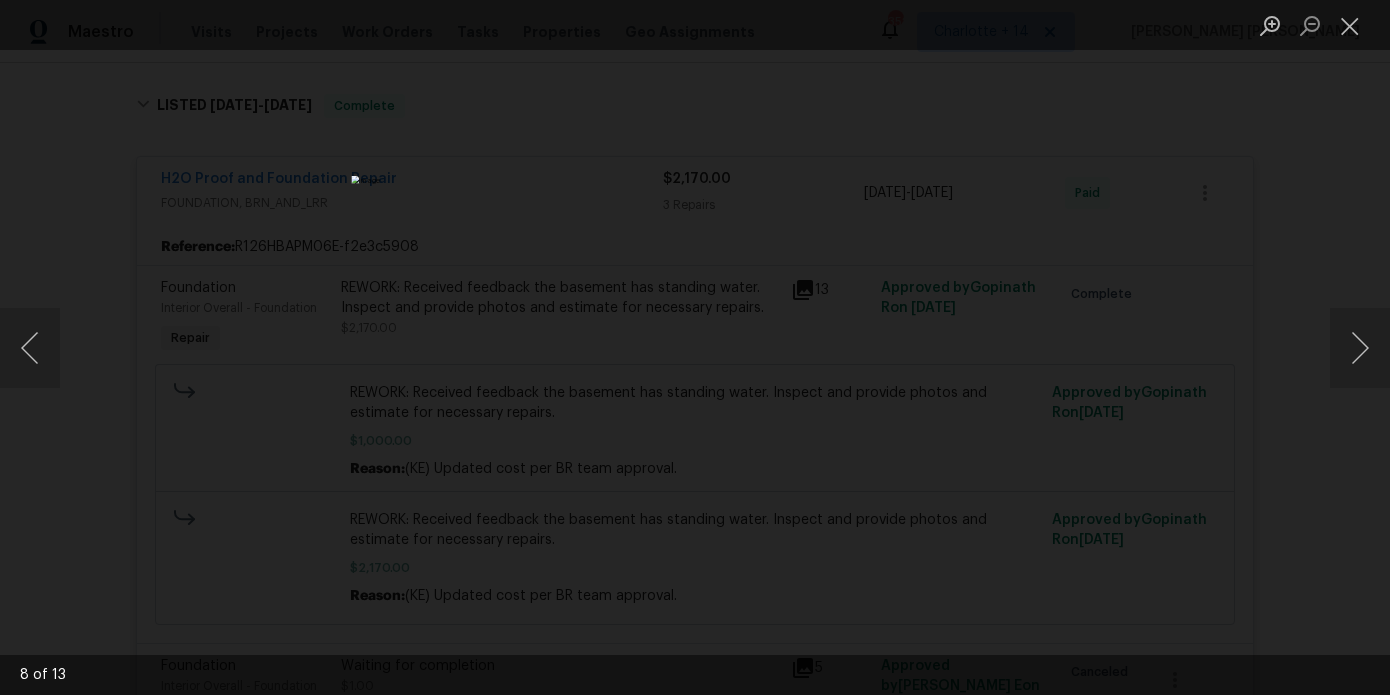 click at bounding box center [695, 347] 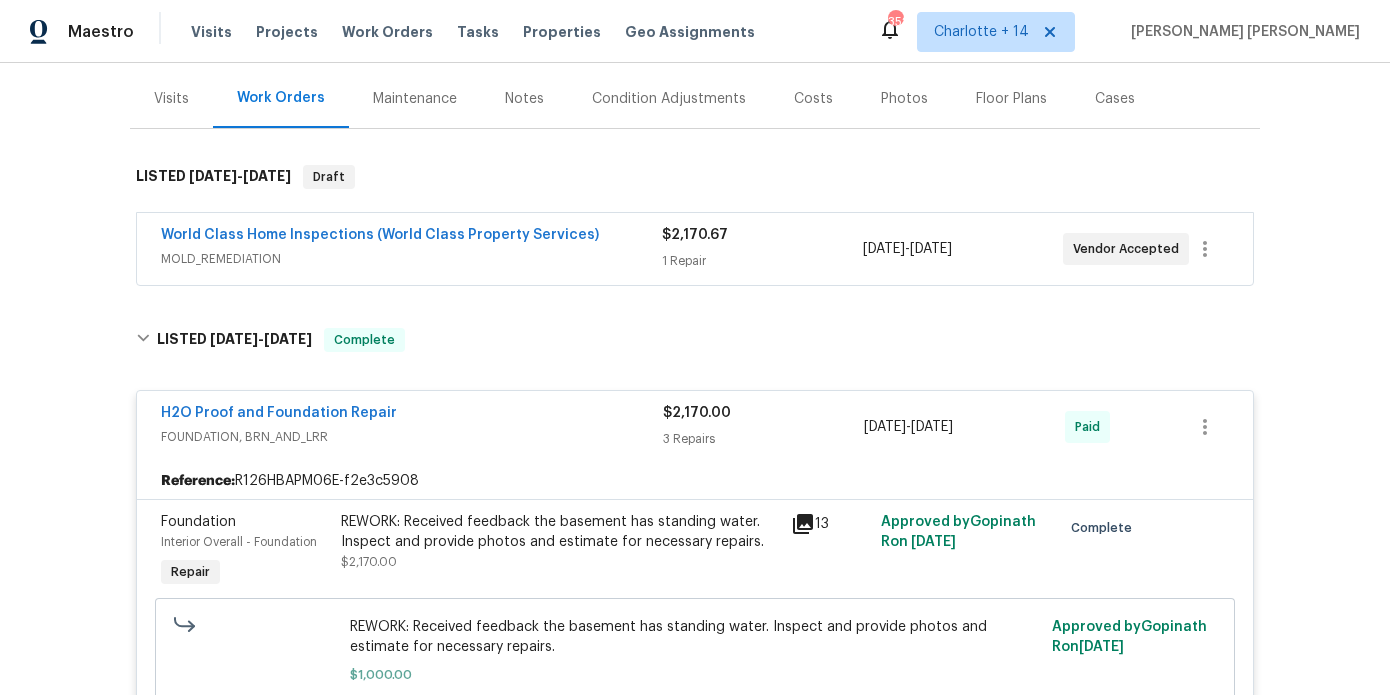 scroll, scrollTop: 267, scrollLeft: 0, axis: vertical 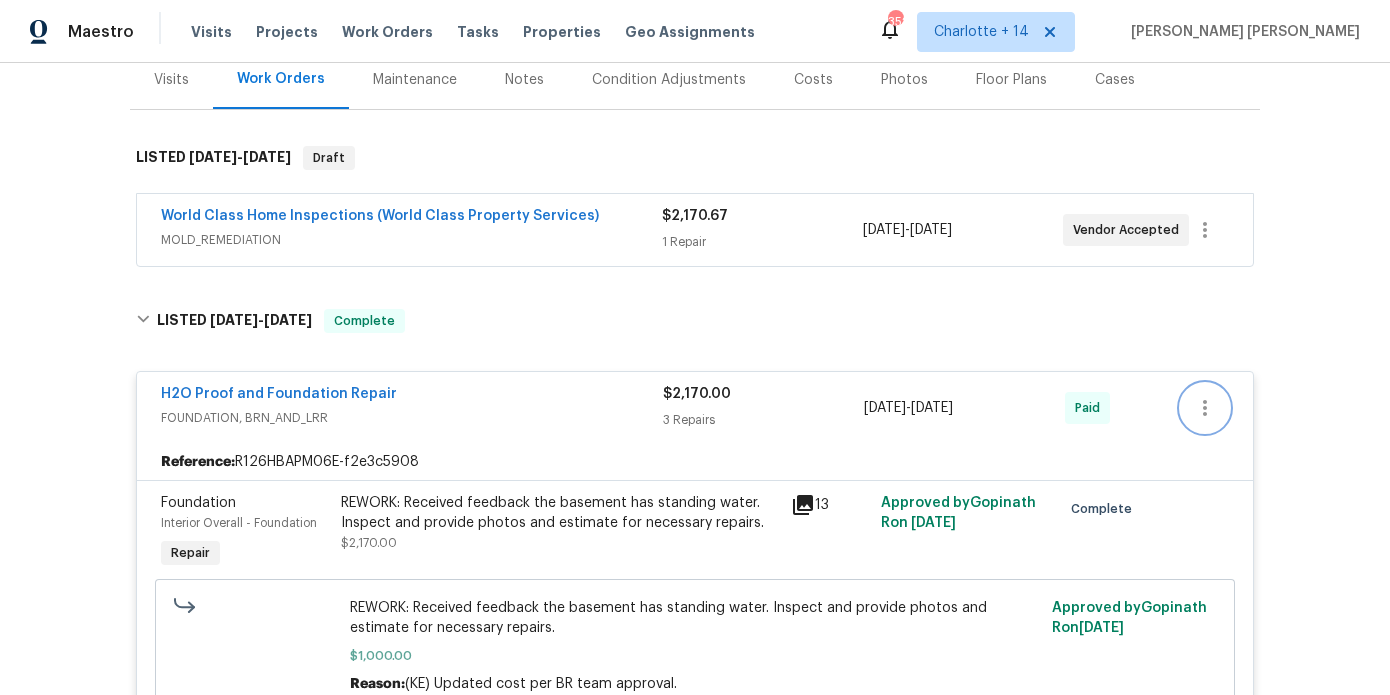 click at bounding box center [1205, 408] 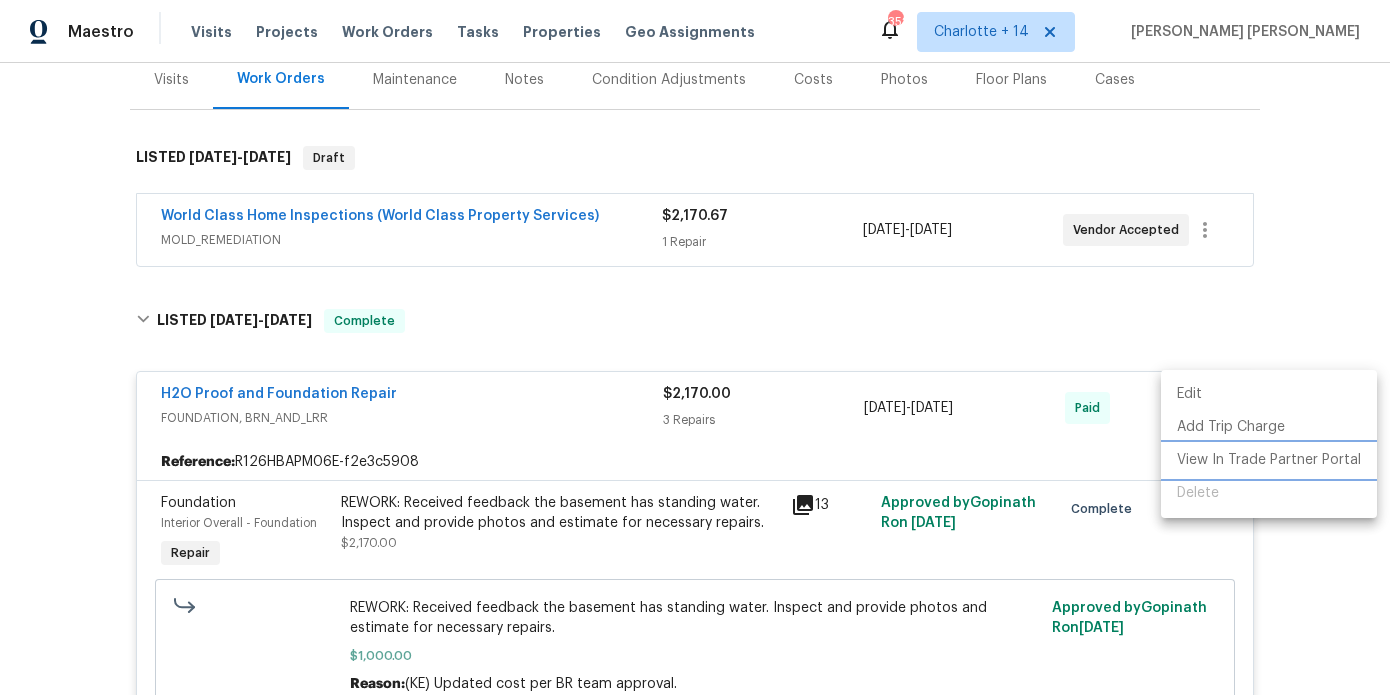 click on "View In Trade Partner Portal" at bounding box center (1269, 460) 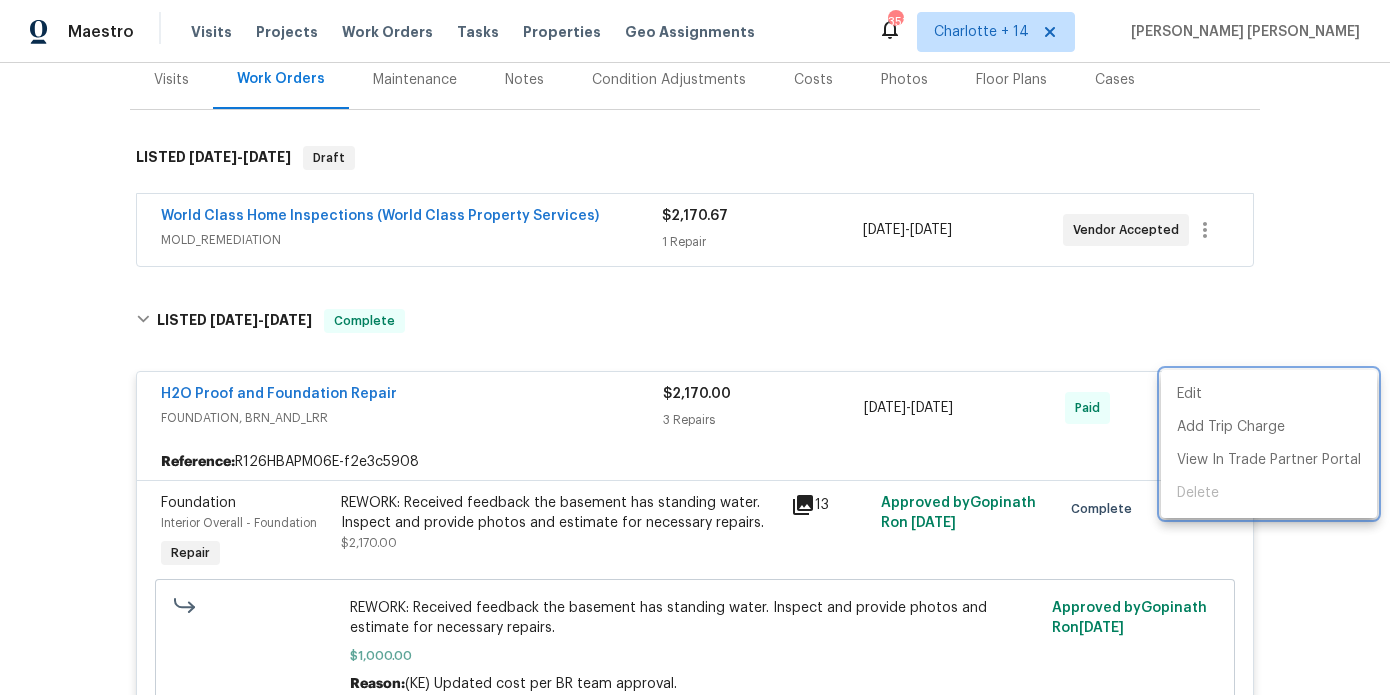 click at bounding box center (695, 347) 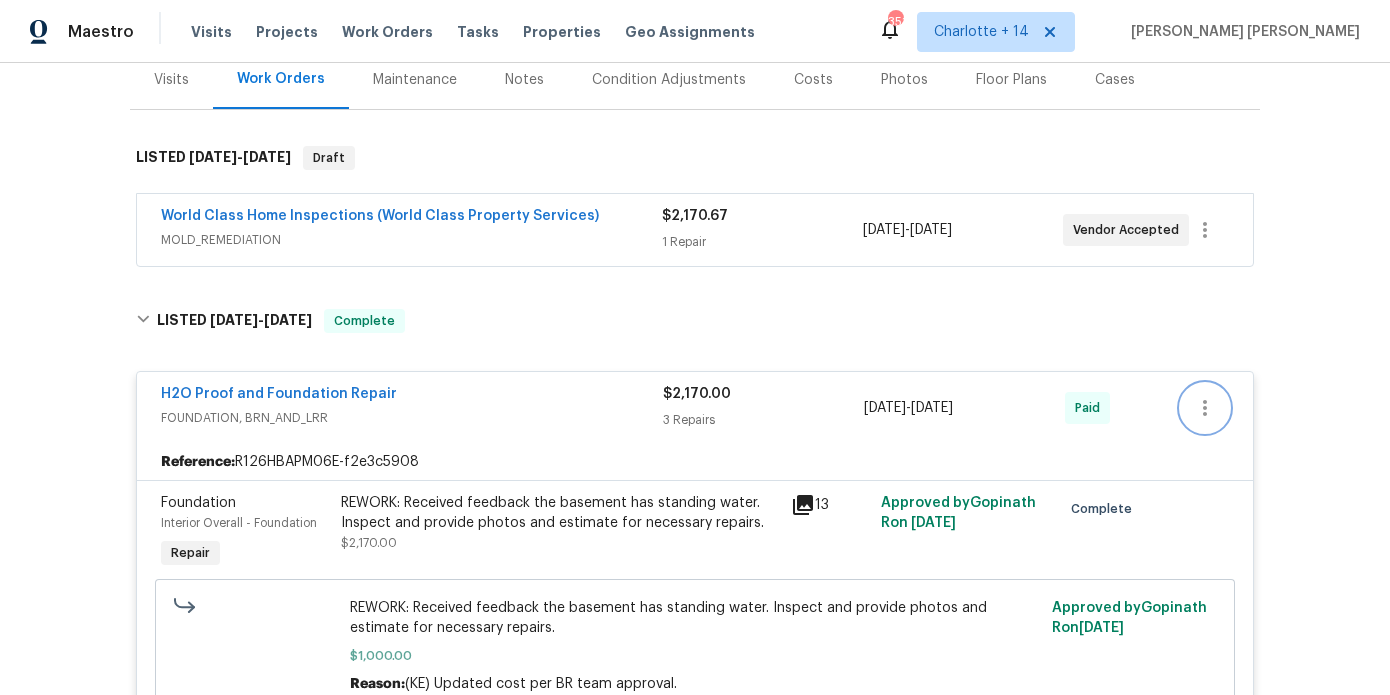 scroll, scrollTop: 0, scrollLeft: 0, axis: both 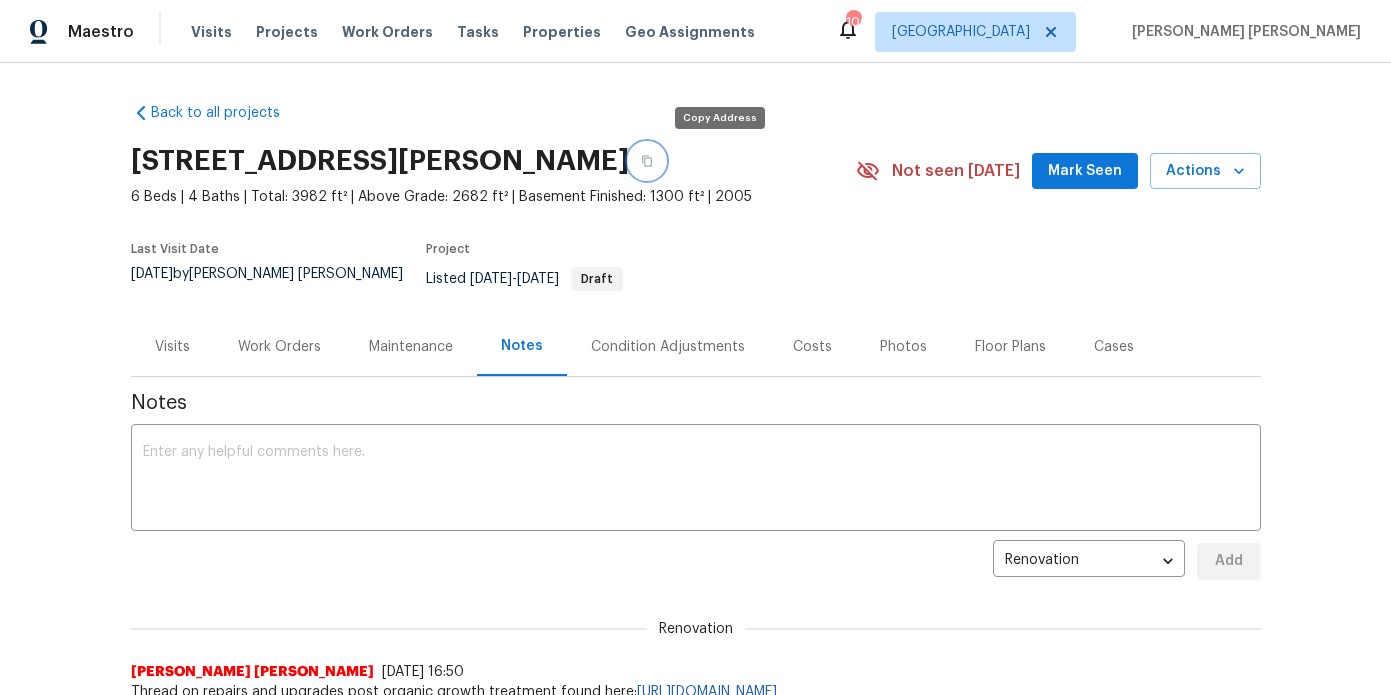 click at bounding box center (647, 161) 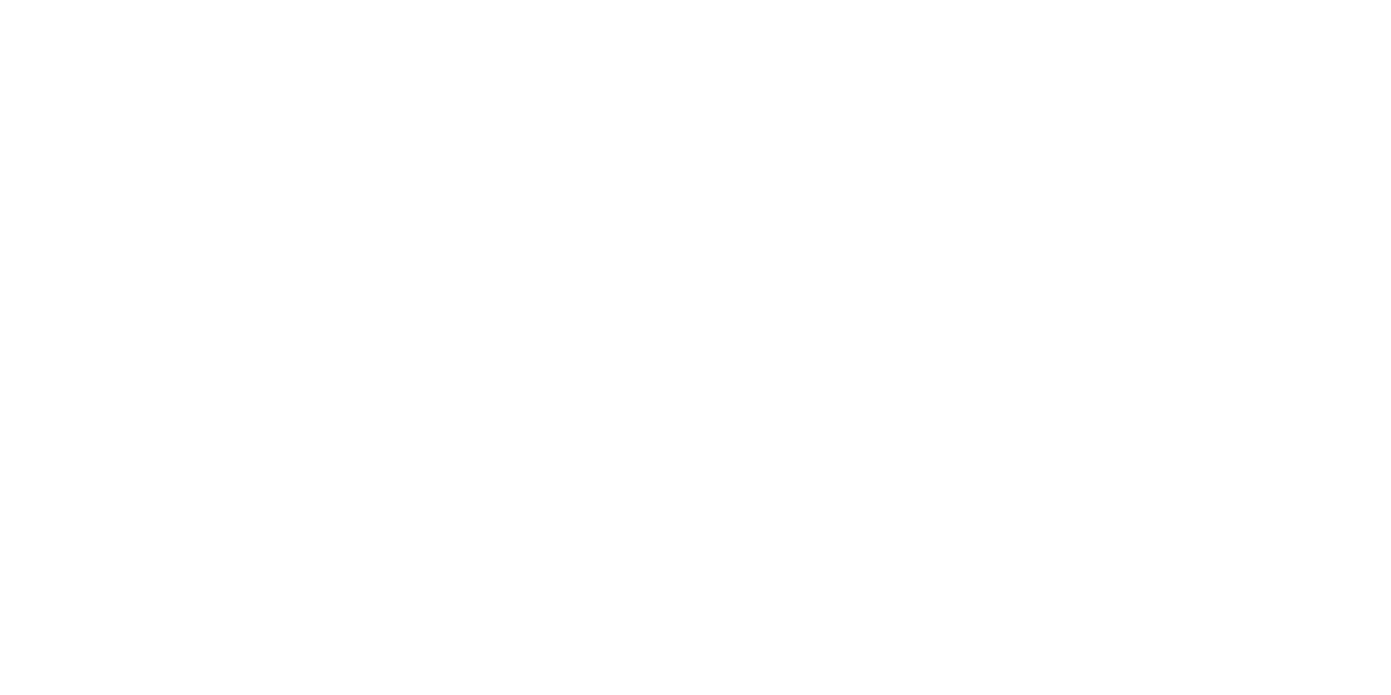 scroll, scrollTop: 0, scrollLeft: 0, axis: both 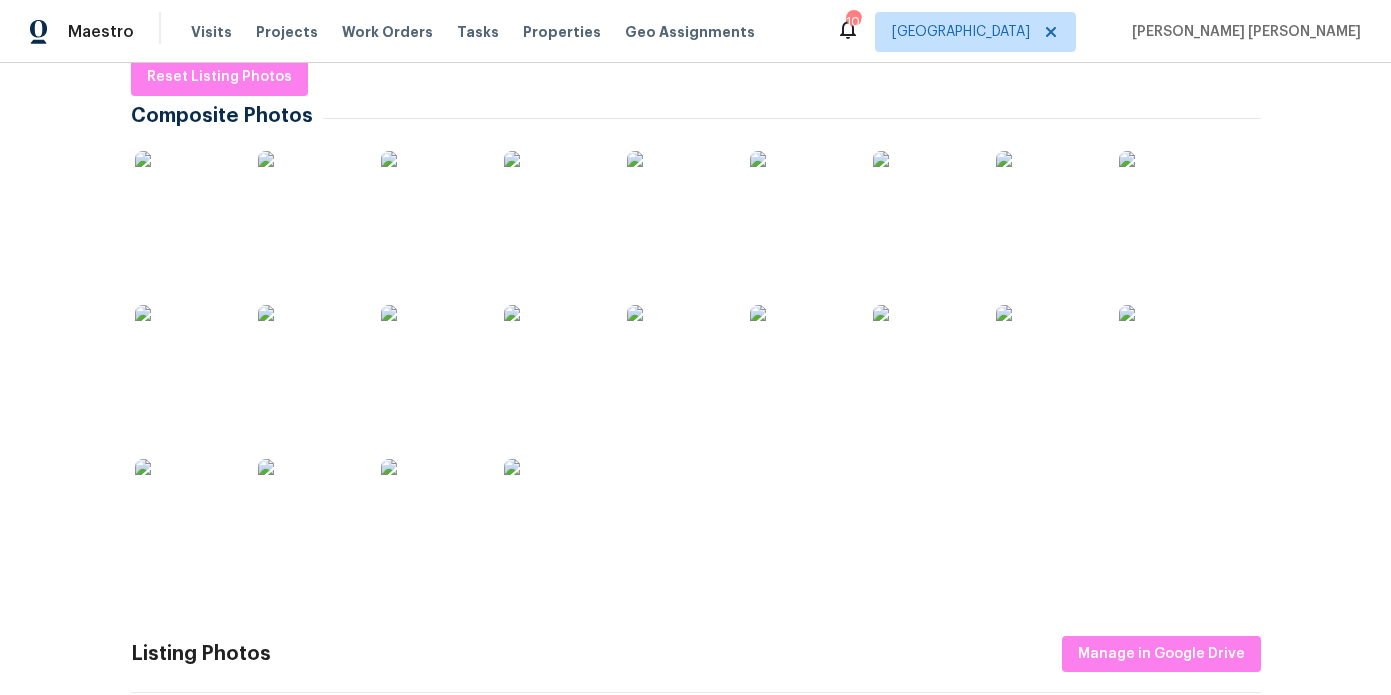 click at bounding box center (554, 509) 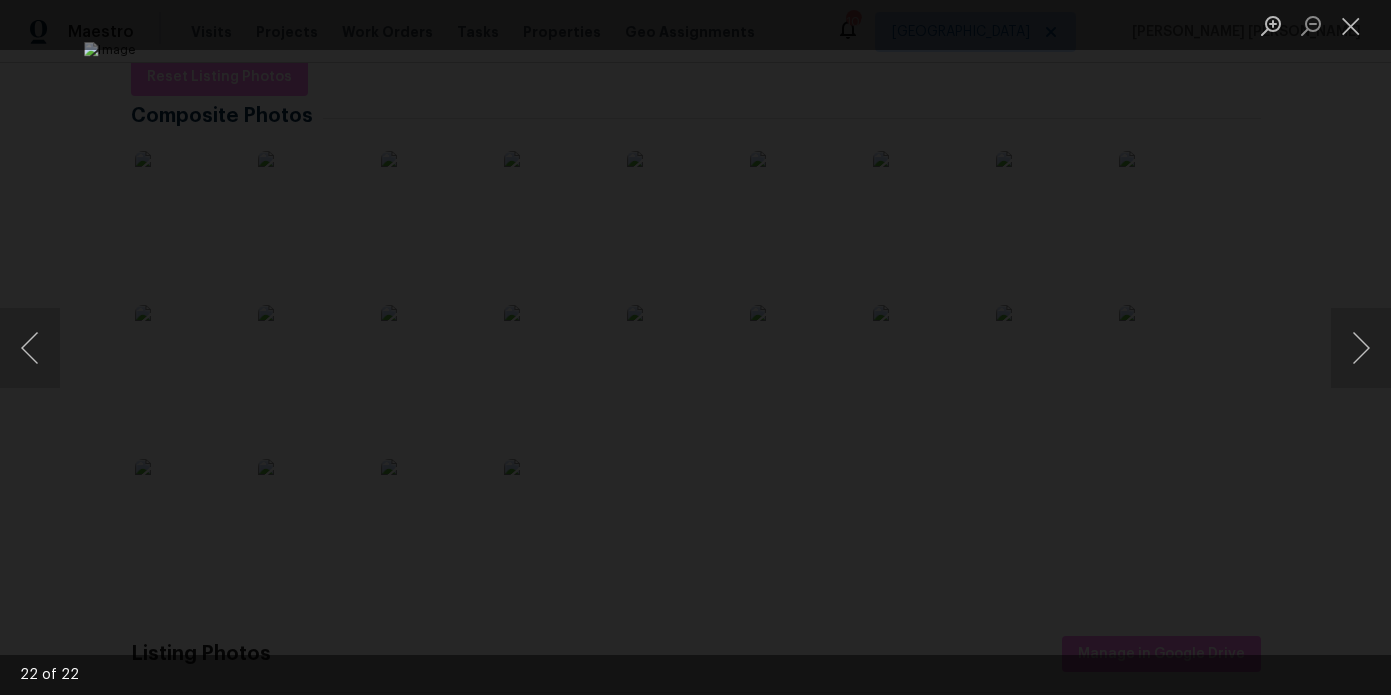 click at bounding box center [695, 347] 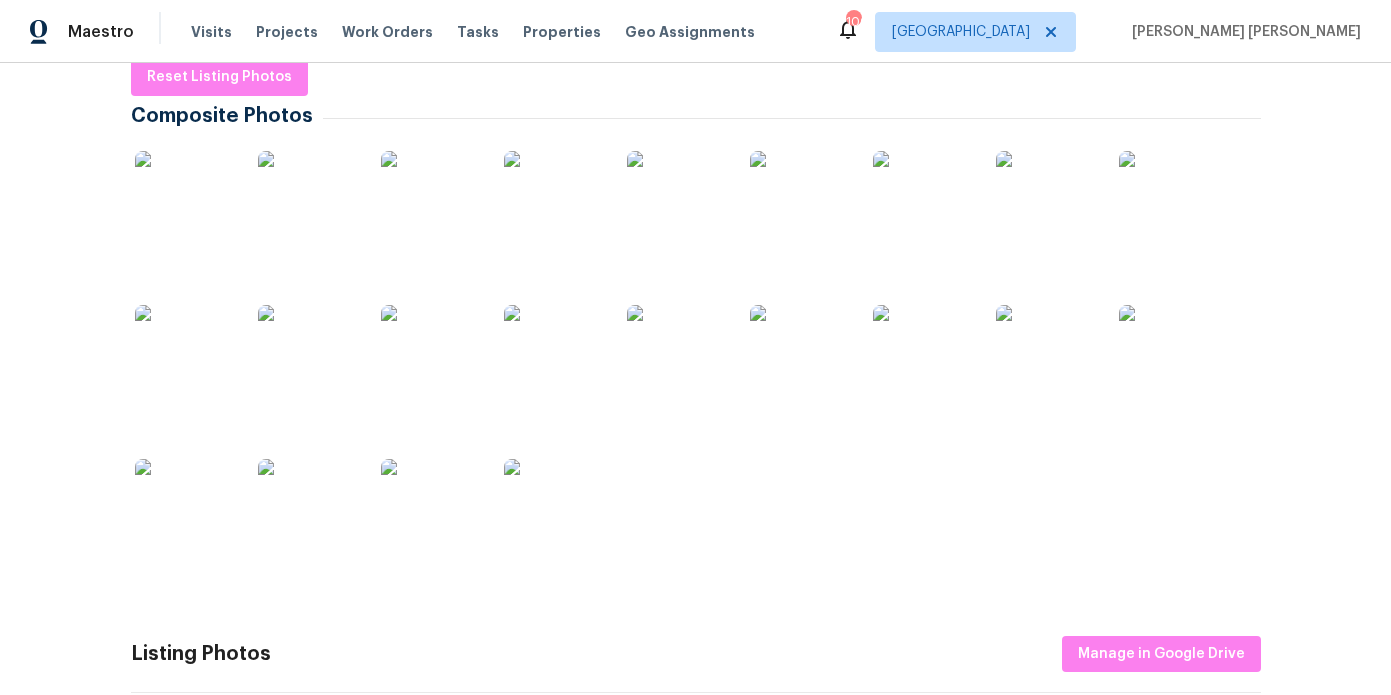scroll, scrollTop: 132, scrollLeft: 0, axis: vertical 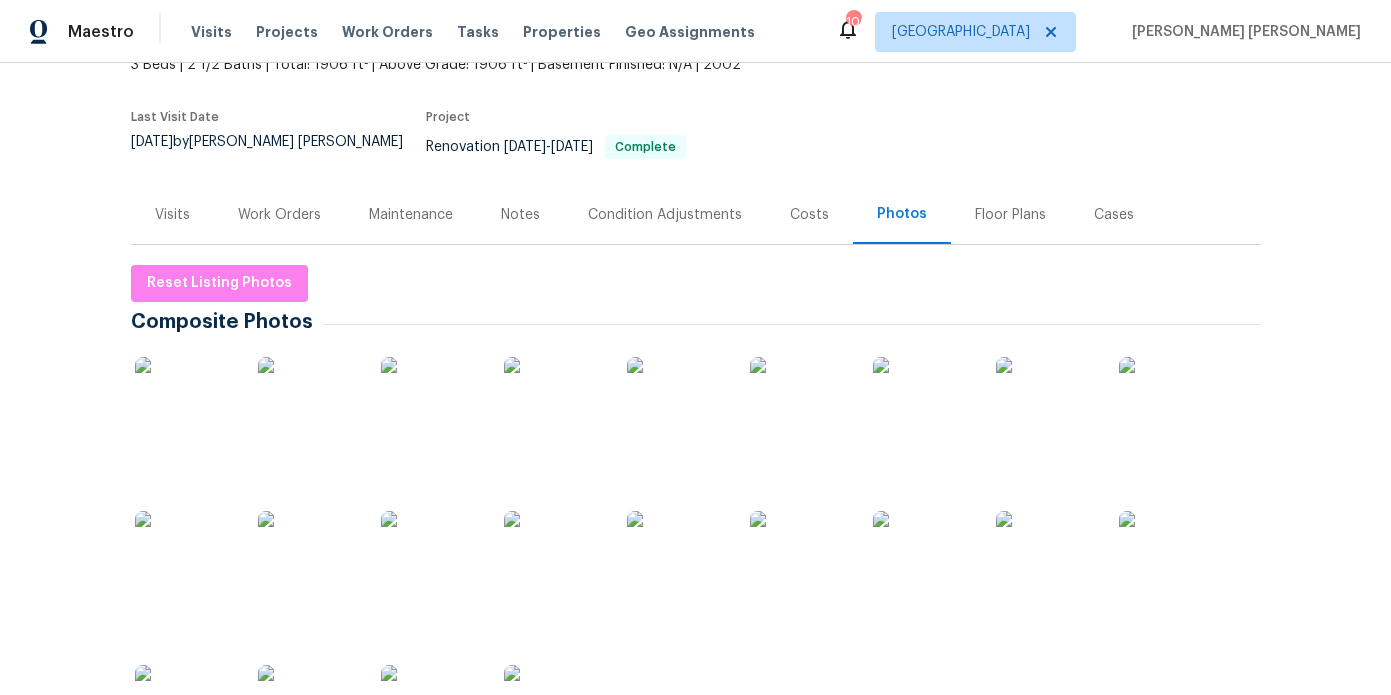 click on "Work Orders" at bounding box center (279, 215) 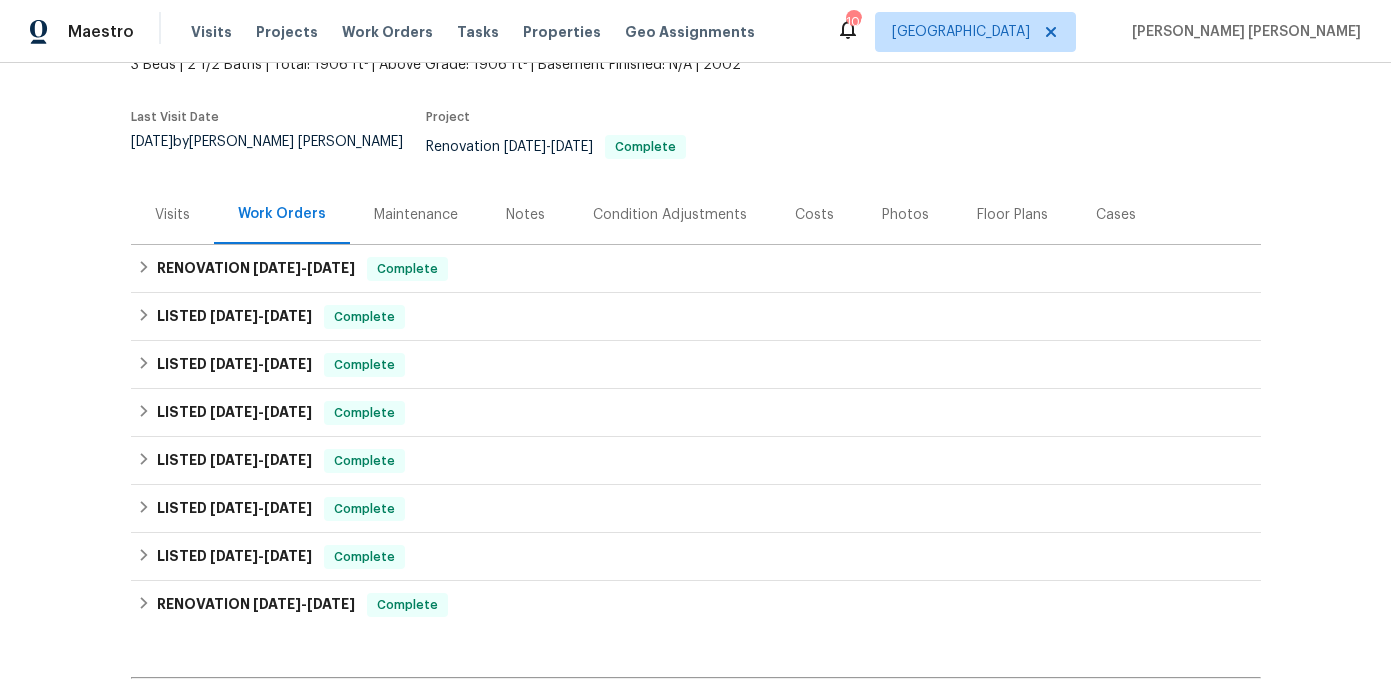 scroll, scrollTop: 0, scrollLeft: 0, axis: both 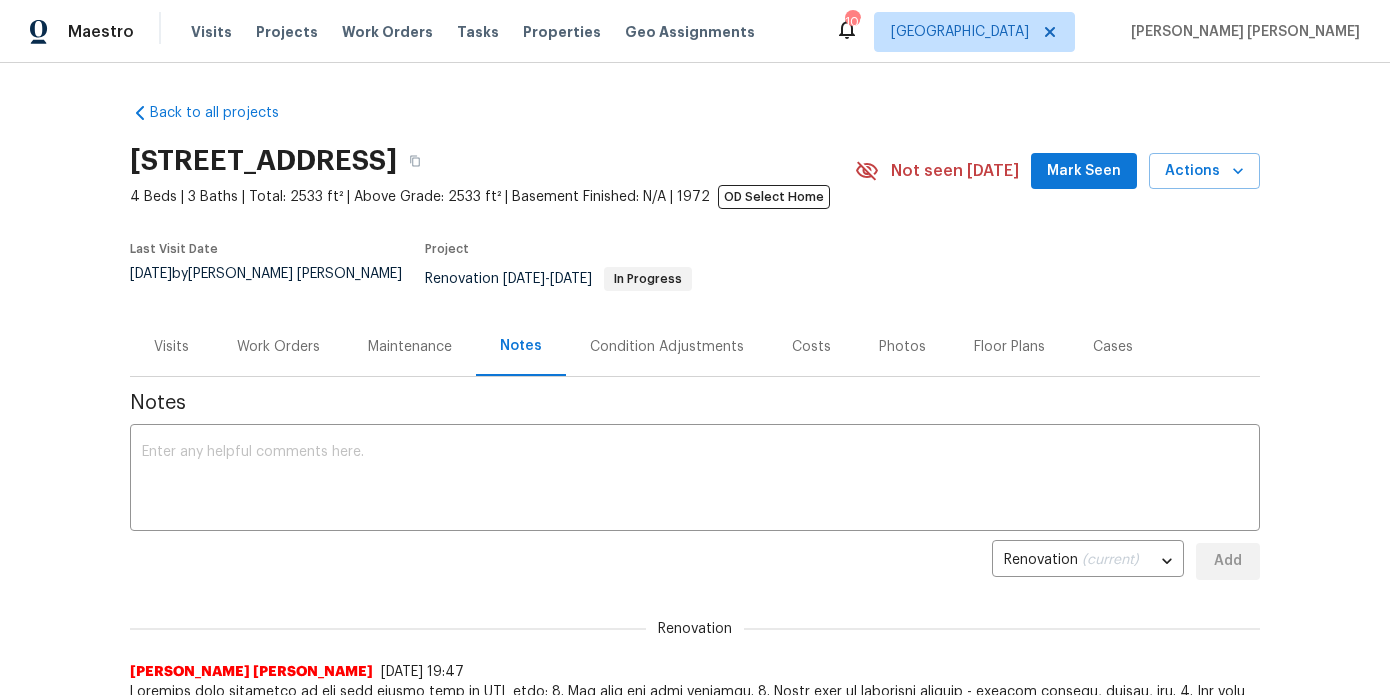 click on "Work Orders" at bounding box center [278, 347] 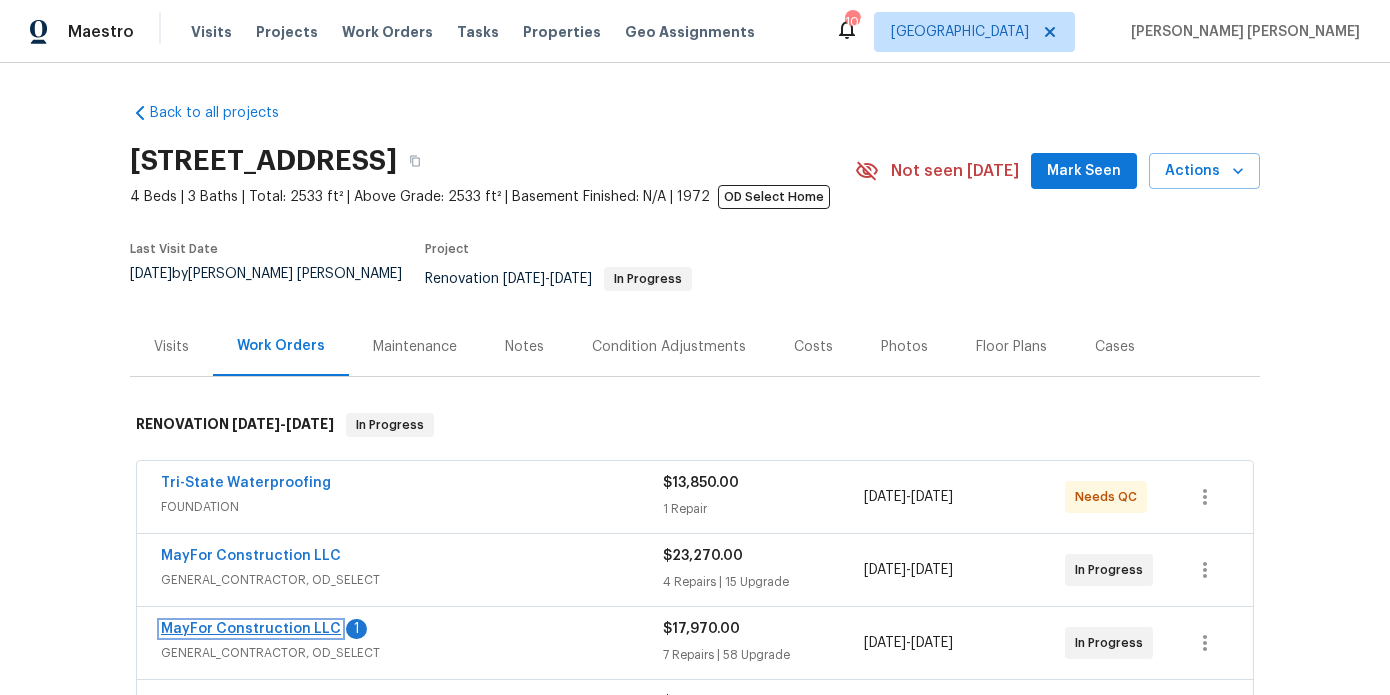 click on "MayFor Construction LLC" at bounding box center (251, 629) 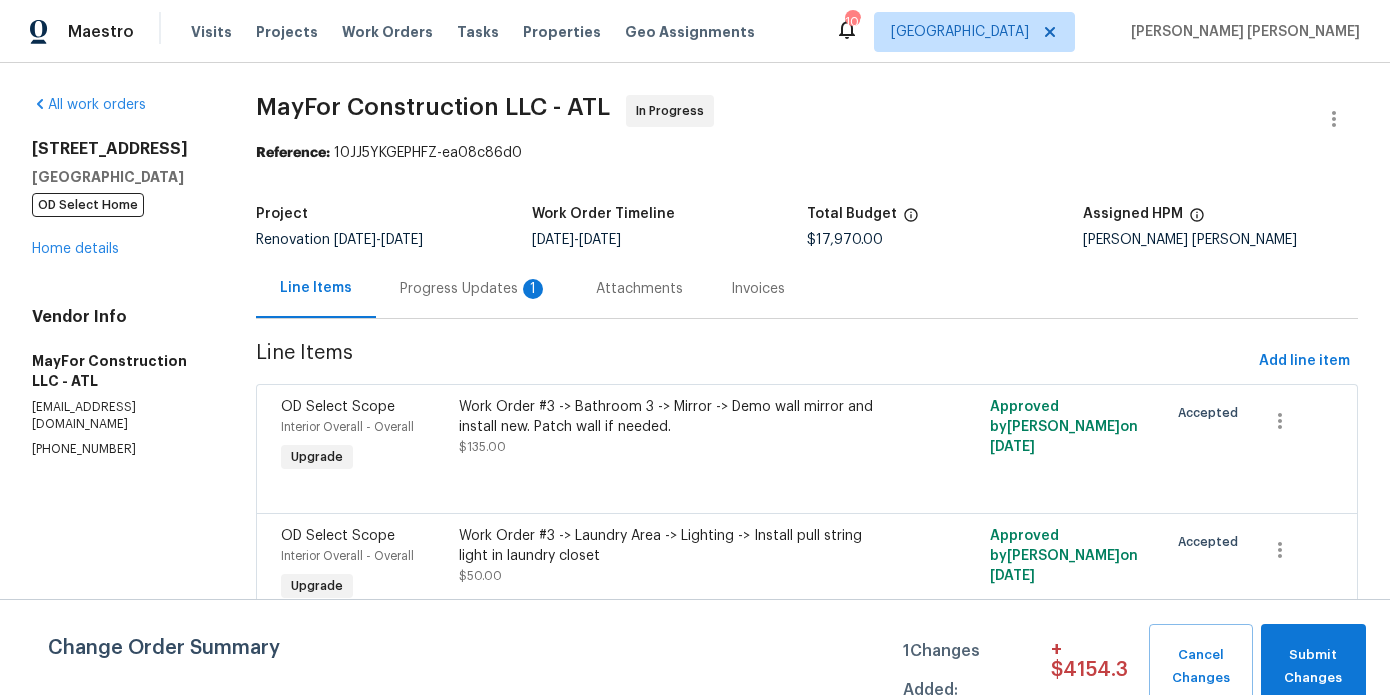 click on "Progress Updates 1" at bounding box center (474, 289) 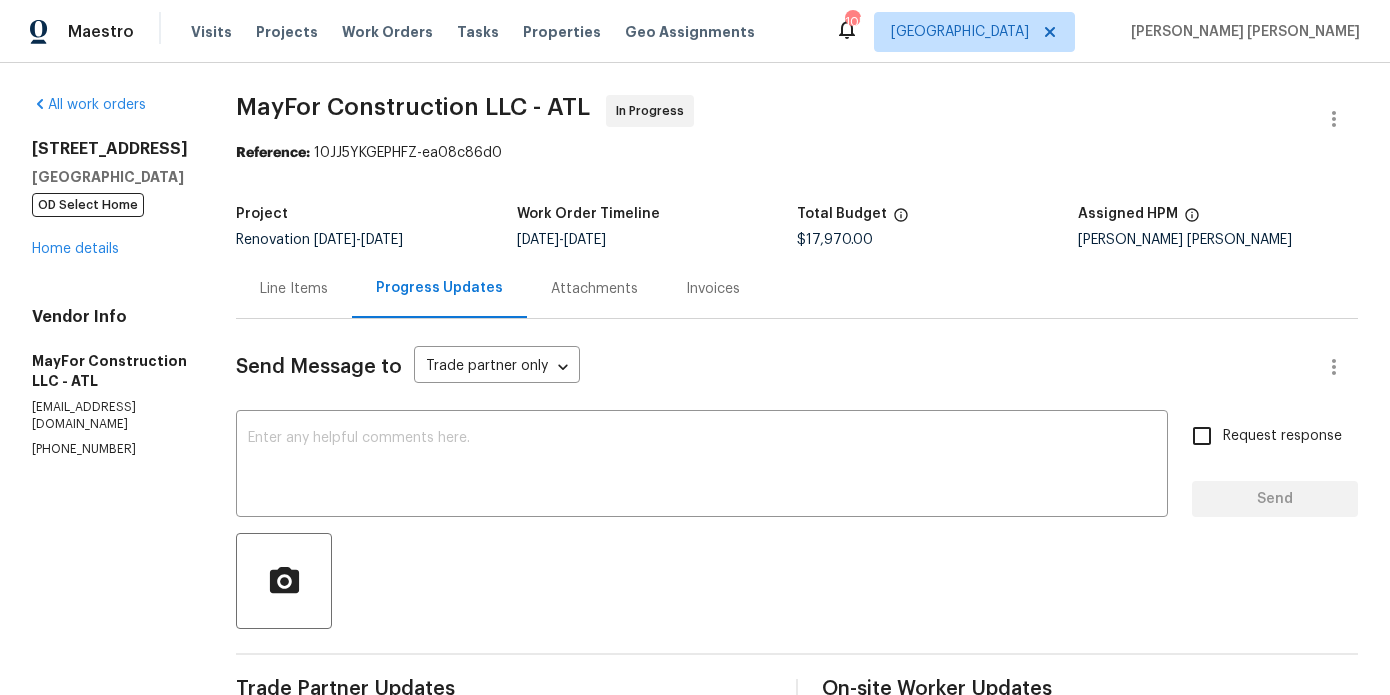 click on "Line Items" at bounding box center [294, 288] 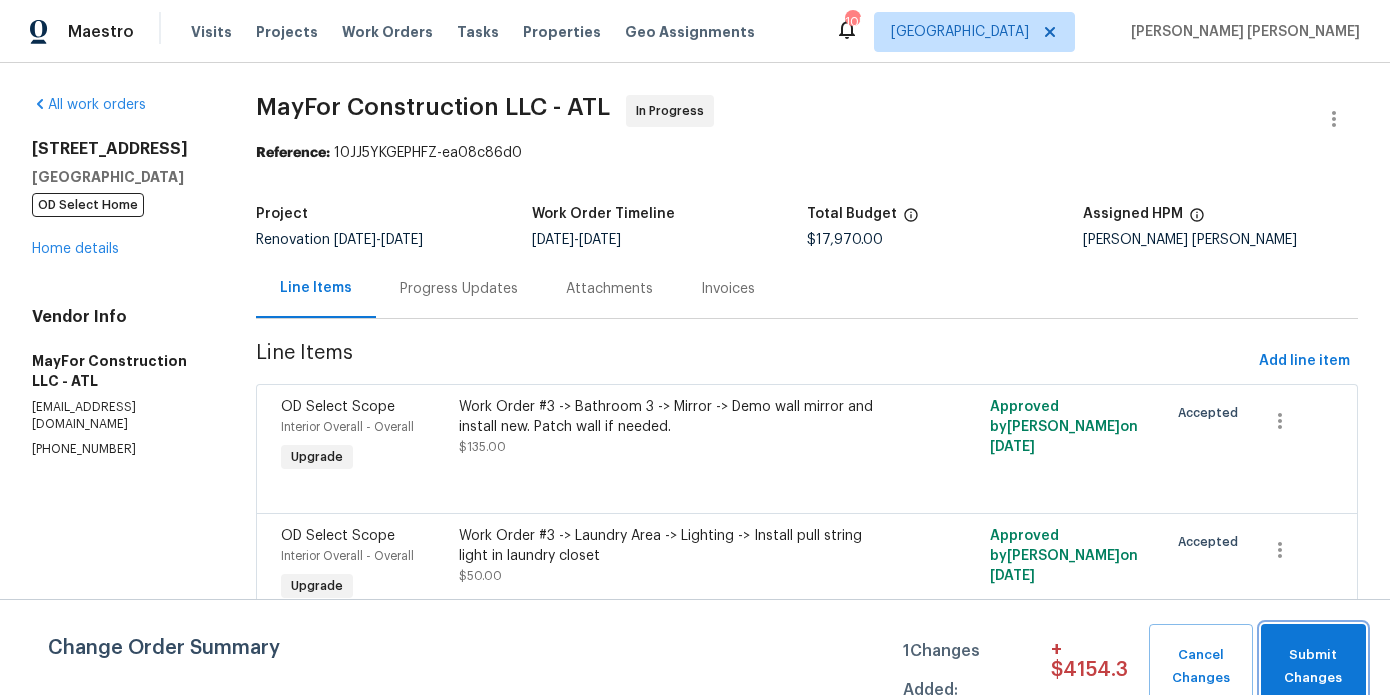 click on "Submit Changes" at bounding box center [1313, 667] 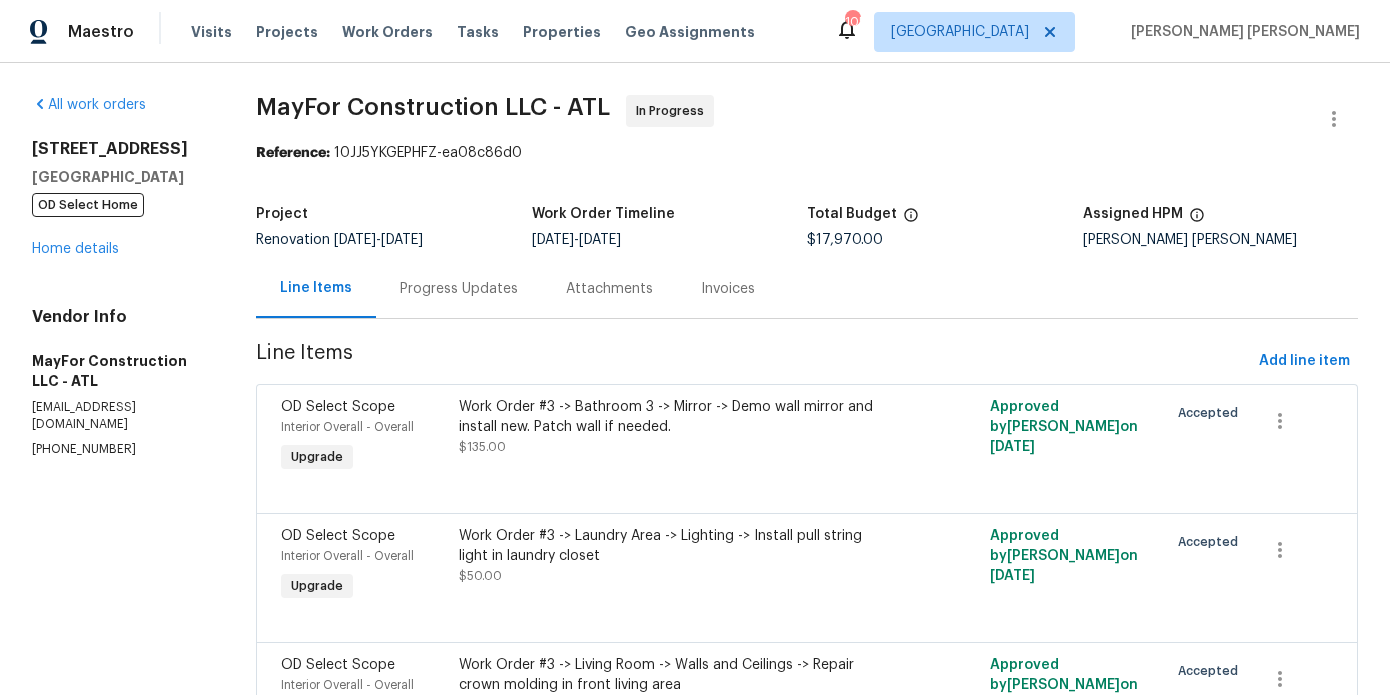 click on "Progress Updates" at bounding box center [459, 289] 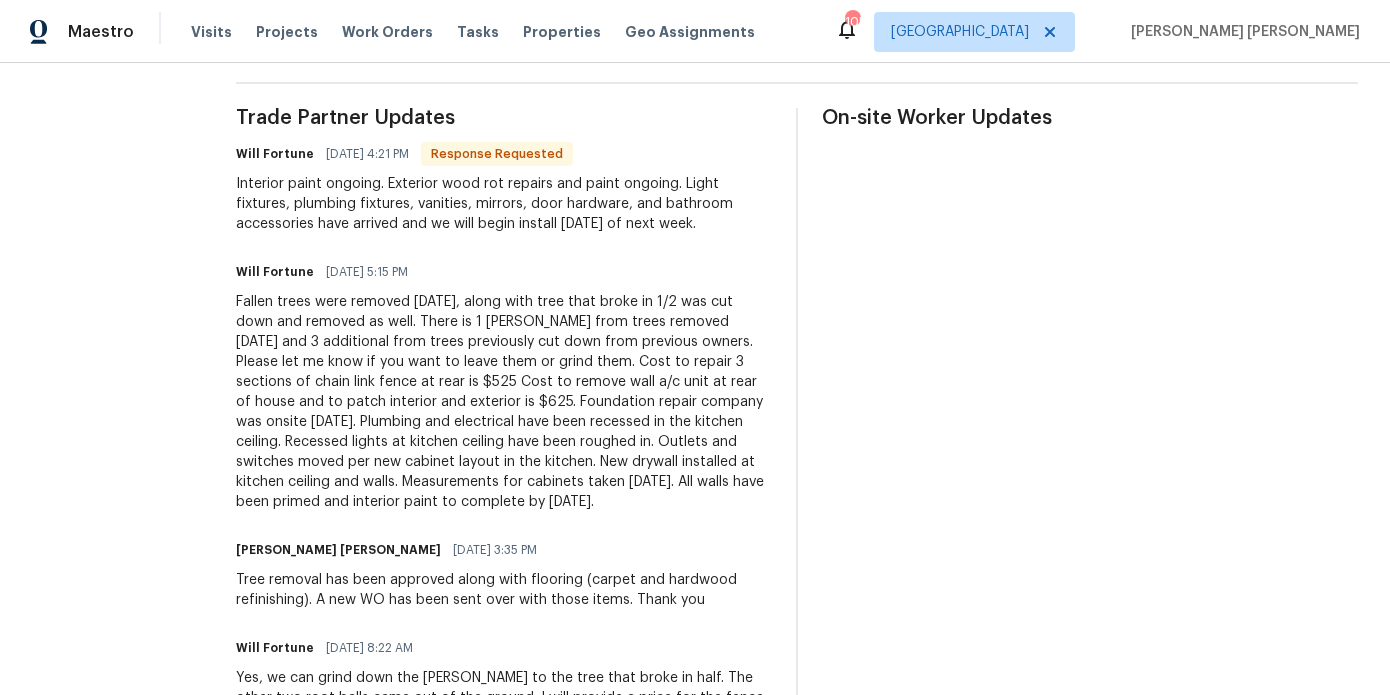 scroll, scrollTop: 588, scrollLeft: 0, axis: vertical 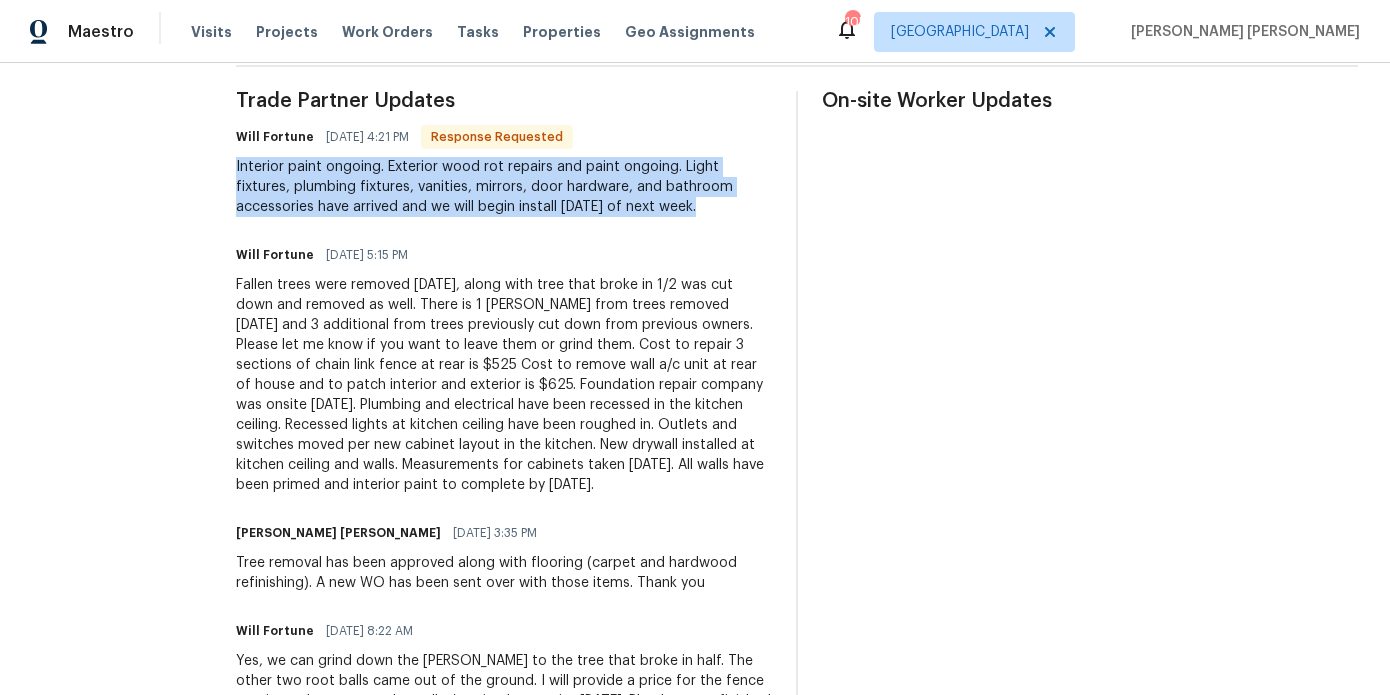 drag, startPoint x: 703, startPoint y: 156, endPoint x: 779, endPoint y: 215, distance: 96.2133 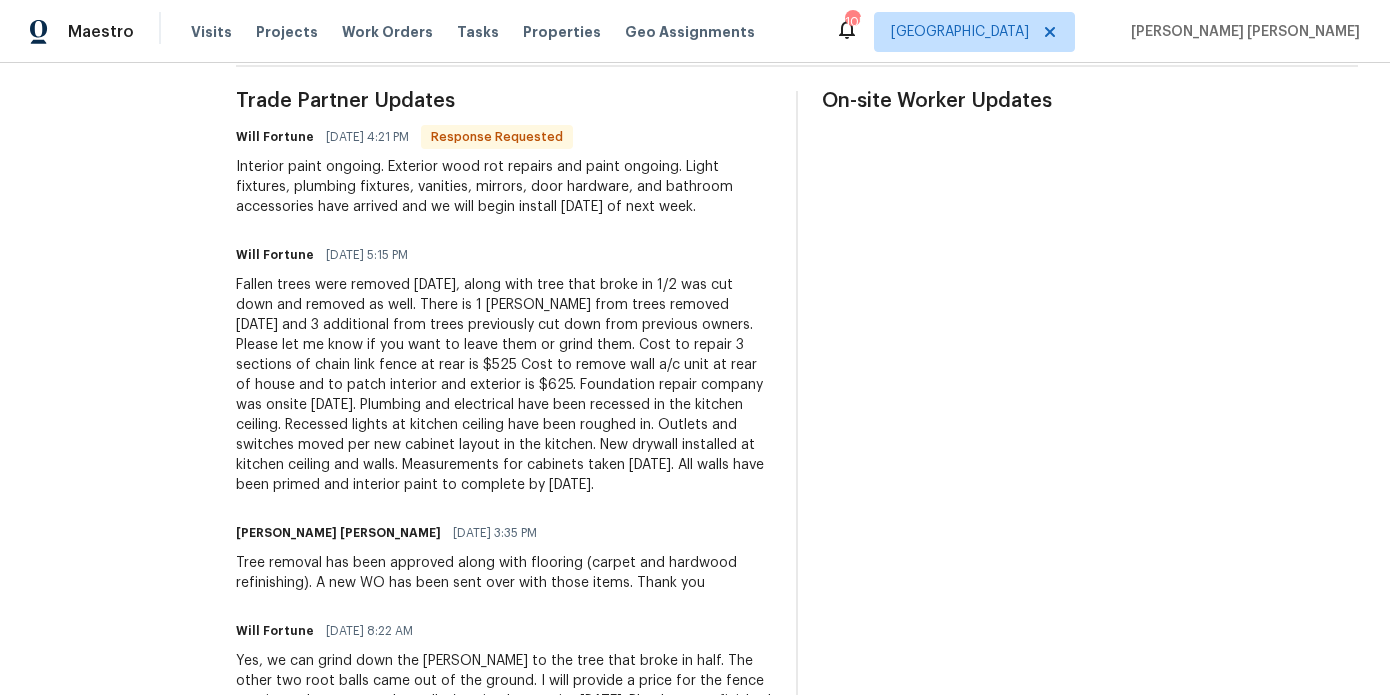 click on "Trade Partner Updates Will Fortune [DATE] 4:21 PM Response Requested Interior paint ongoing. Exterior wood rot repairs and paint ongoing. Light fixtures, plumbing fixtures, vanities, mirrors, door hardware, and bathroom accessories have arrived and we will begin install [DATE] of next week. Will Fortune [DATE] 5:15 PM [PERSON_NAME] [PERSON_NAME] [DATE] 3:35 PM Tree removal has been approved along with flooring (carpet and hardwood refinishing). A new WO has been sent over with those items. Thank you Will Fortune [DATE] 8:22 AM [PERSON_NAME] [PERSON_NAME] [DATE] 11:05 AM Does the tree removal quote include grinding down stumps? You mentioned that the fence was damaged as well, could you provide cost to repair chain link fence? Also, could you provide cost to remove the wall A/C unit in the loft, install framing, insulation, and close with sheathing and vinyl siding on exterior and paneling on interior? Thank you Will Fortune [DATE] 8:16 AM Will Fortune [DATE] 5:27 PM
3. Bathroom 3 Vanity" at bounding box center [504, 995] 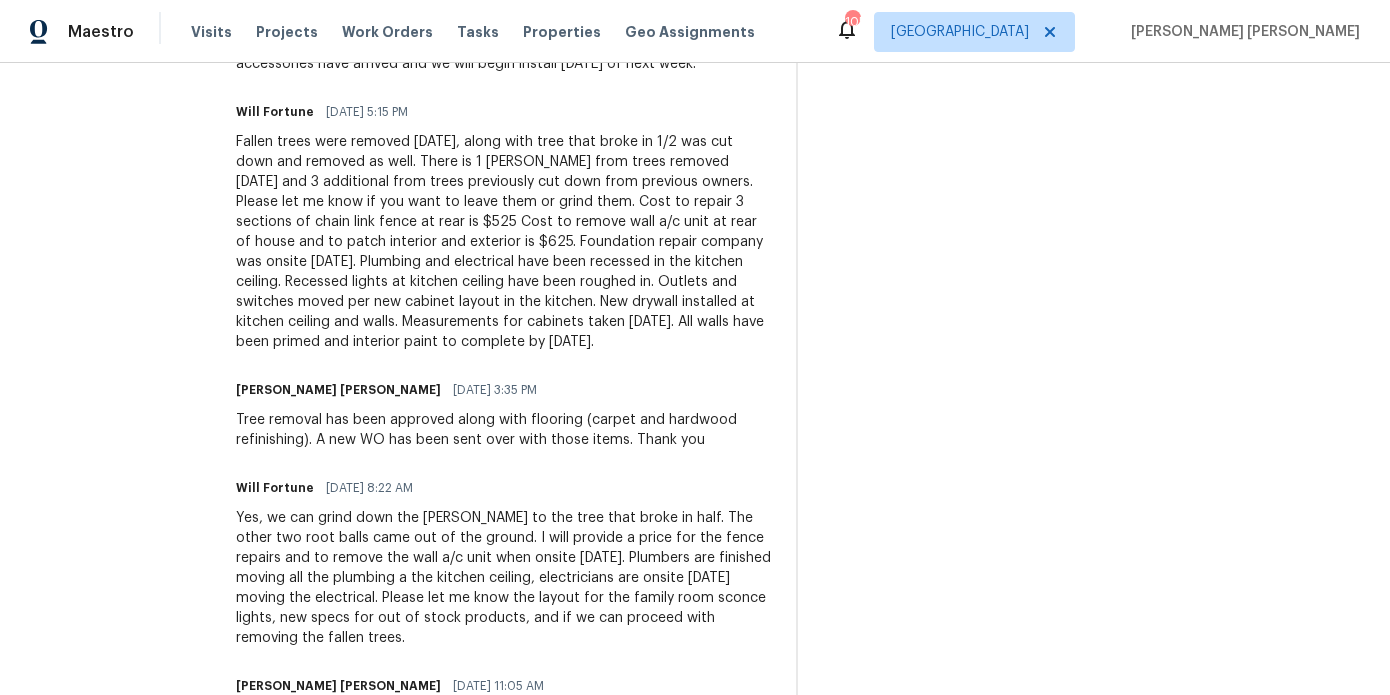 scroll, scrollTop: 503, scrollLeft: 0, axis: vertical 